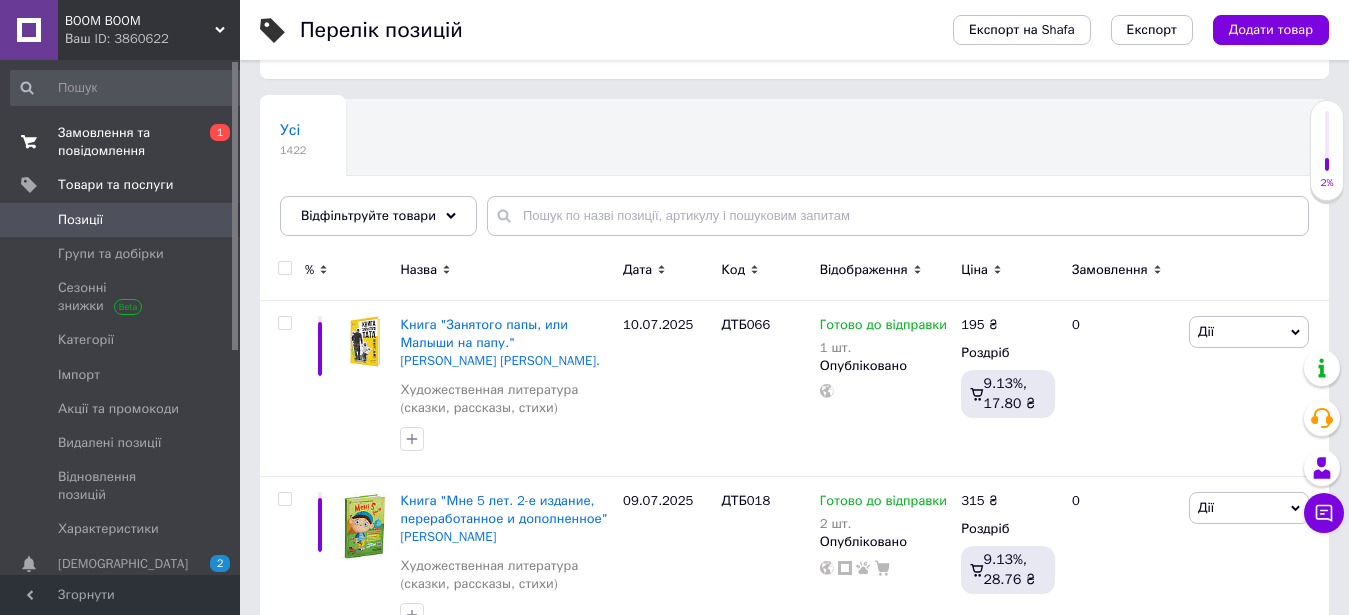 scroll, scrollTop: 102, scrollLeft: 0, axis: vertical 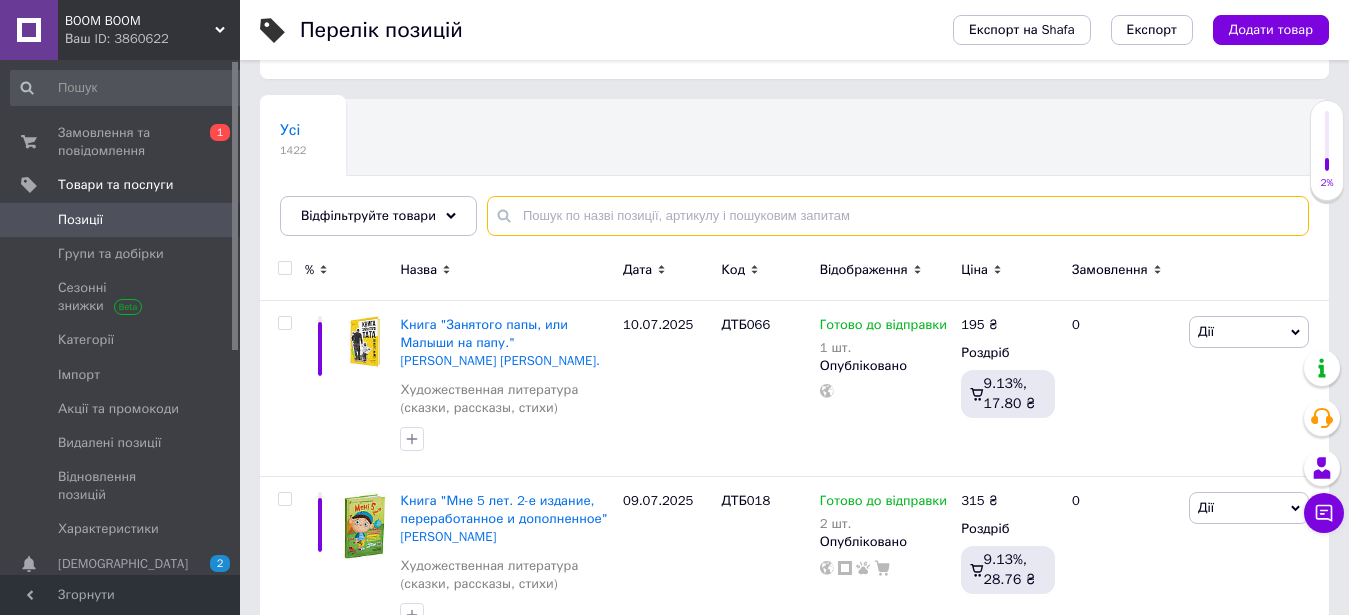 click at bounding box center [898, 216] 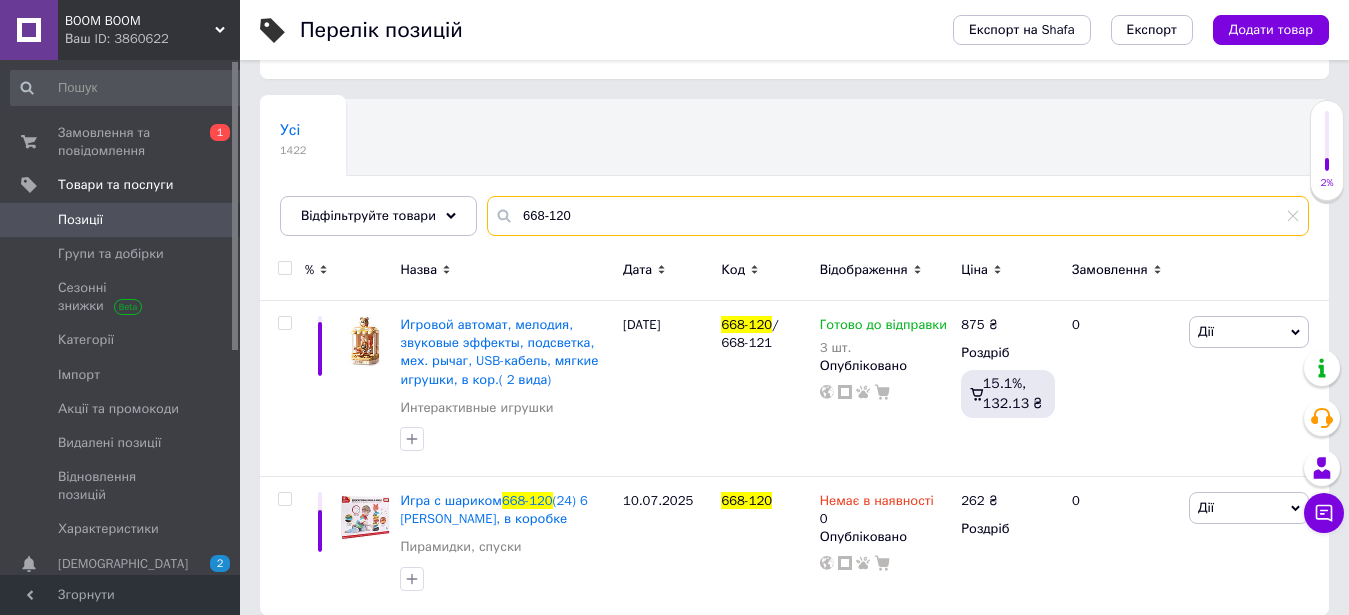 scroll, scrollTop: 123, scrollLeft: 0, axis: vertical 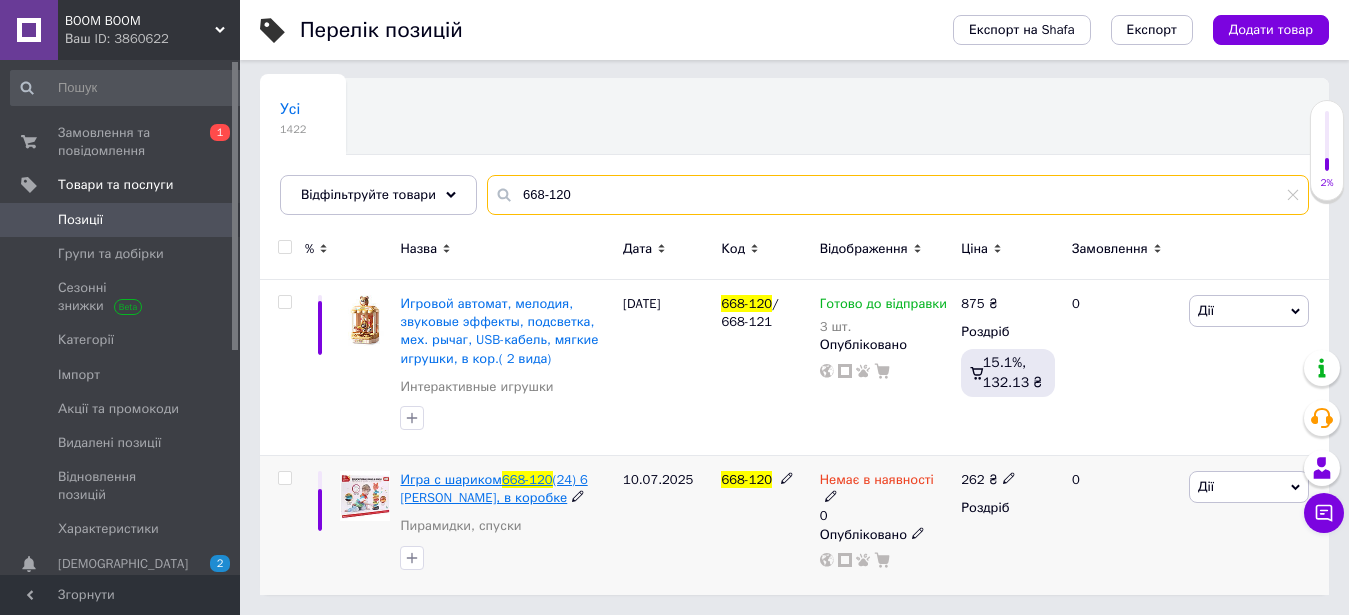 type on "668-120" 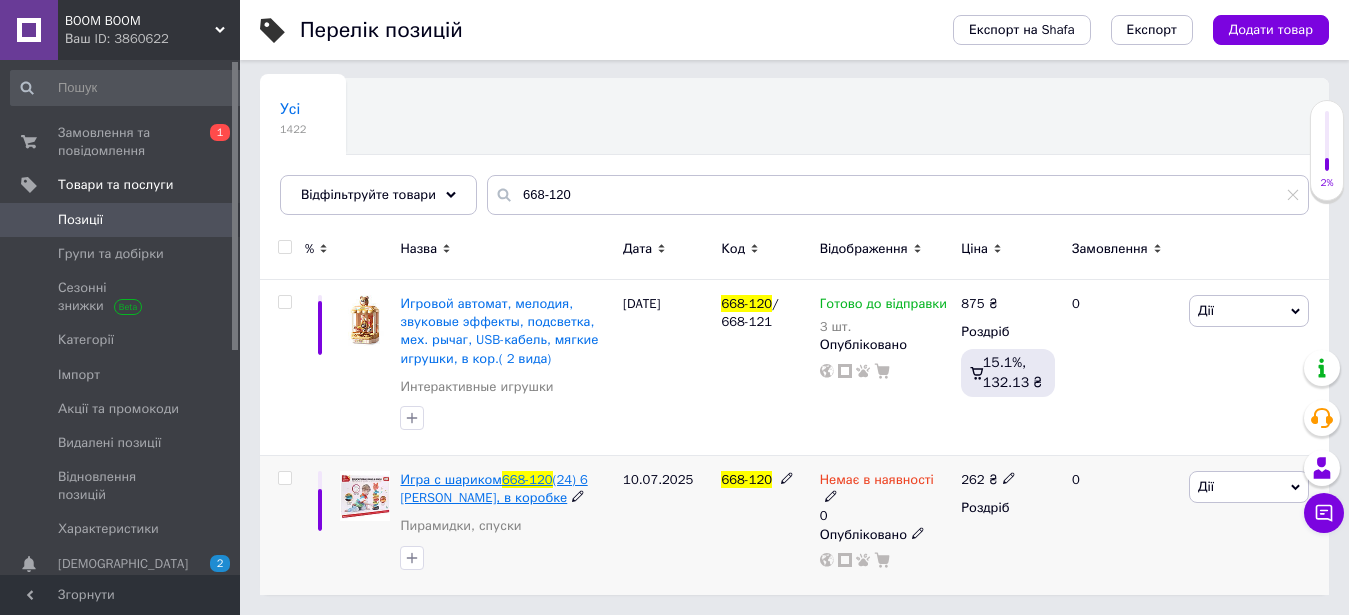 click on "Игра с шариком" at bounding box center (450, 479) 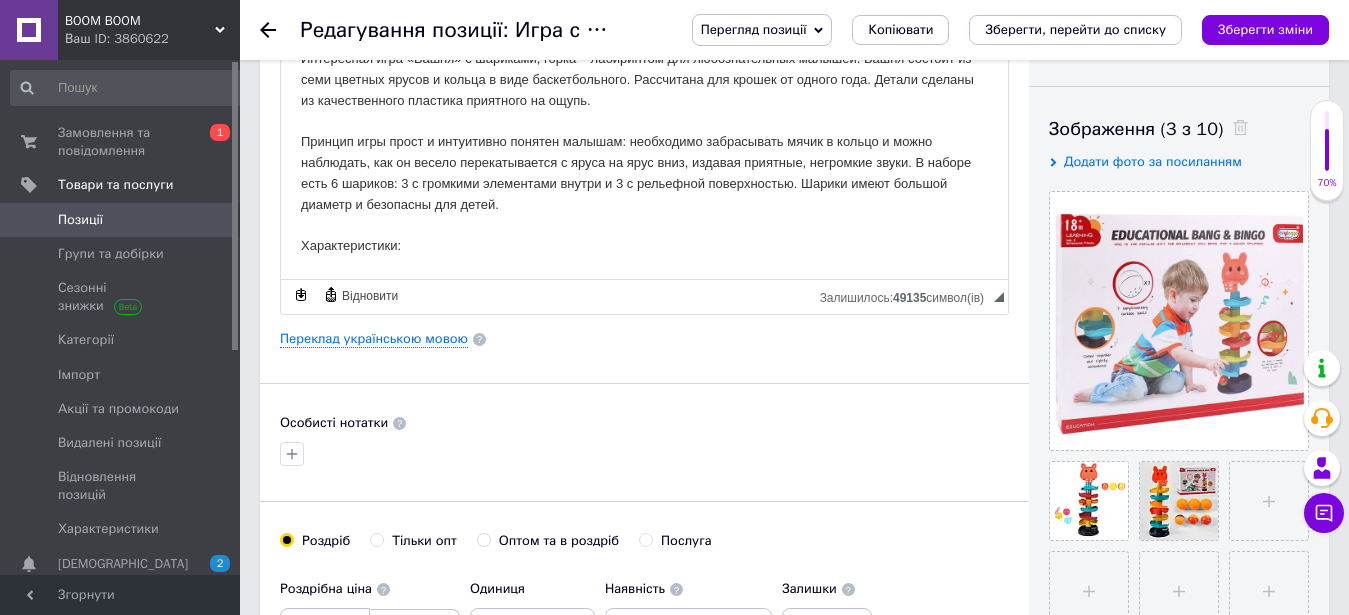 scroll, scrollTop: 0, scrollLeft: 0, axis: both 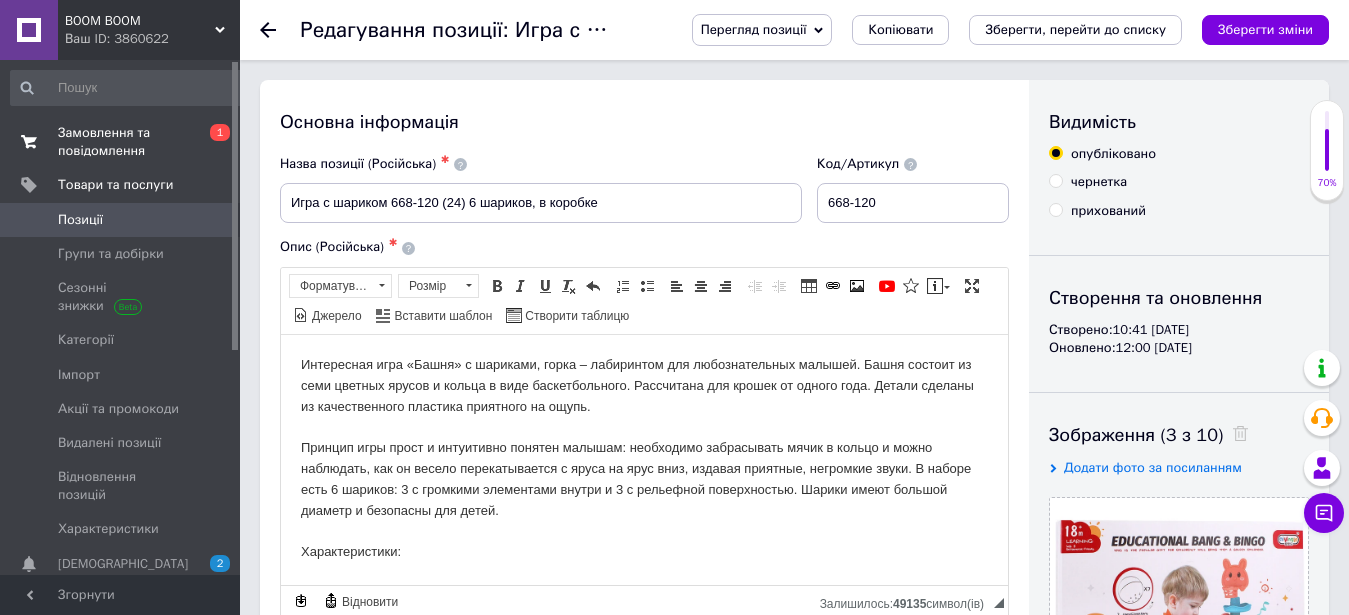 click on "Замовлення та повідомлення" at bounding box center [121, 142] 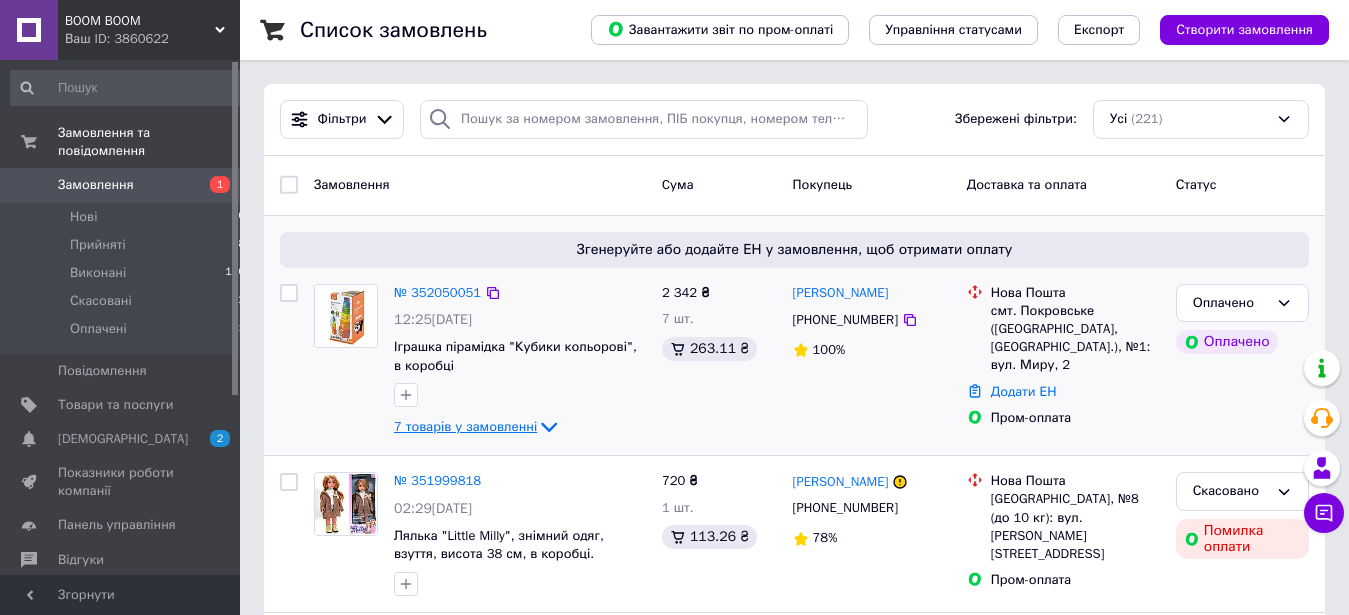 click on "7 товарів у замовленні" at bounding box center (465, 426) 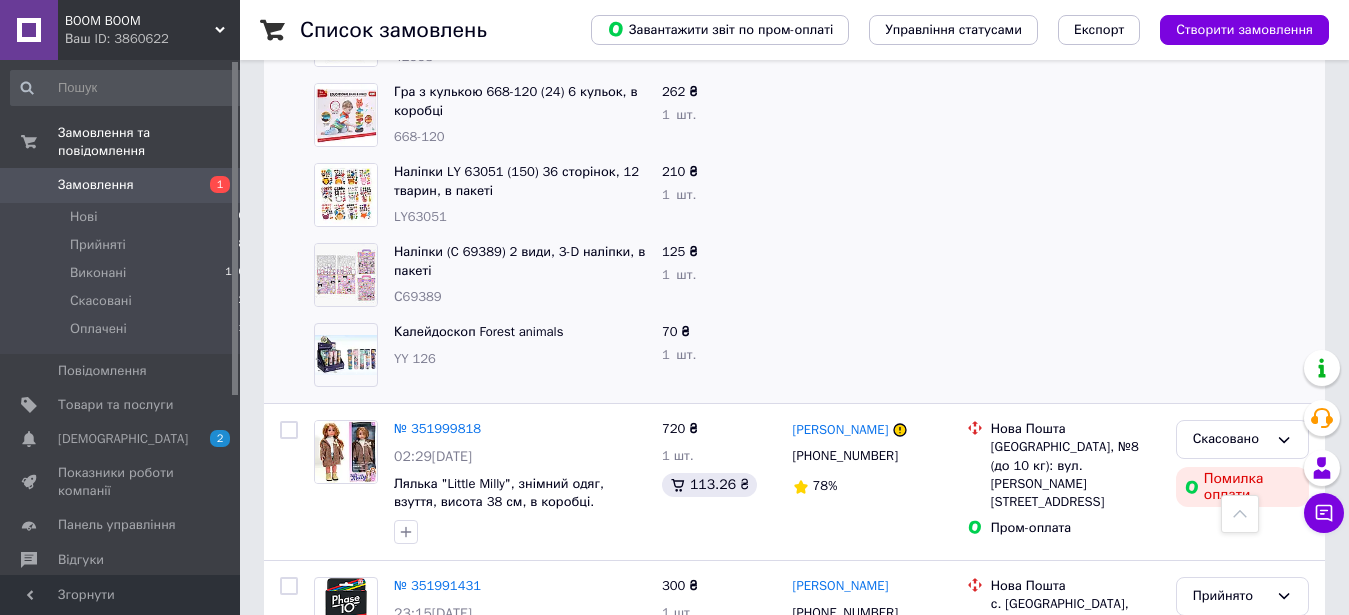 scroll, scrollTop: 510, scrollLeft: 0, axis: vertical 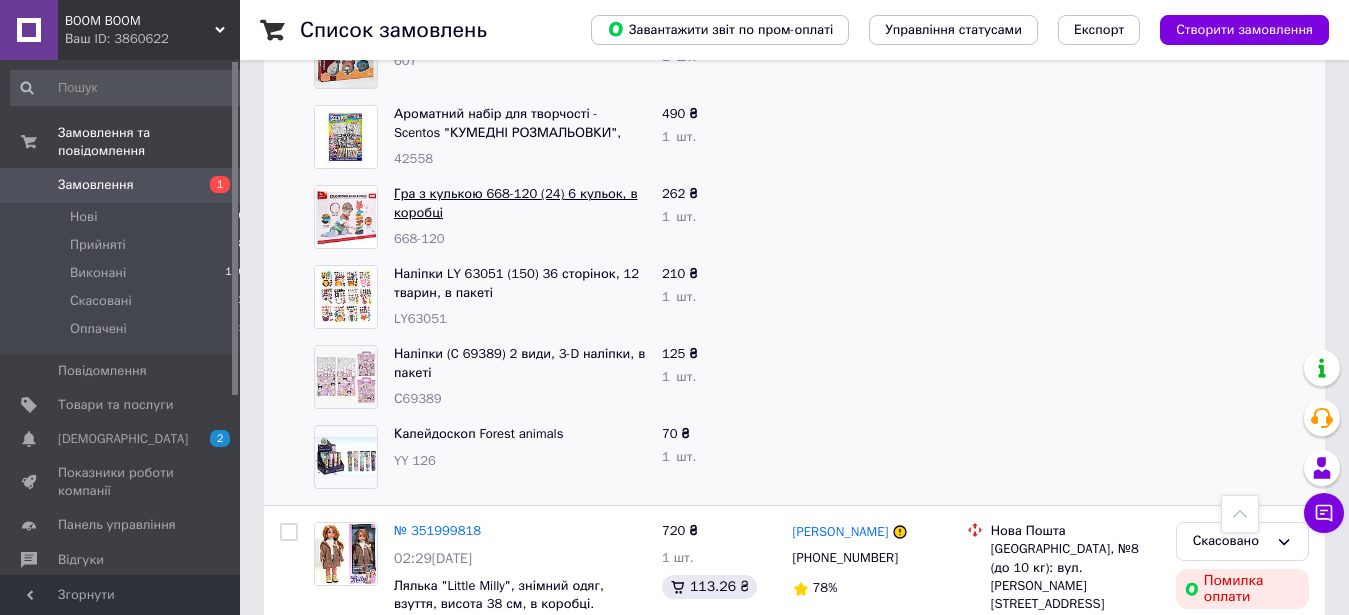 click on "Гра з кулькою 668-120 (24) 6 кульок, в коробці" at bounding box center [515, 203] 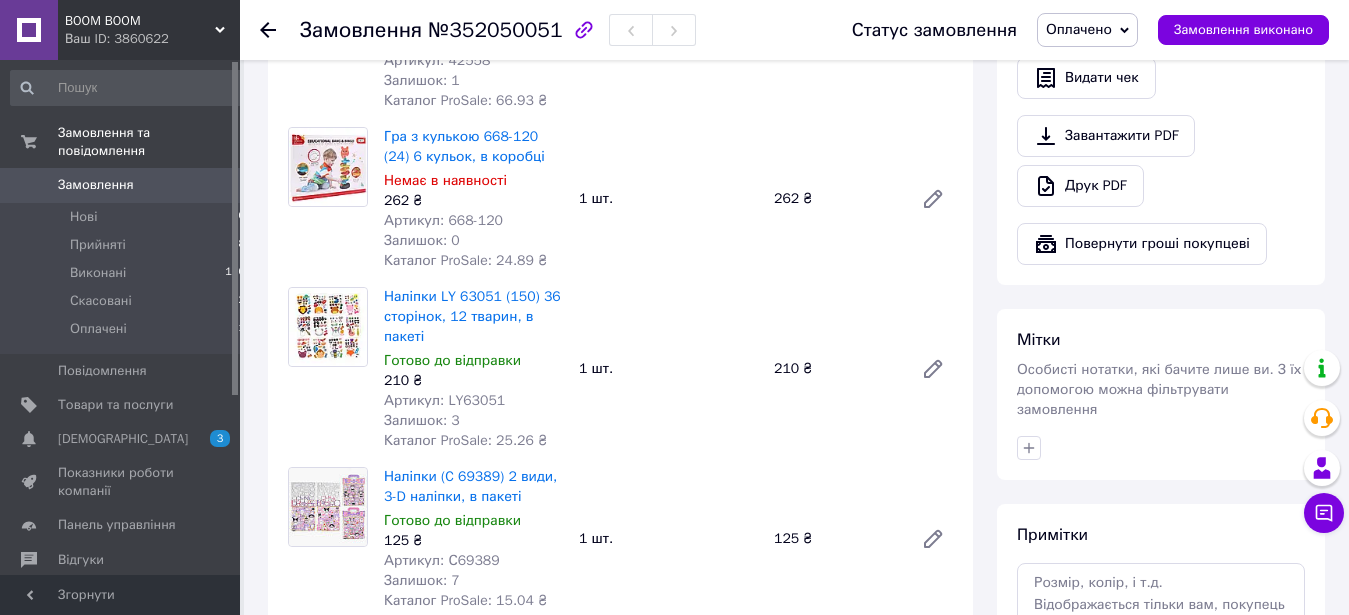 scroll, scrollTop: 1224, scrollLeft: 0, axis: vertical 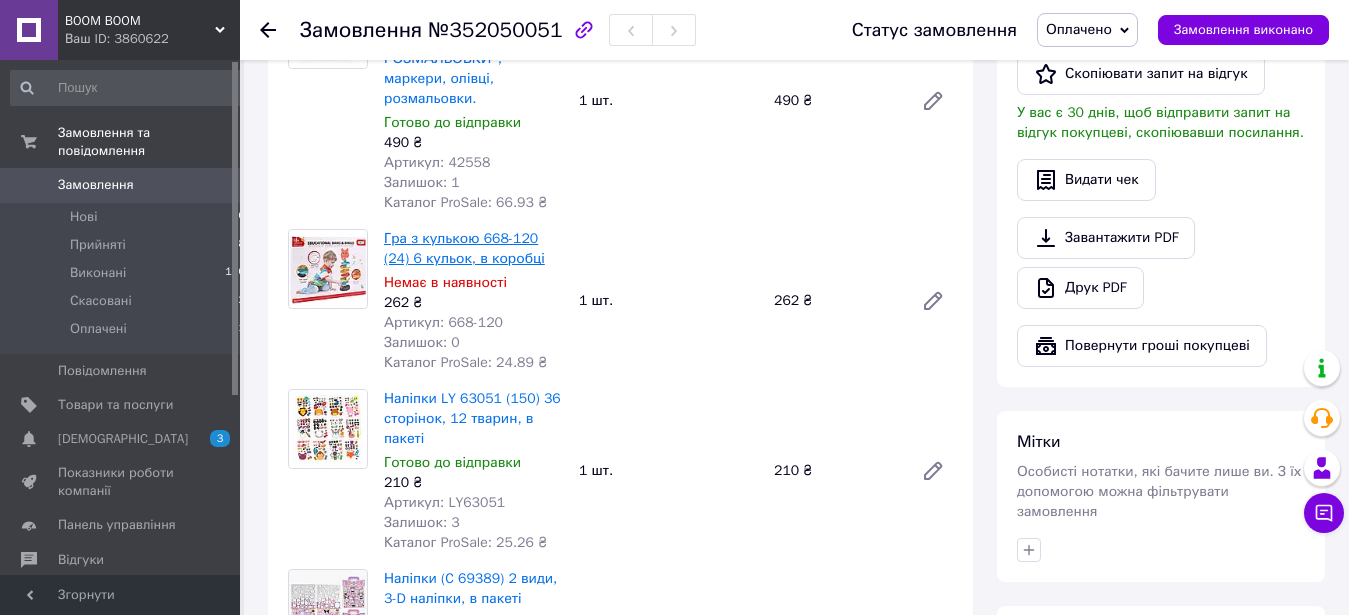 click on "Гра з кулькою 668-120 (24) 6 кульок, в коробці" at bounding box center [464, 248] 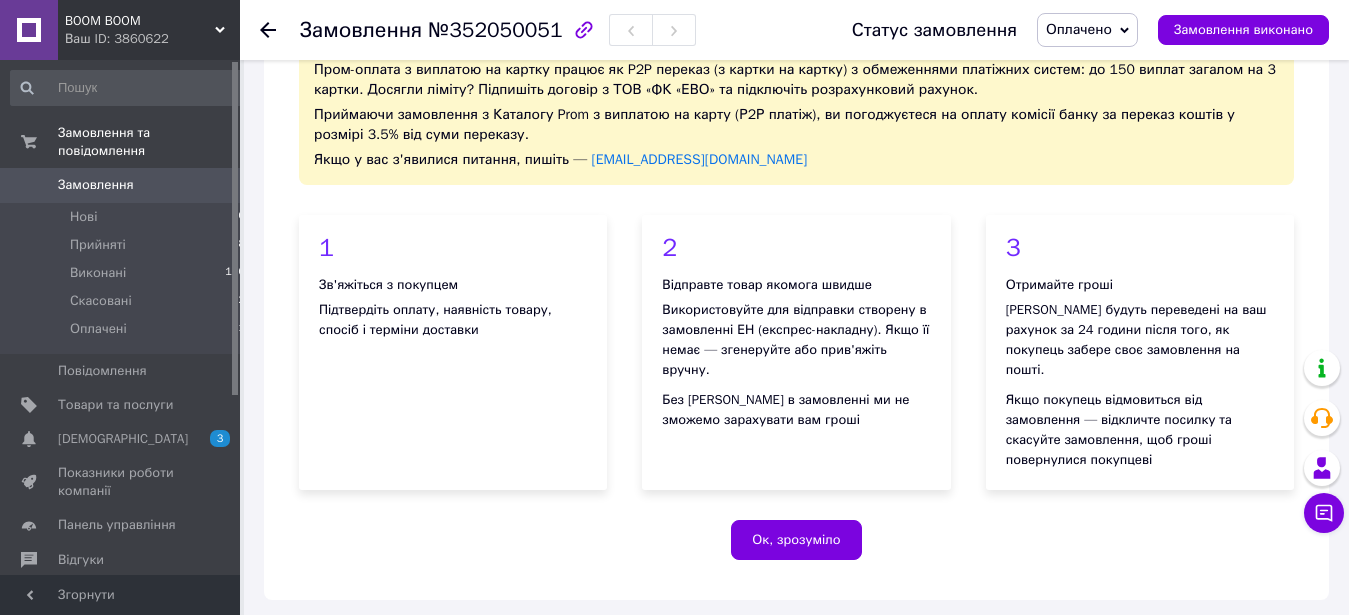 scroll, scrollTop: 0, scrollLeft: 0, axis: both 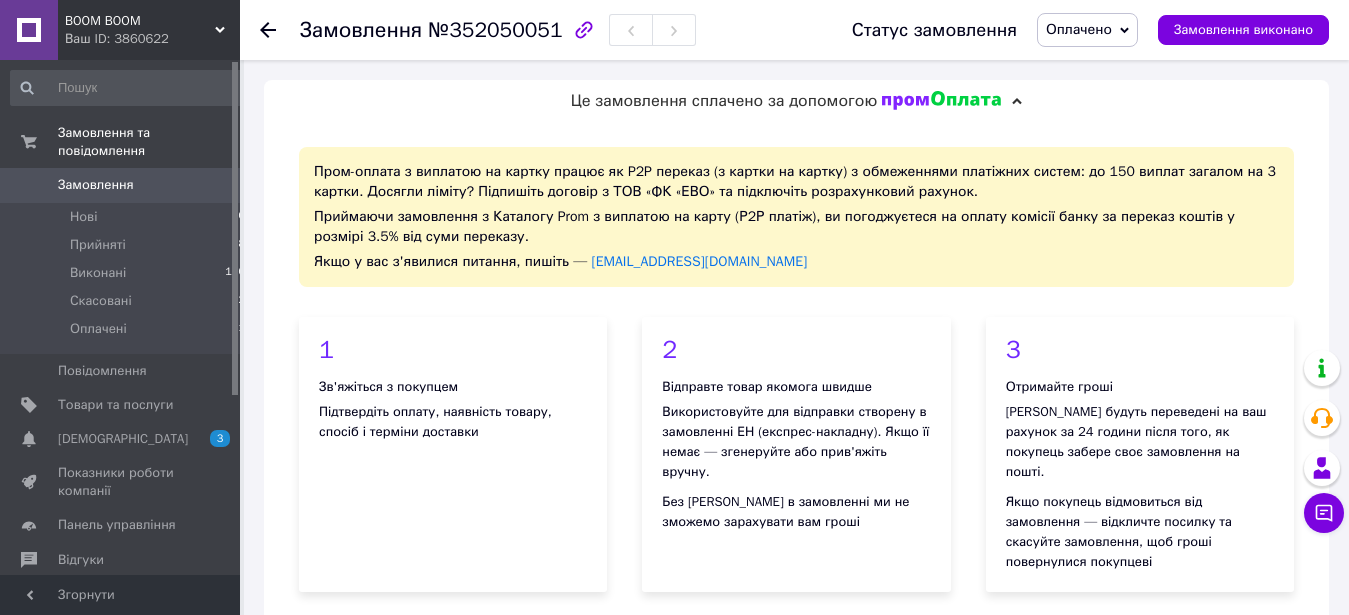 click on "Замовлення" at bounding box center [96, 185] 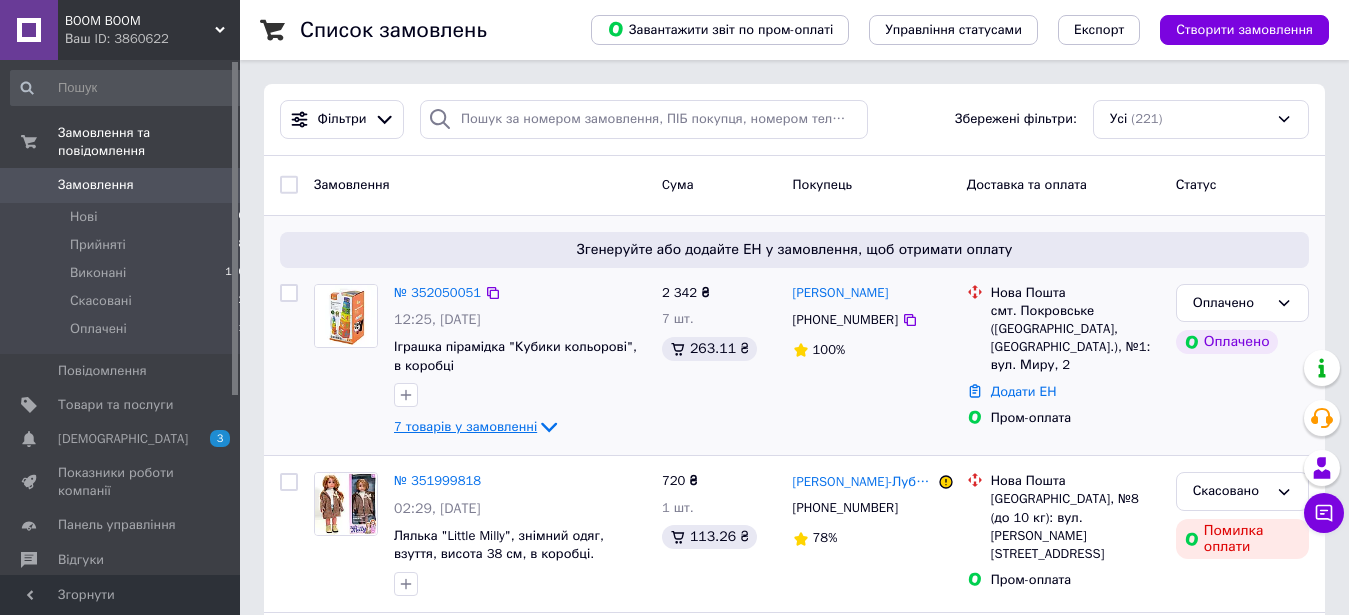 click 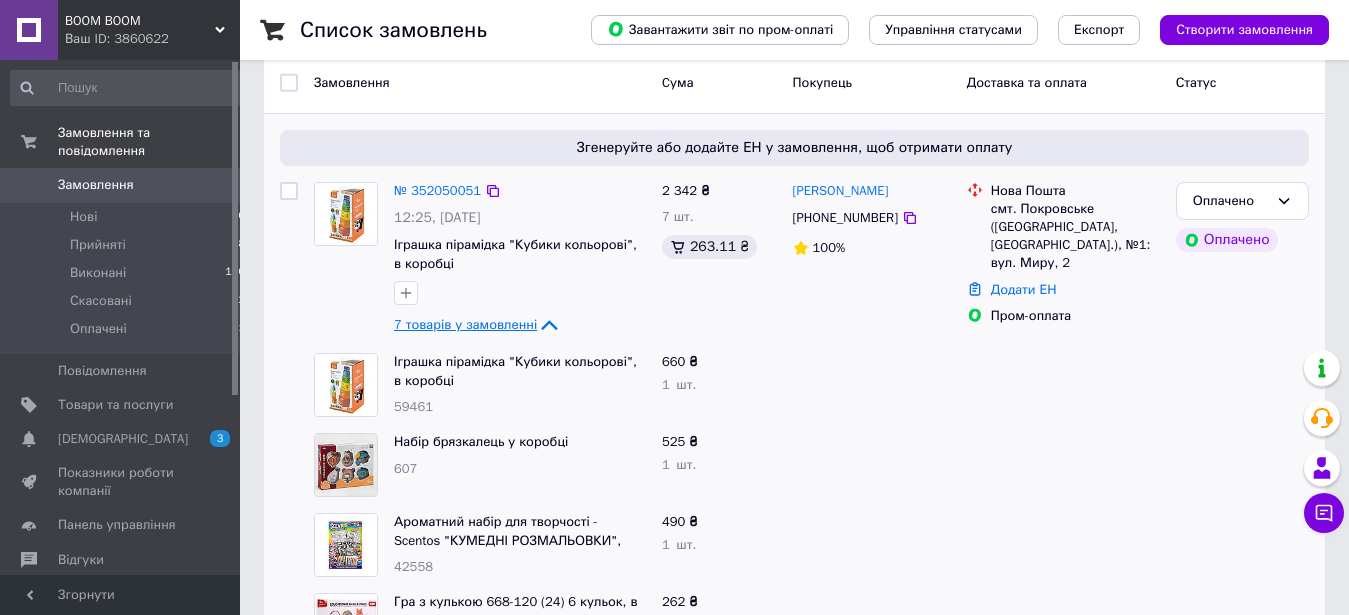 scroll, scrollTop: 0, scrollLeft: 0, axis: both 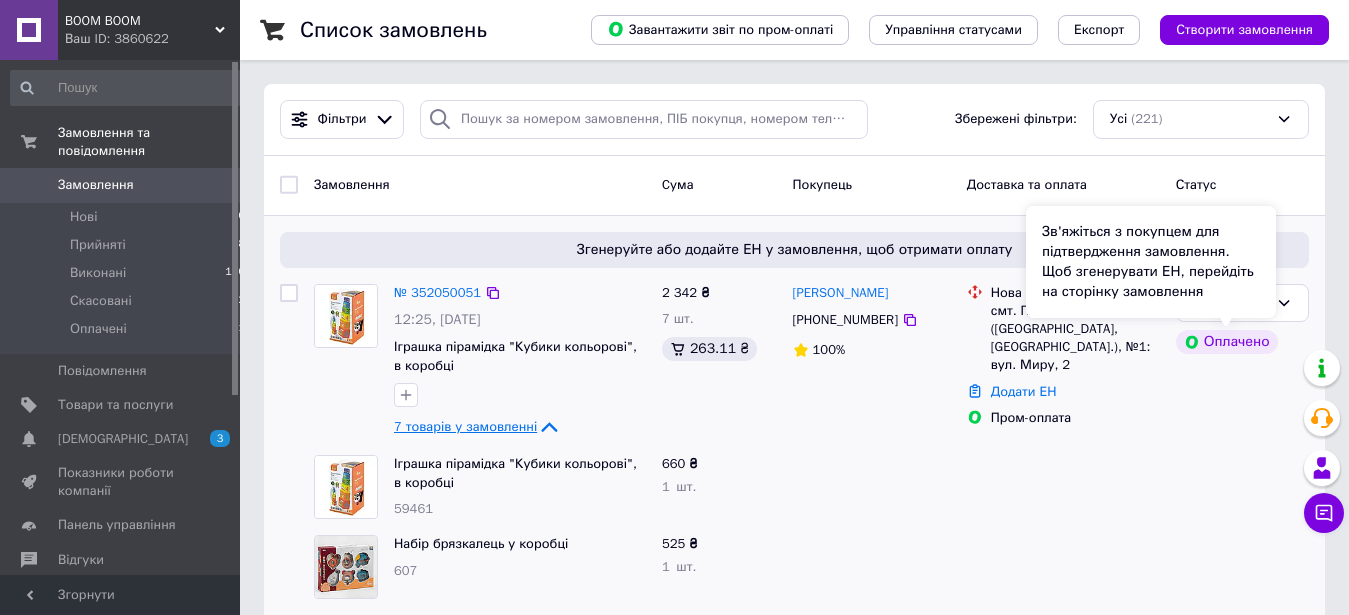 click on "Зв'яжіться з покупцем для підтвердження замовлення.
Щоб згенерувати ЕН, перейдіть на сторінку замовлення" at bounding box center [1151, 262] 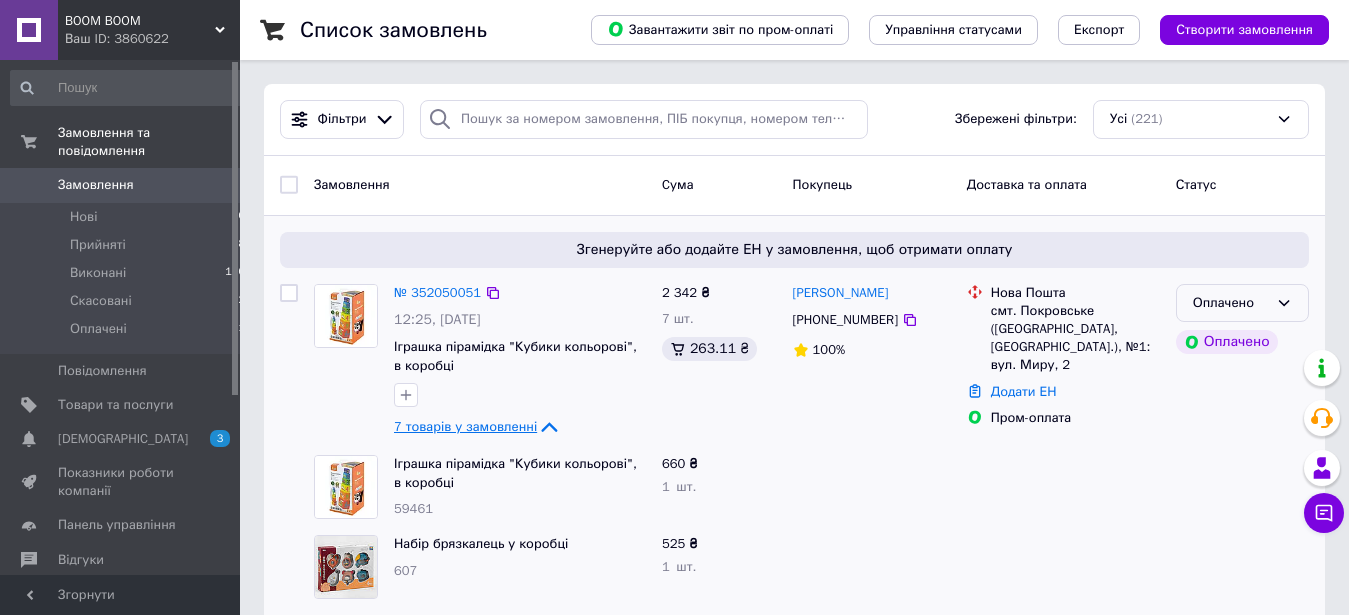 click on "Оплачено" at bounding box center [1242, 303] 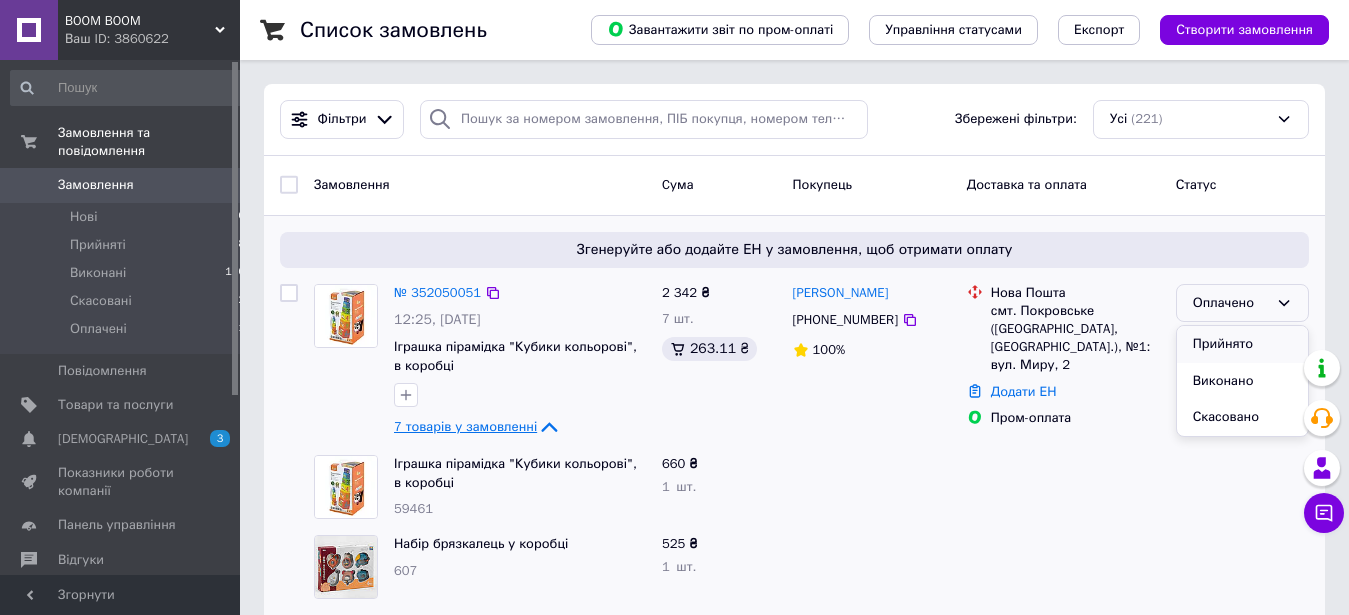 click on "Прийнято" at bounding box center [1242, 344] 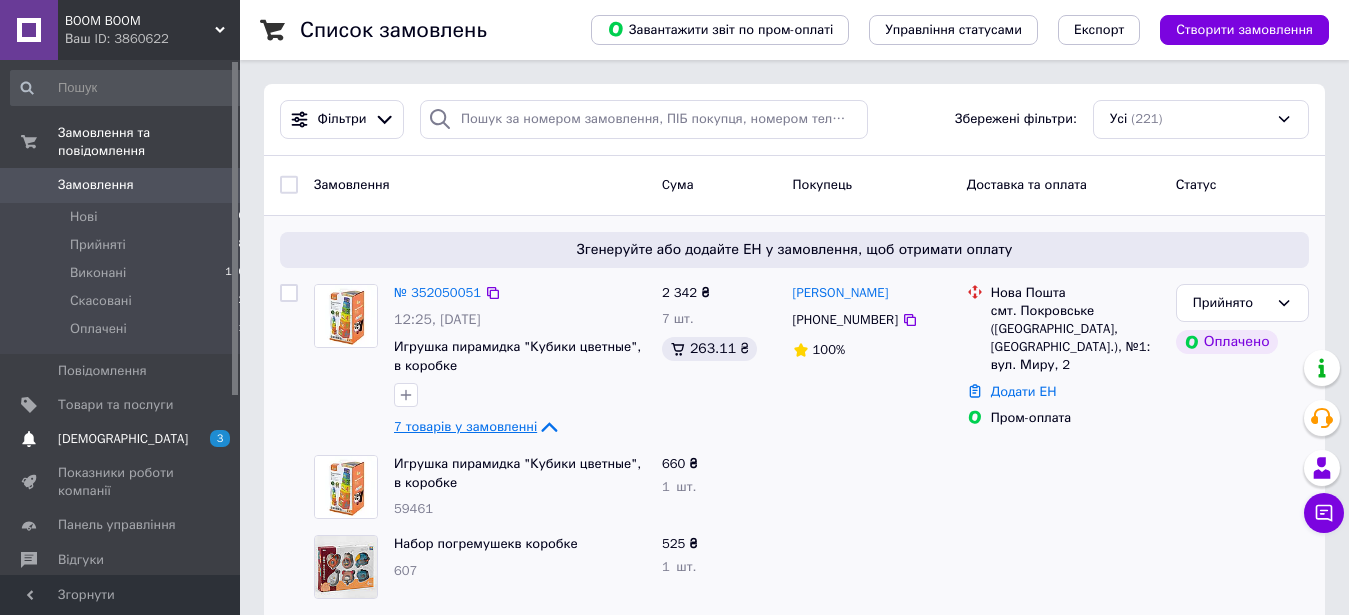 click on "[DEMOGRAPHIC_DATA] 3 0" at bounding box center (128, 439) 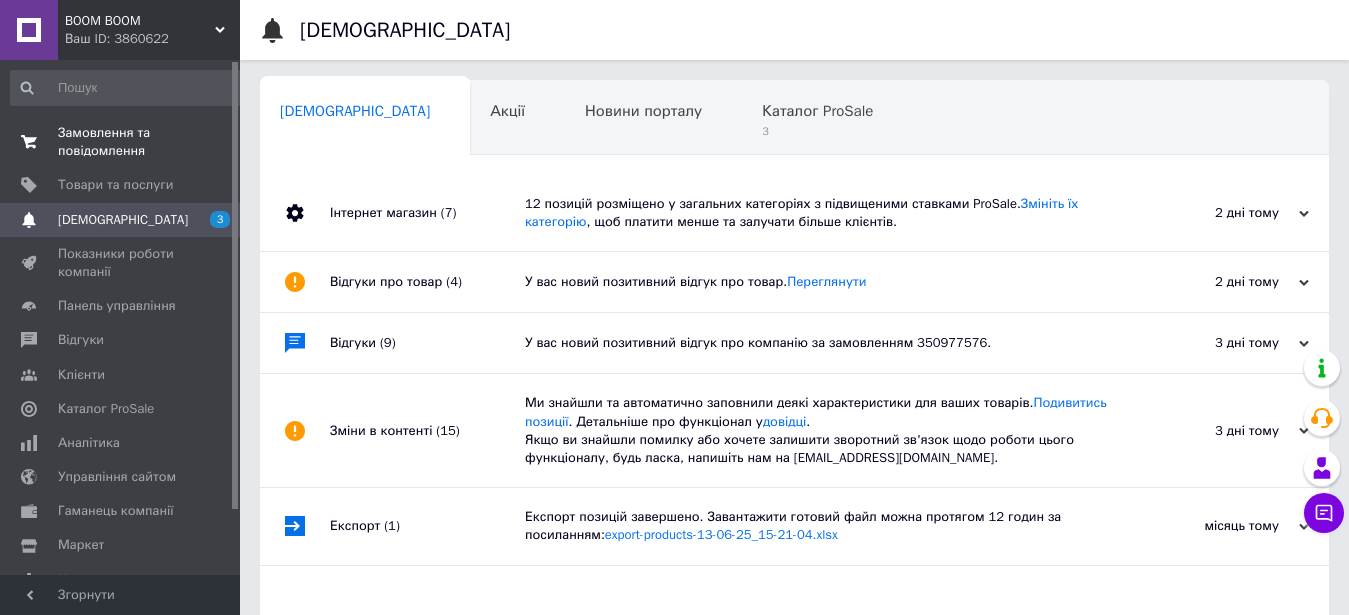 click on "Замовлення та повідомлення" at bounding box center (121, 142) 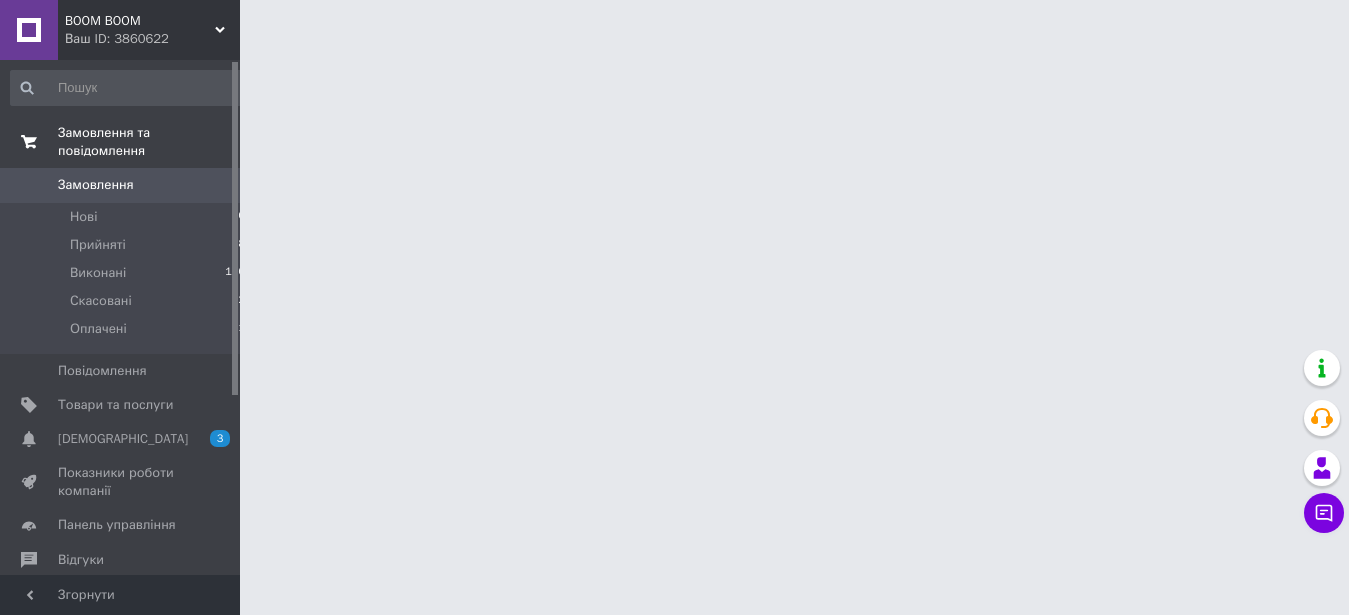 click on "Замовлення та повідомлення" at bounding box center (128, 142) 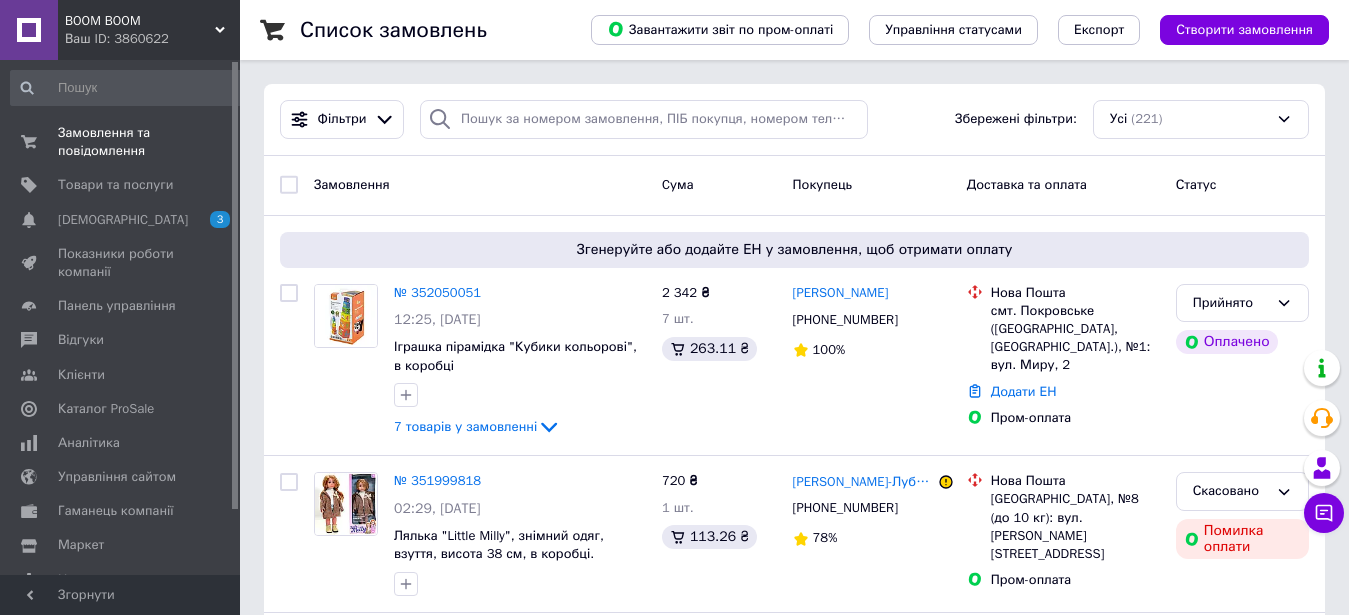 scroll, scrollTop: 102, scrollLeft: 0, axis: vertical 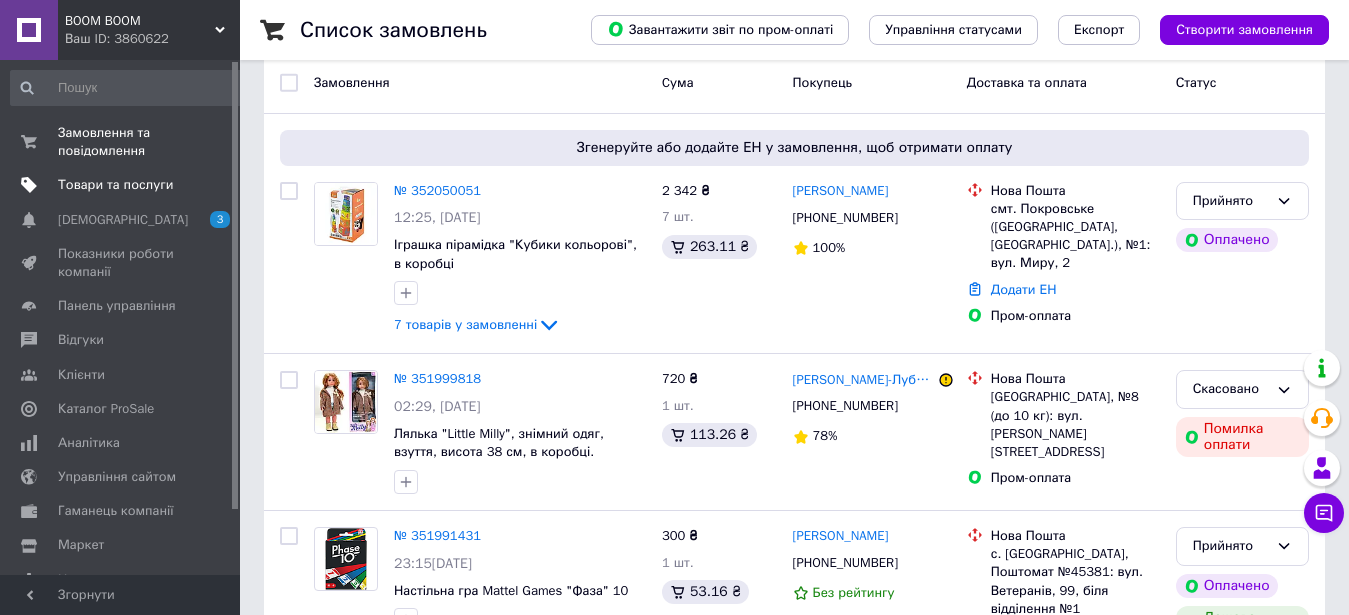 click on "Товари та послуги" at bounding box center (115, 185) 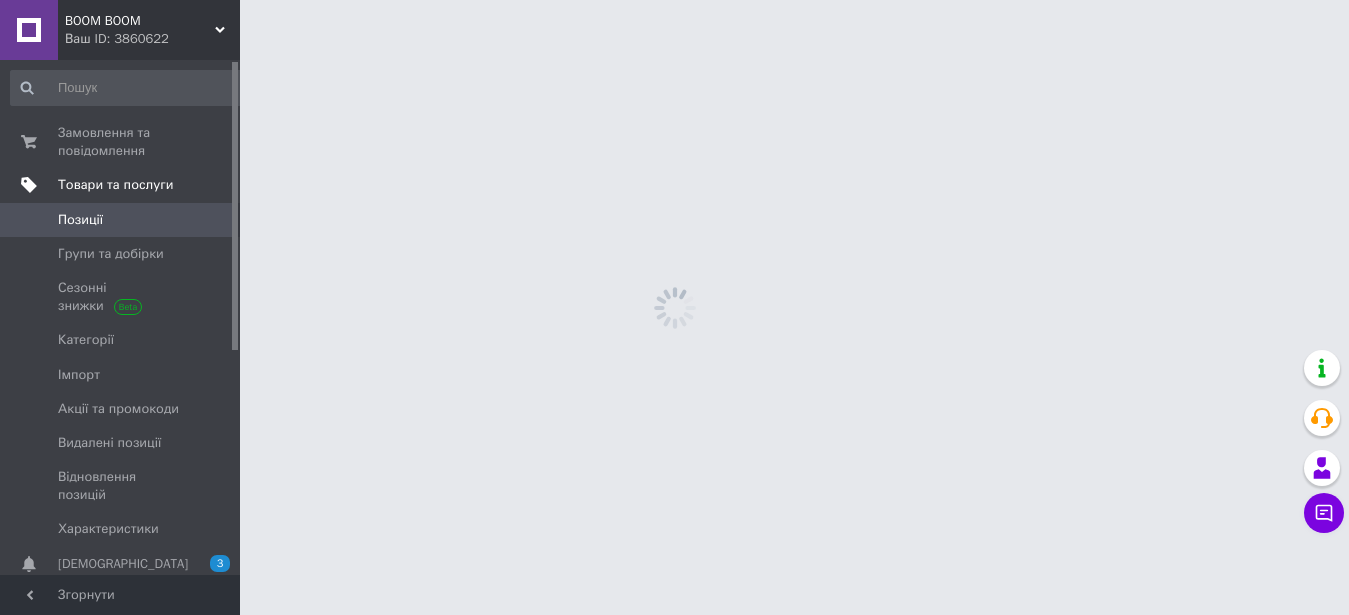 scroll, scrollTop: 0, scrollLeft: 0, axis: both 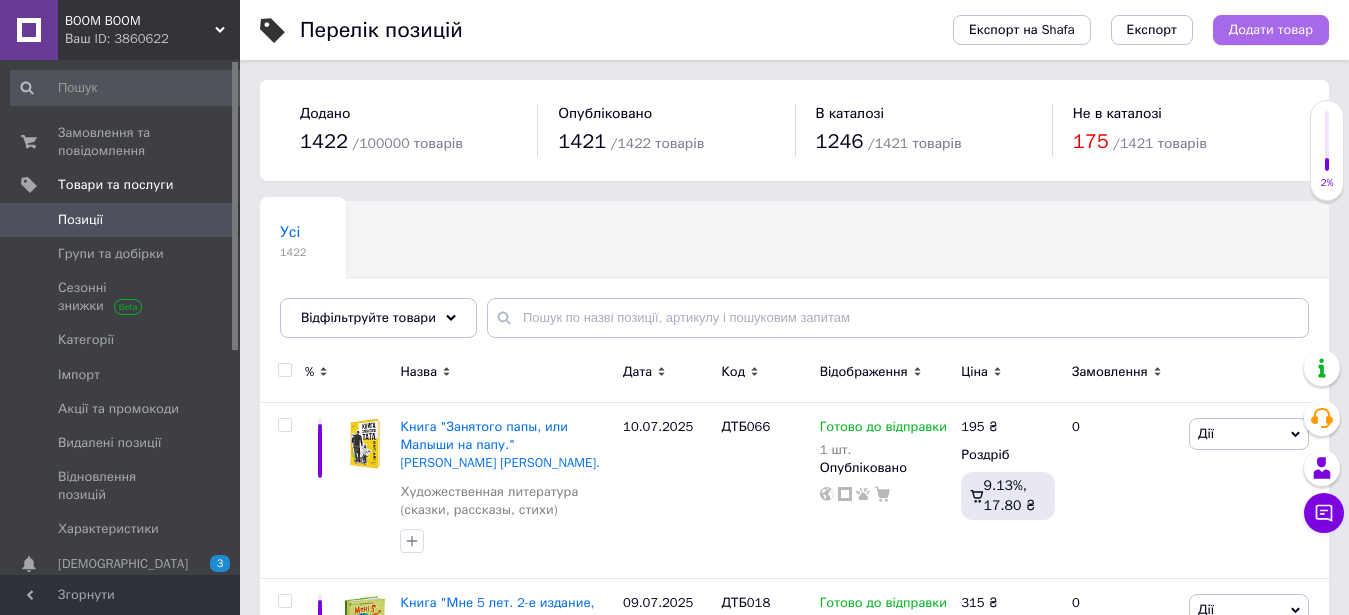 click on "Додати товар" at bounding box center [1271, 30] 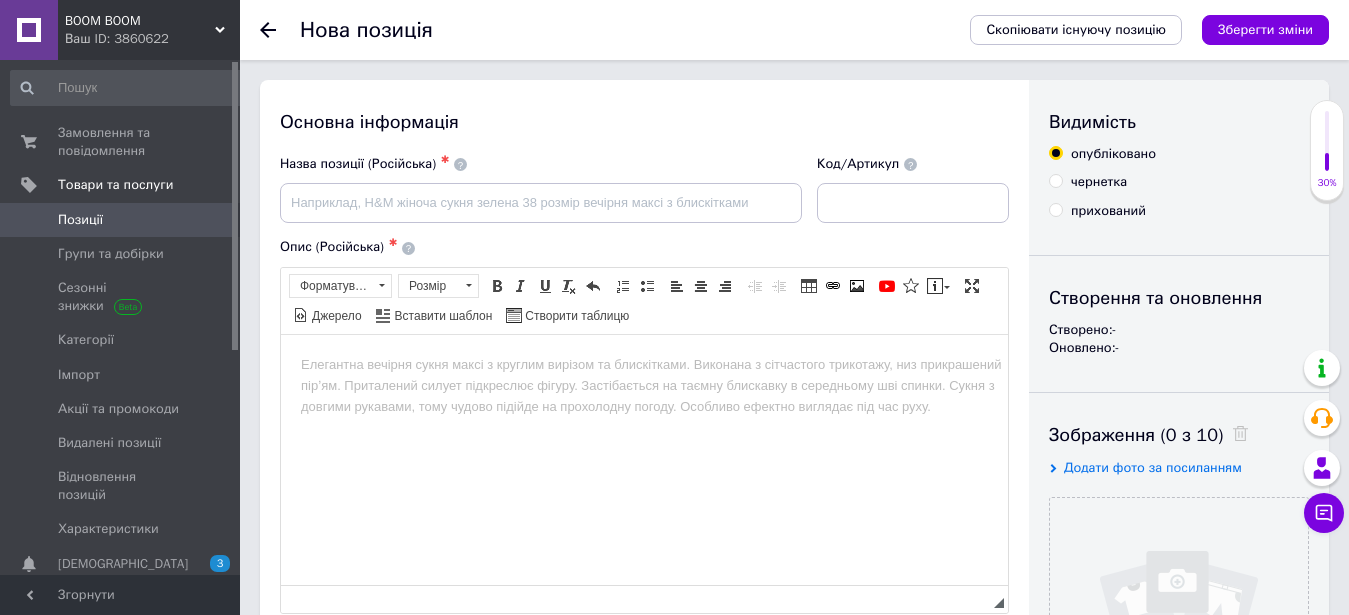 scroll, scrollTop: 0, scrollLeft: 0, axis: both 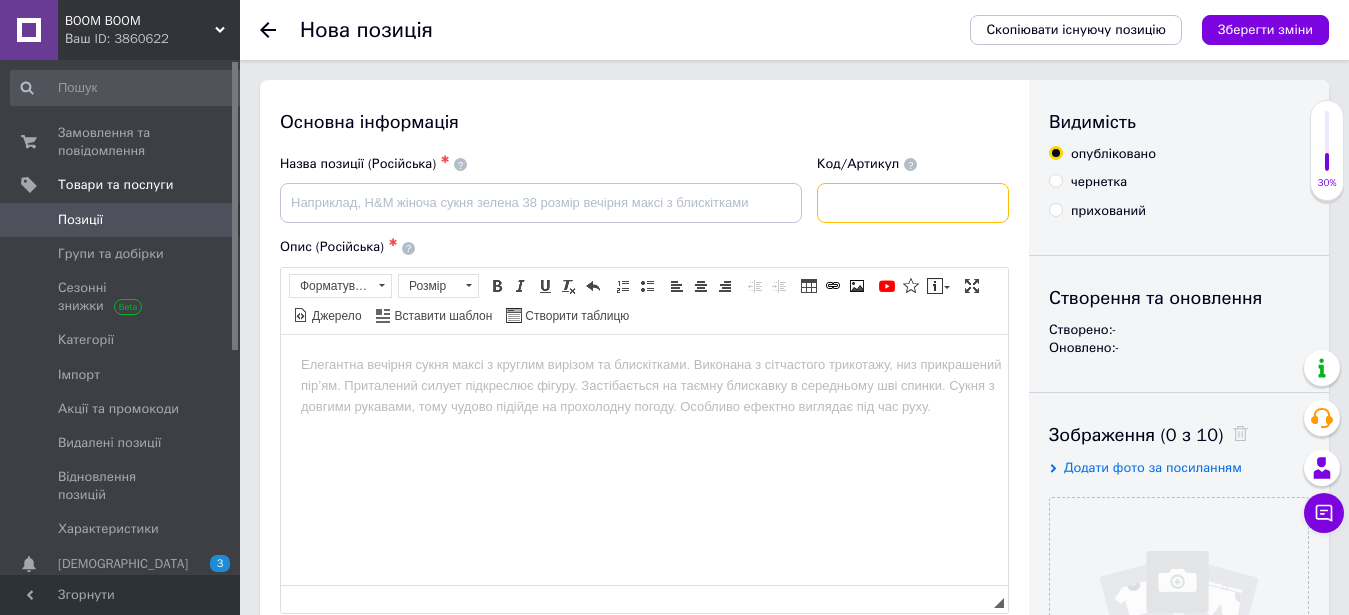 drag, startPoint x: 861, startPoint y: 199, endPoint x: 861, endPoint y: 217, distance: 18 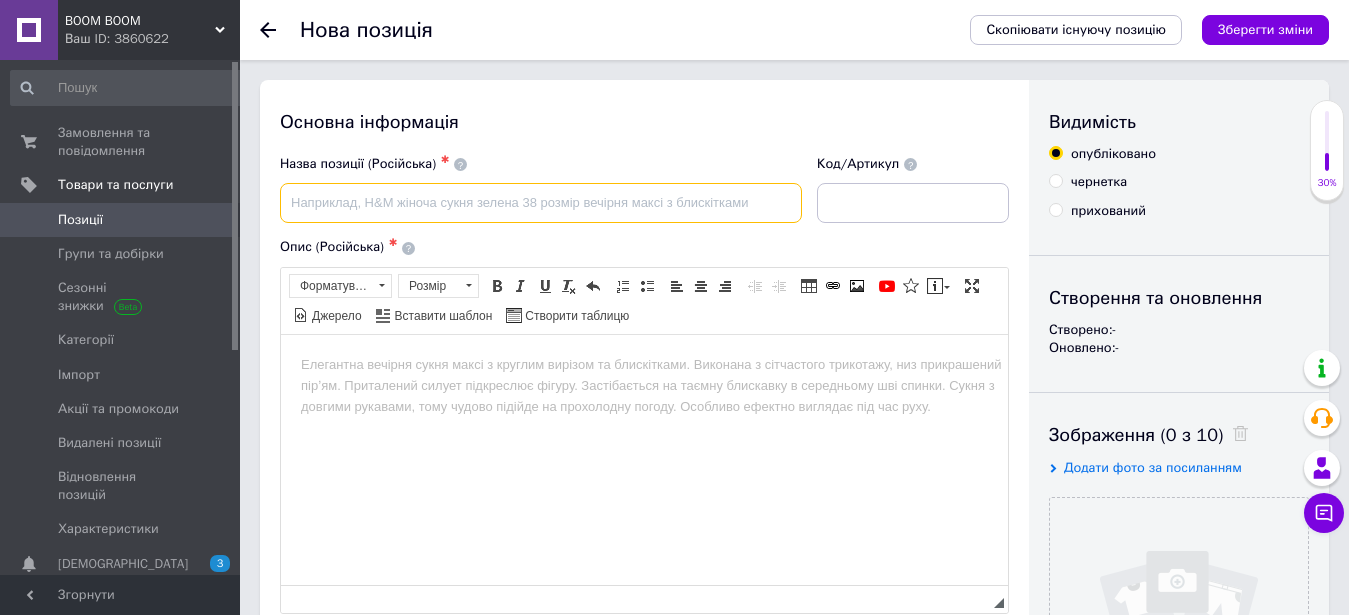 click at bounding box center (541, 203) 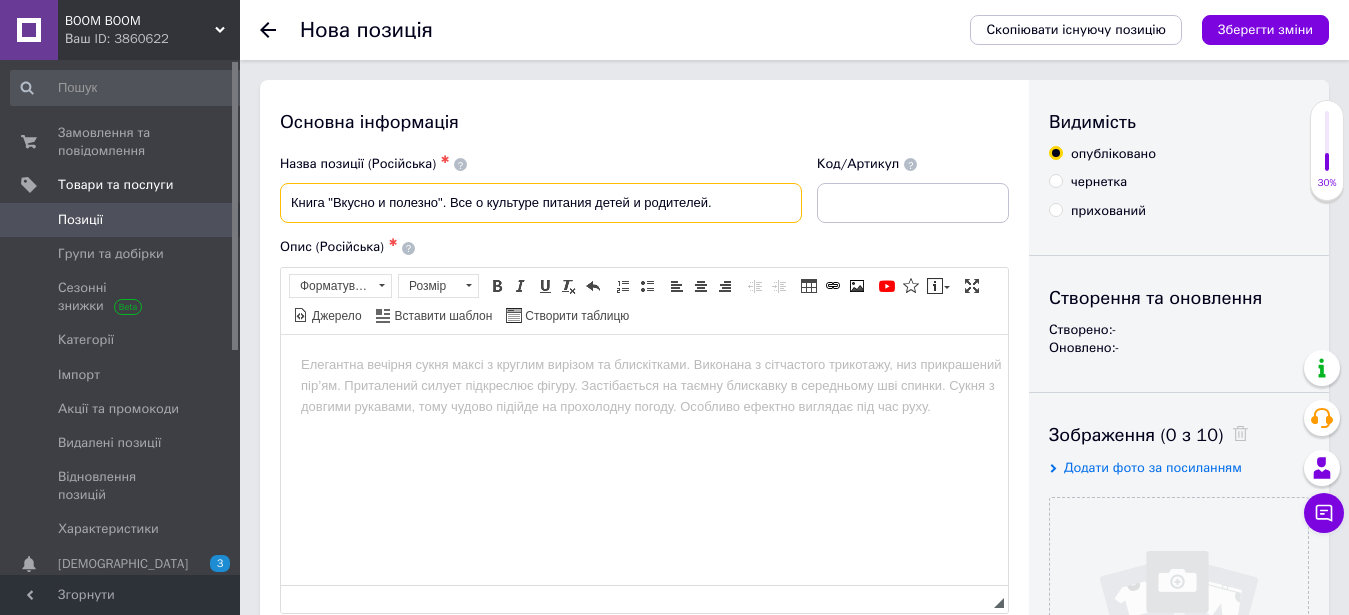 type on "Книга "Вкусно и полезно". Все о культуре питания детей и родителей." 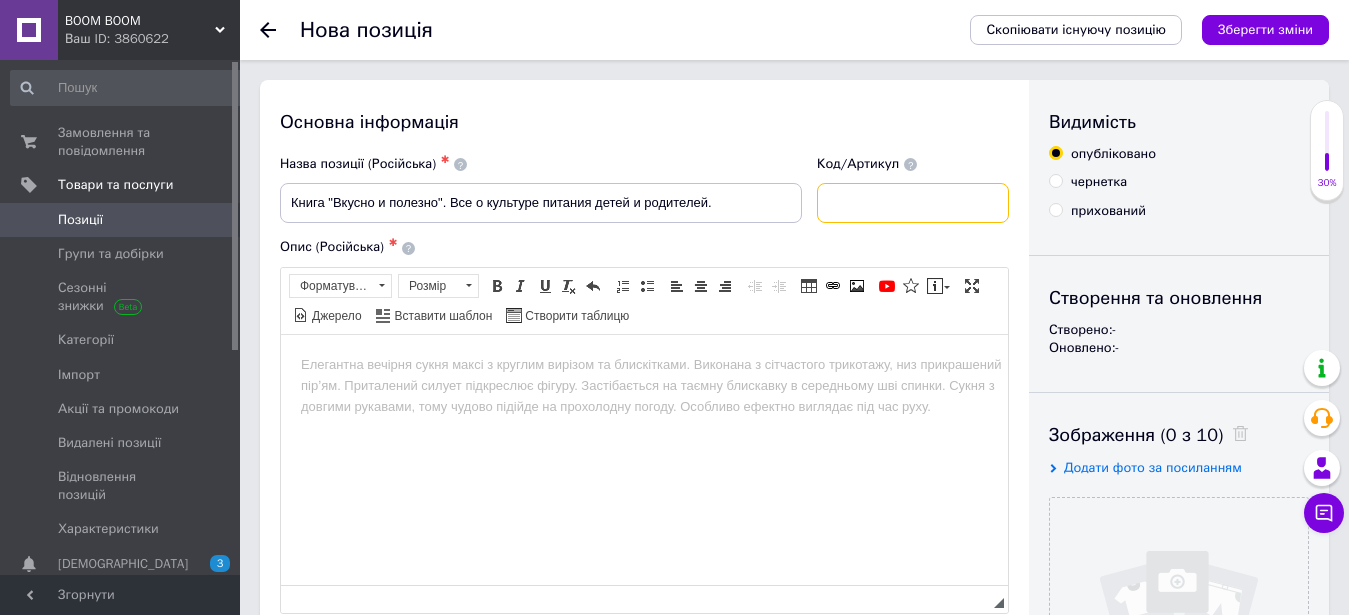 click at bounding box center (913, 203) 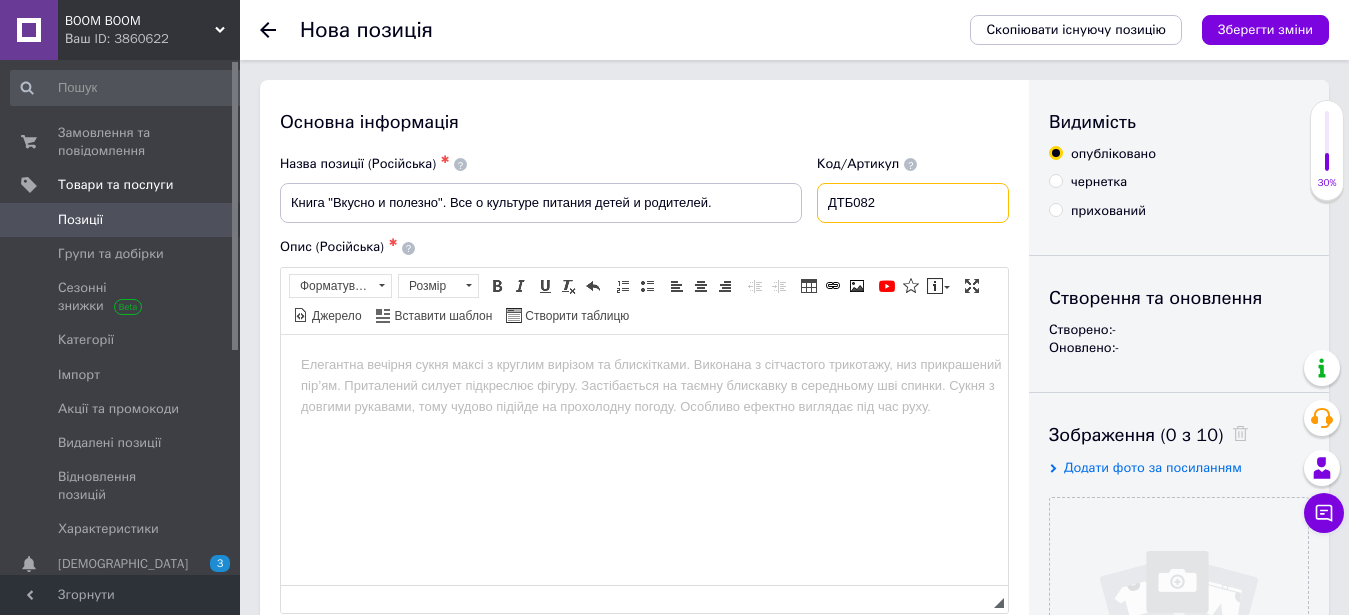 scroll, scrollTop: 408, scrollLeft: 0, axis: vertical 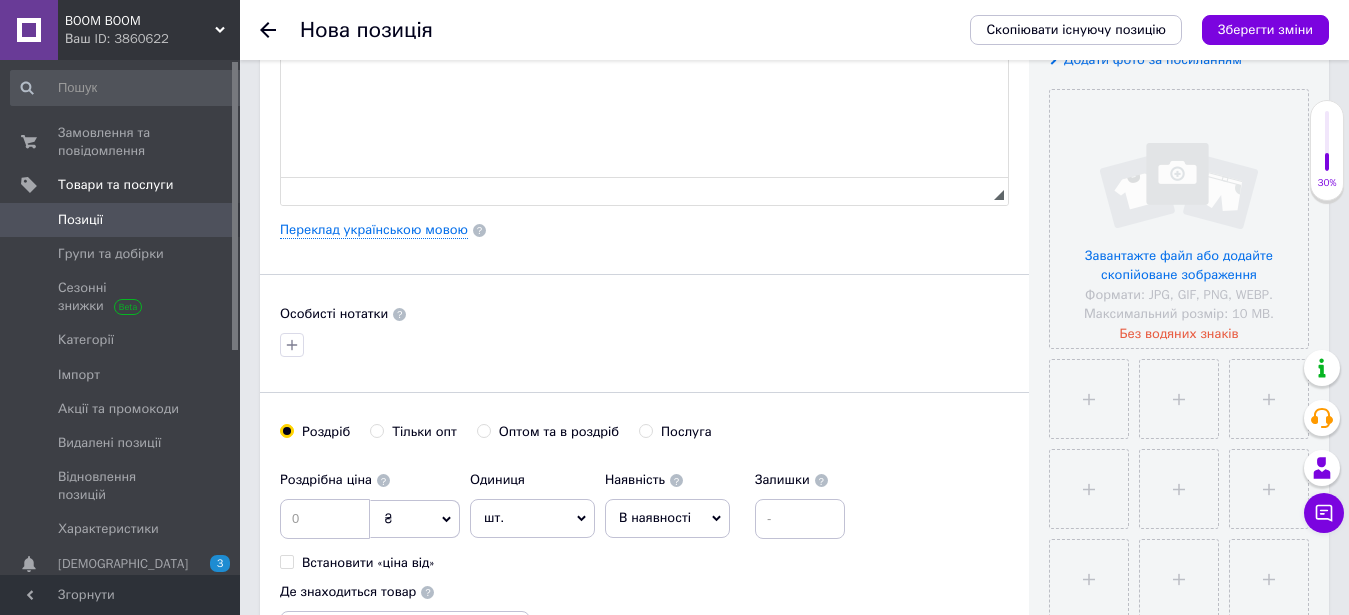 type on "ДТБ082" 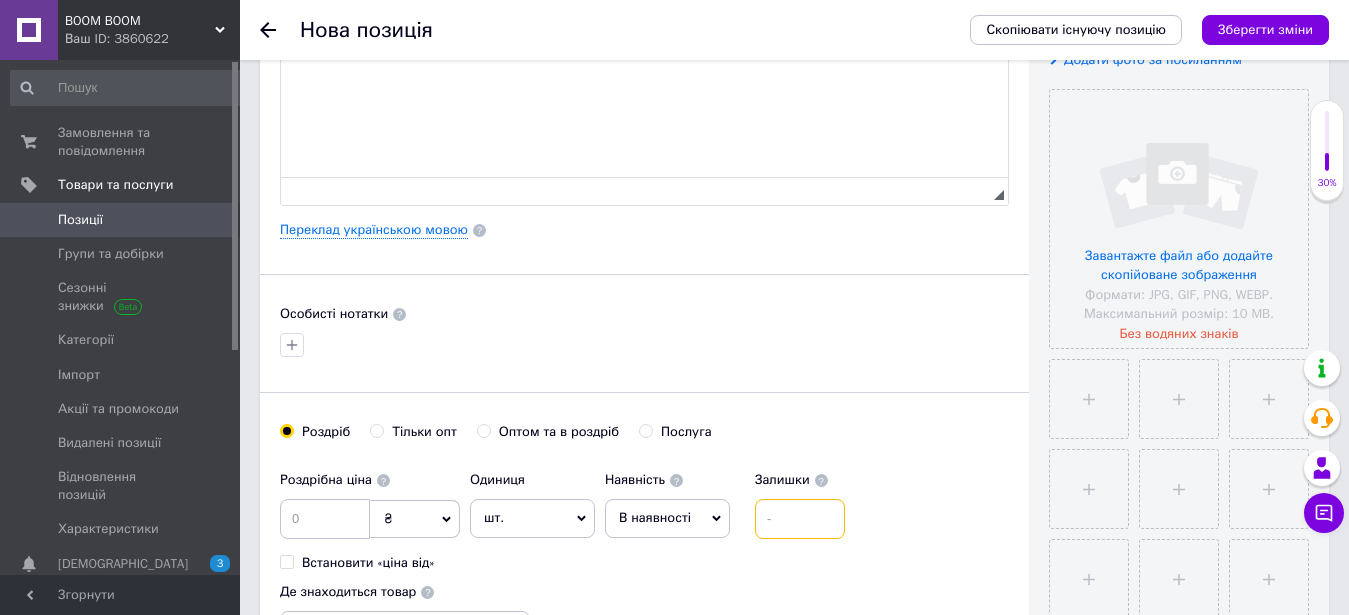 click at bounding box center [800, 519] 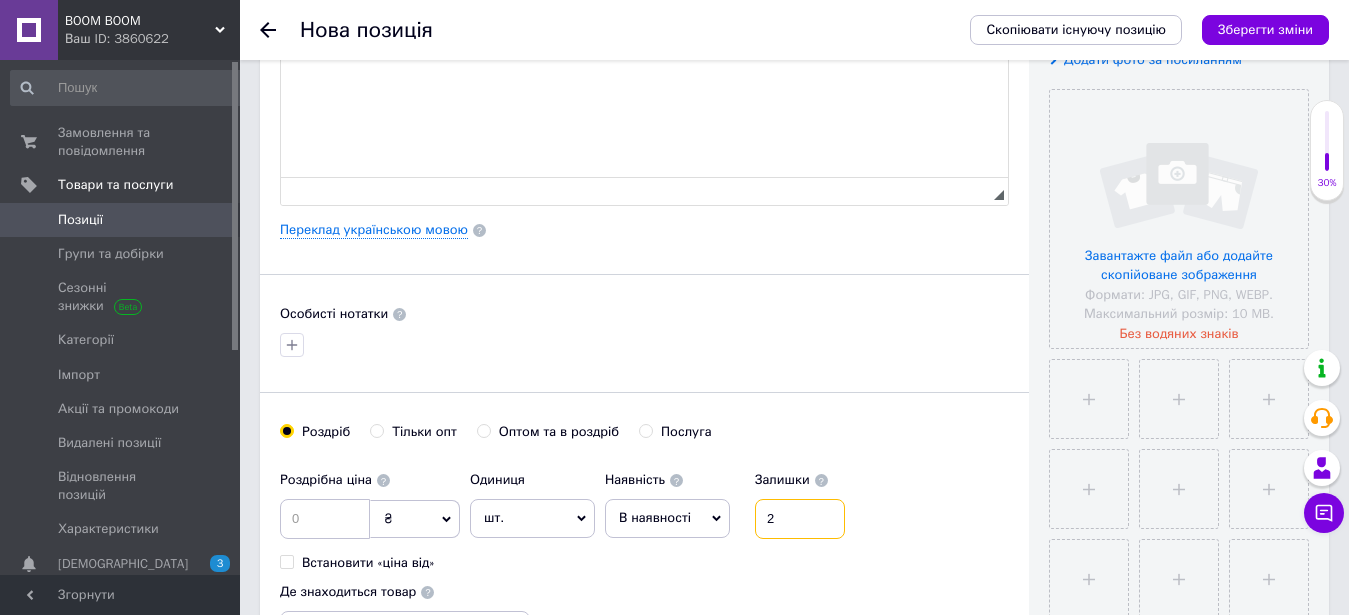 type on "2" 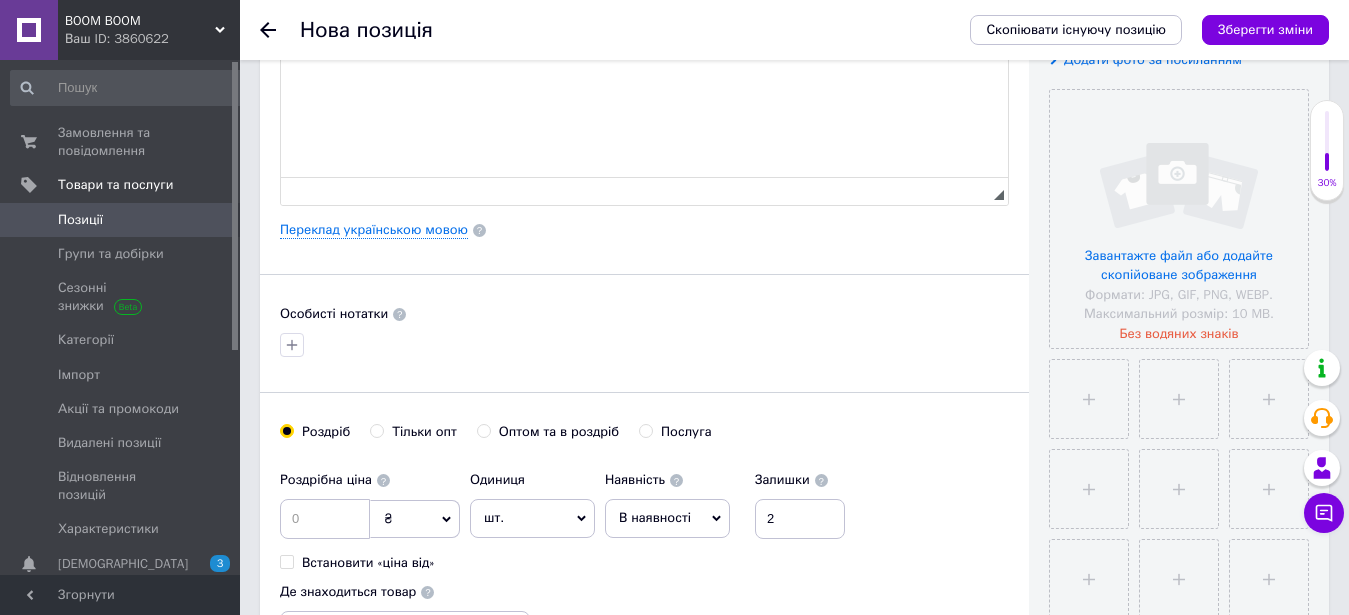 click 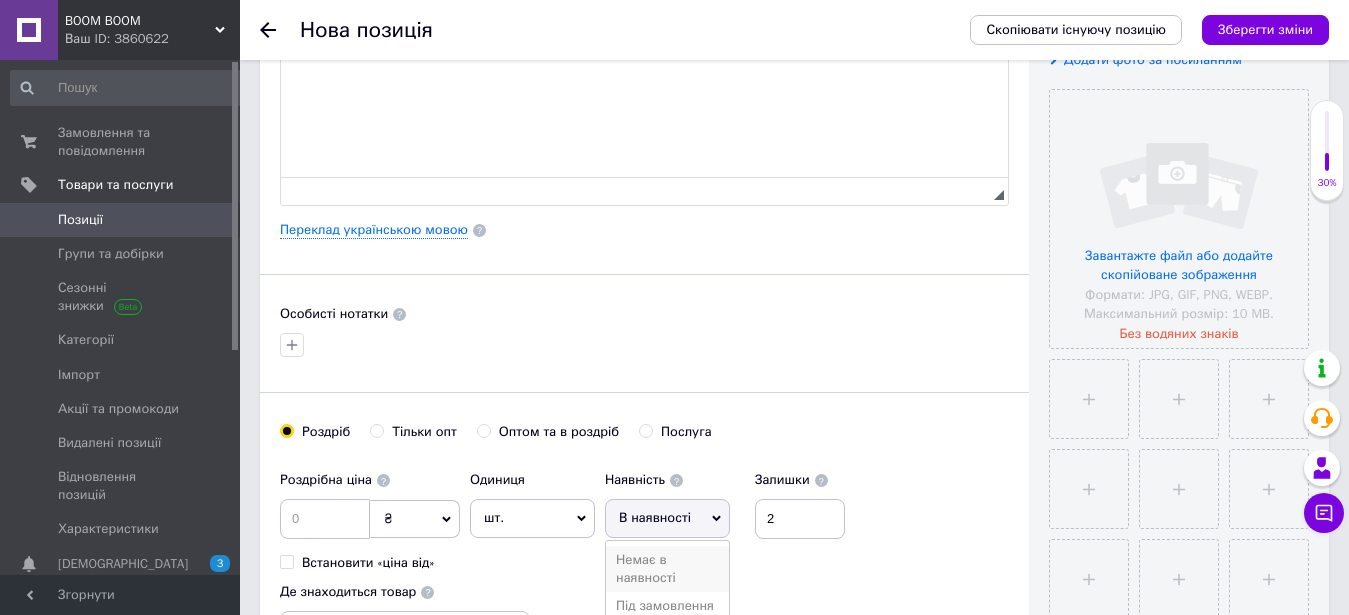 scroll, scrollTop: 612, scrollLeft: 0, axis: vertical 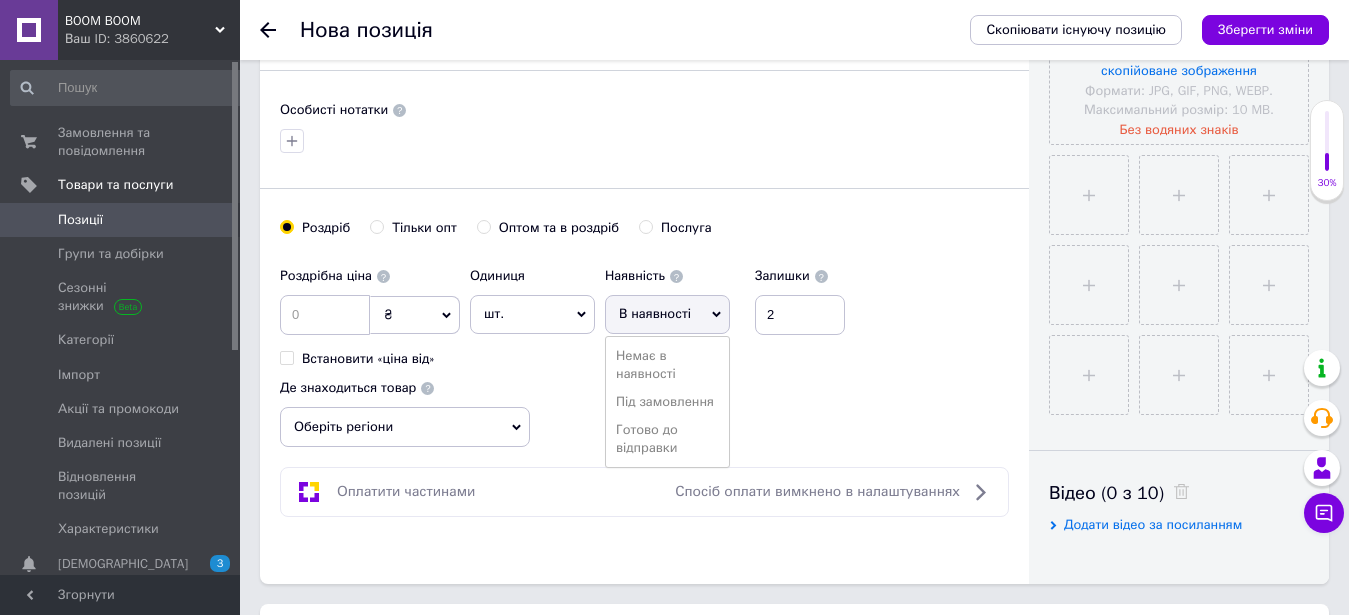click on "Немає в наявності Під замовлення [PERSON_NAME] до відправки" at bounding box center (667, 402) 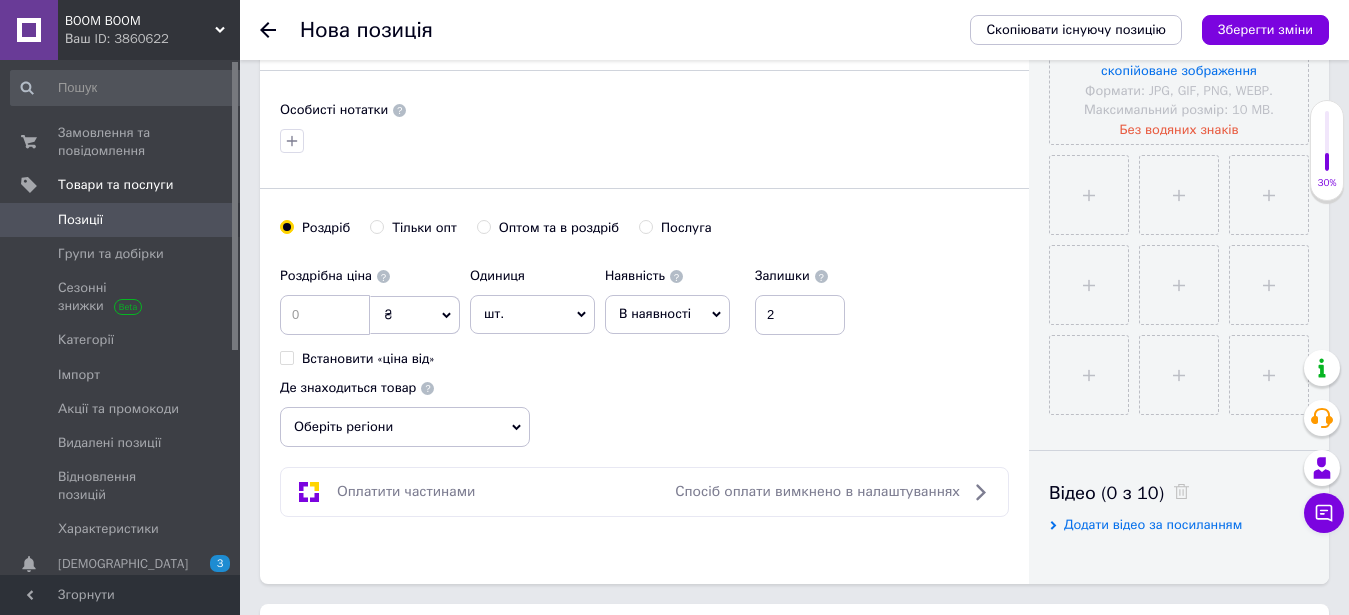 click on "Основна інформація Назва позиції (Російська) ✱ Книга "Вкусно и полезно". Все о культуре питания детей и родителей. Код/Артикул ДТБ082 Опис (Російська) ✱ Розширений текстовий редактор, 96EA679F-0829-446C-957A-BAB3C257F8D1 Панель інструментів редактора Форматування Форматування Розмір Розмір   Жирний  Сполучення клавіш Ctrl+B   Курсив  Сполучення клавіш Ctrl+I   Підкреслений  Сполучення клавіш Ctrl+U   Видалити форматування   Повернути  Сполучення клавіш Ctrl+Z   Вставити/видалити нумерований список   Вставити/видалити маркований список   По лівому краю   По центру         Таблиця $" at bounding box center [644, 26] 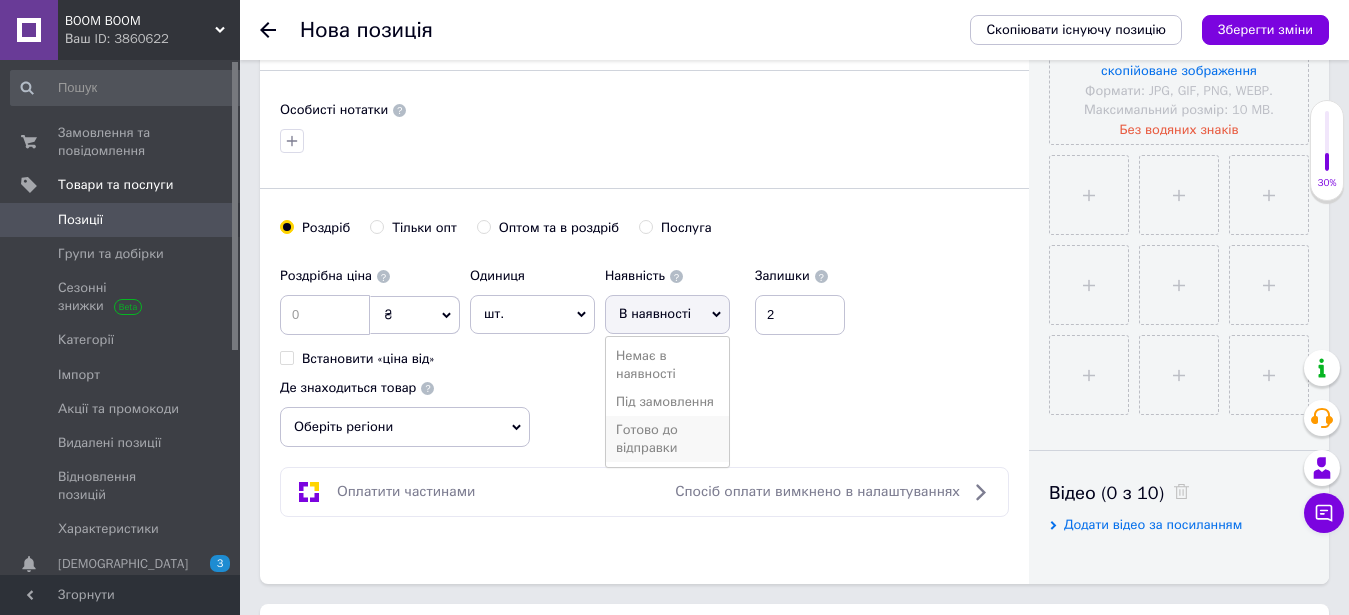 click on "Готово до відправки" at bounding box center (667, 439) 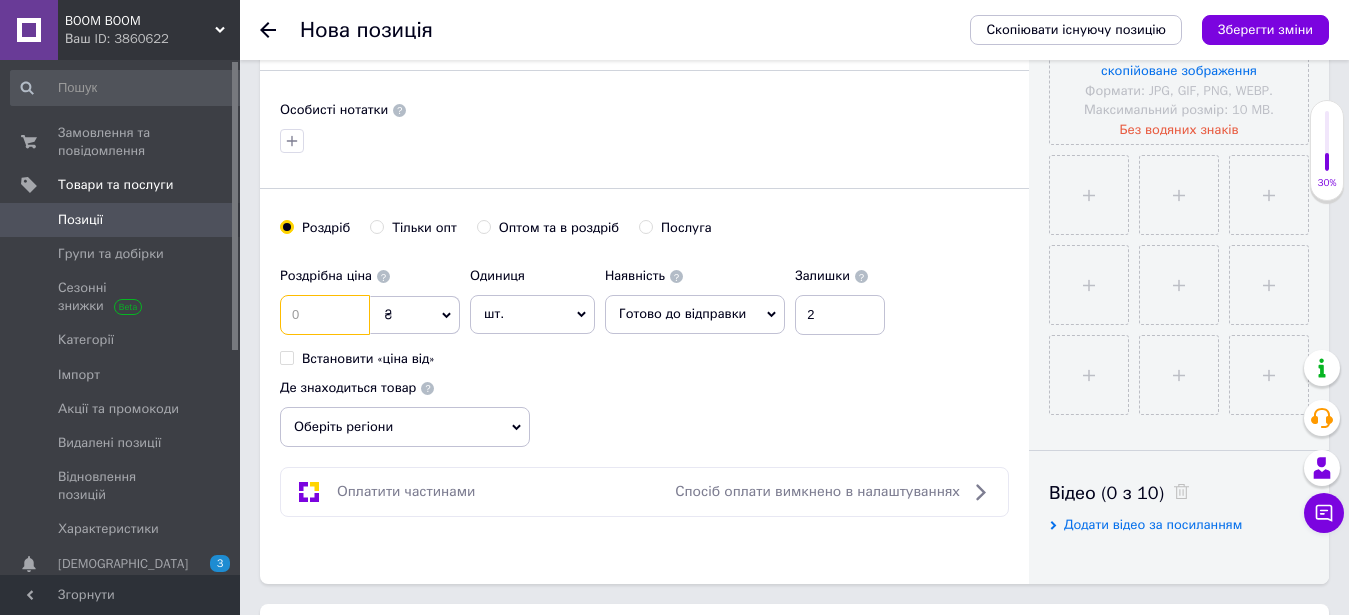 click at bounding box center (325, 315) 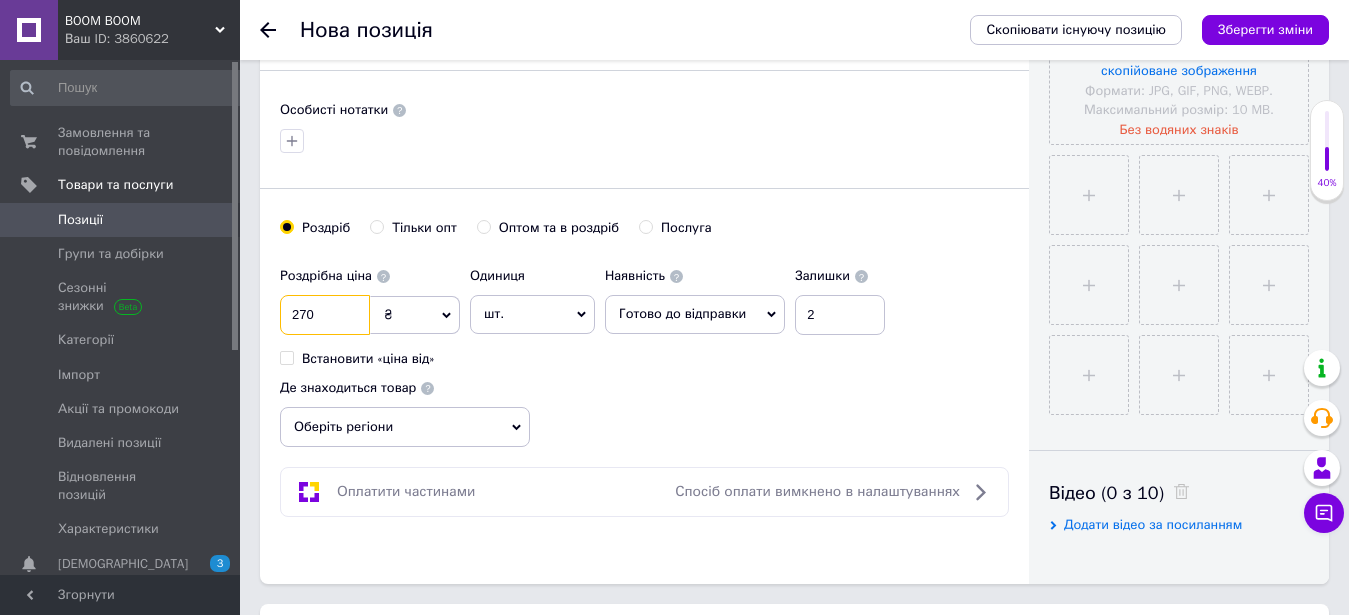 type on "270" 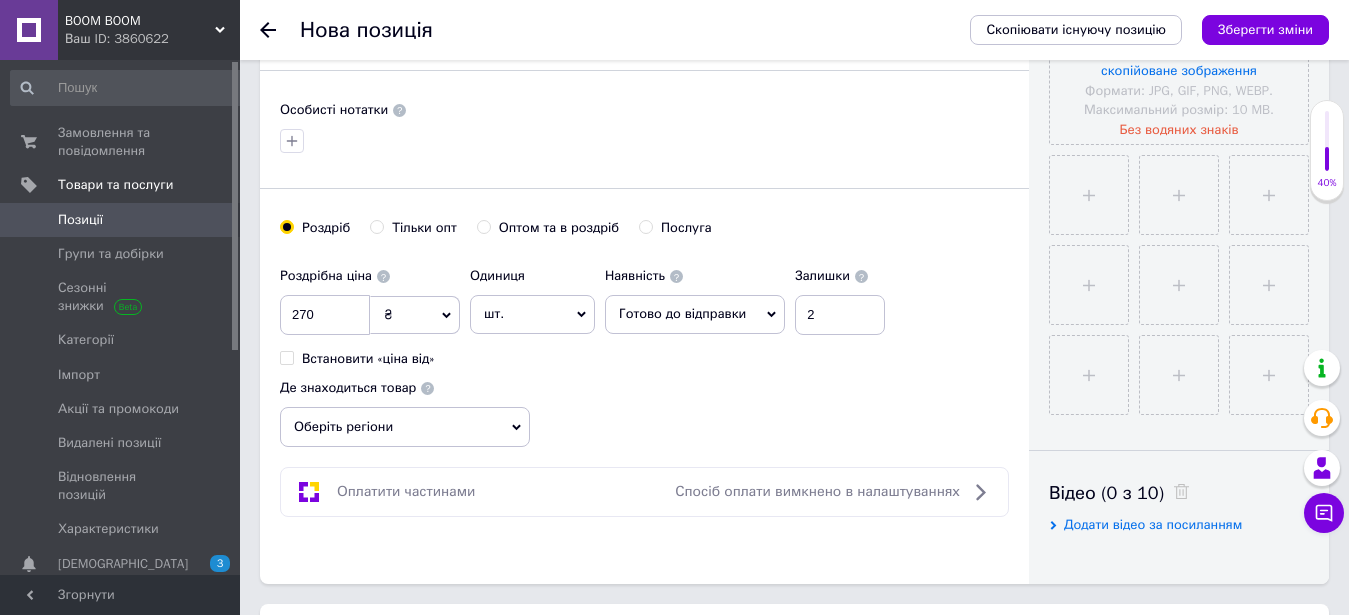 click on "Оберіть регіони" at bounding box center (405, 427) 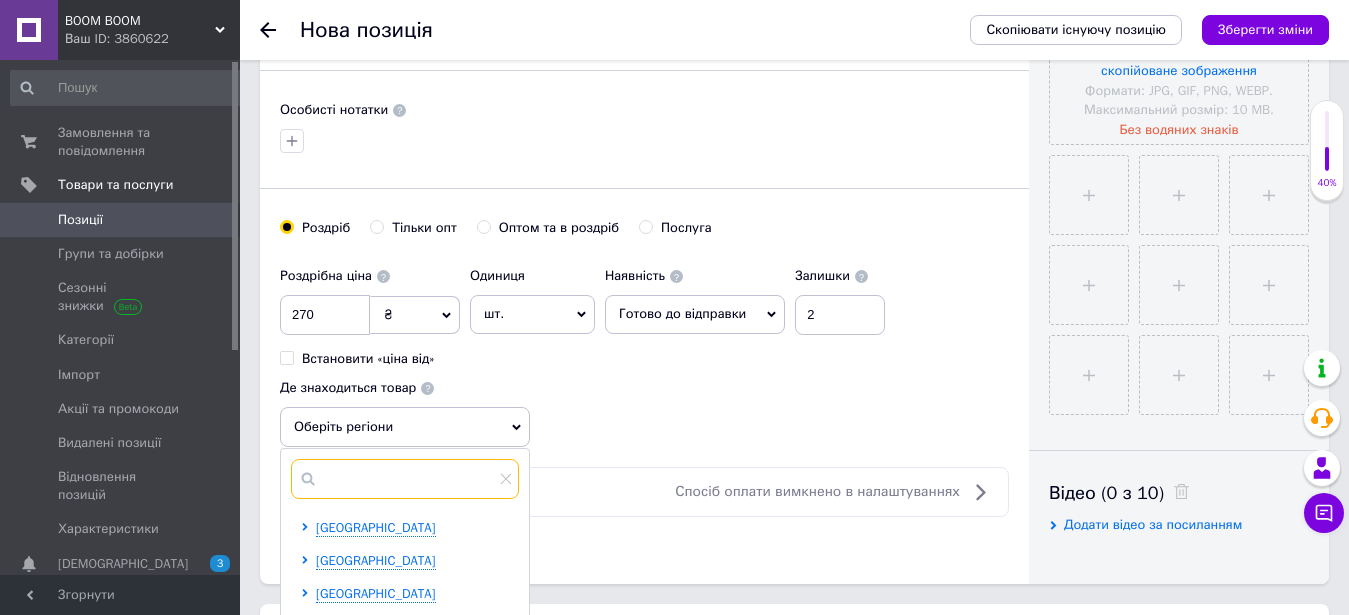 click at bounding box center [405, 479] 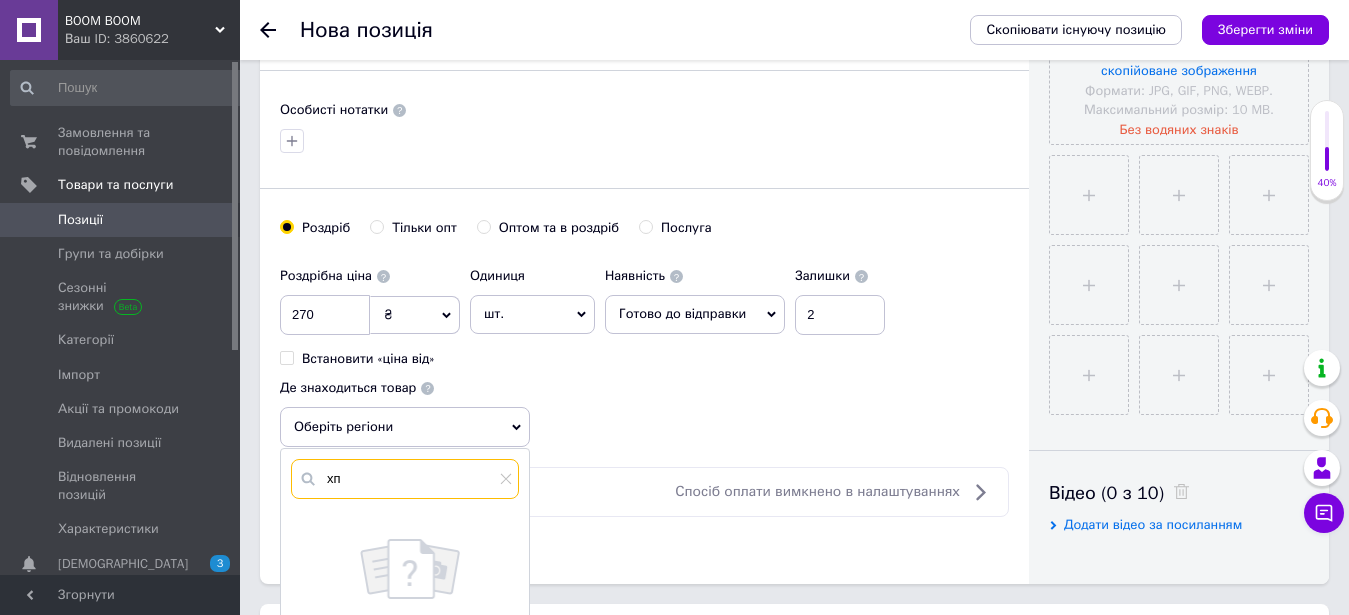 type on "х" 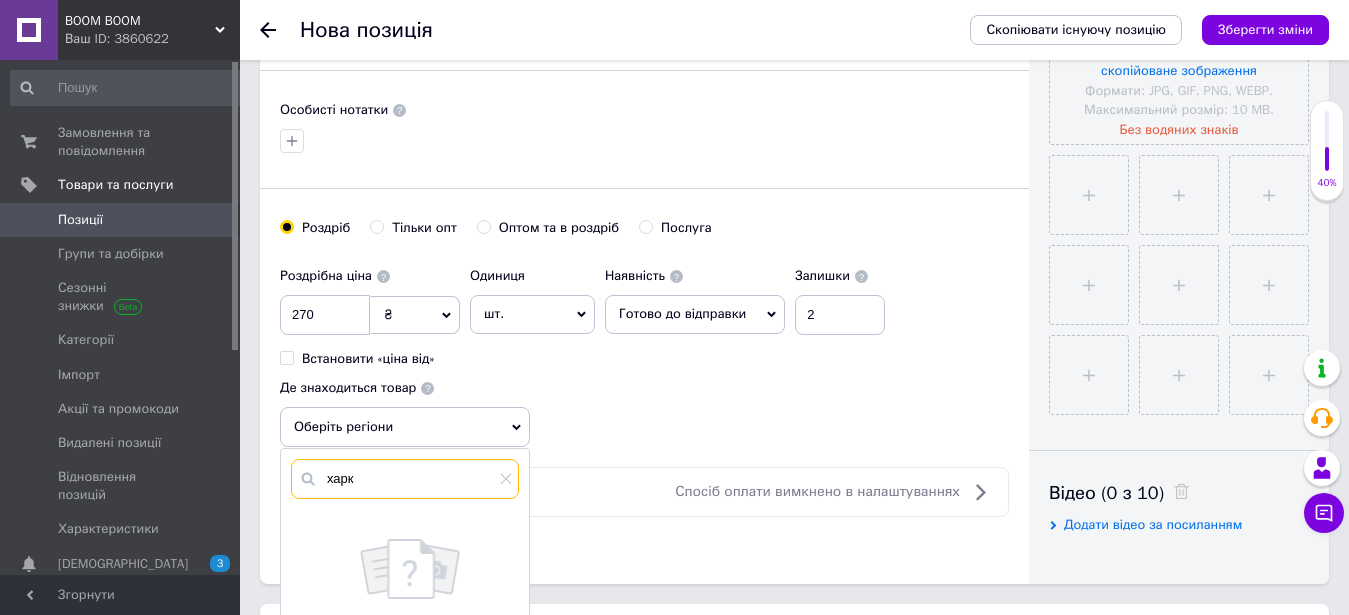 scroll, scrollTop: 714, scrollLeft: 0, axis: vertical 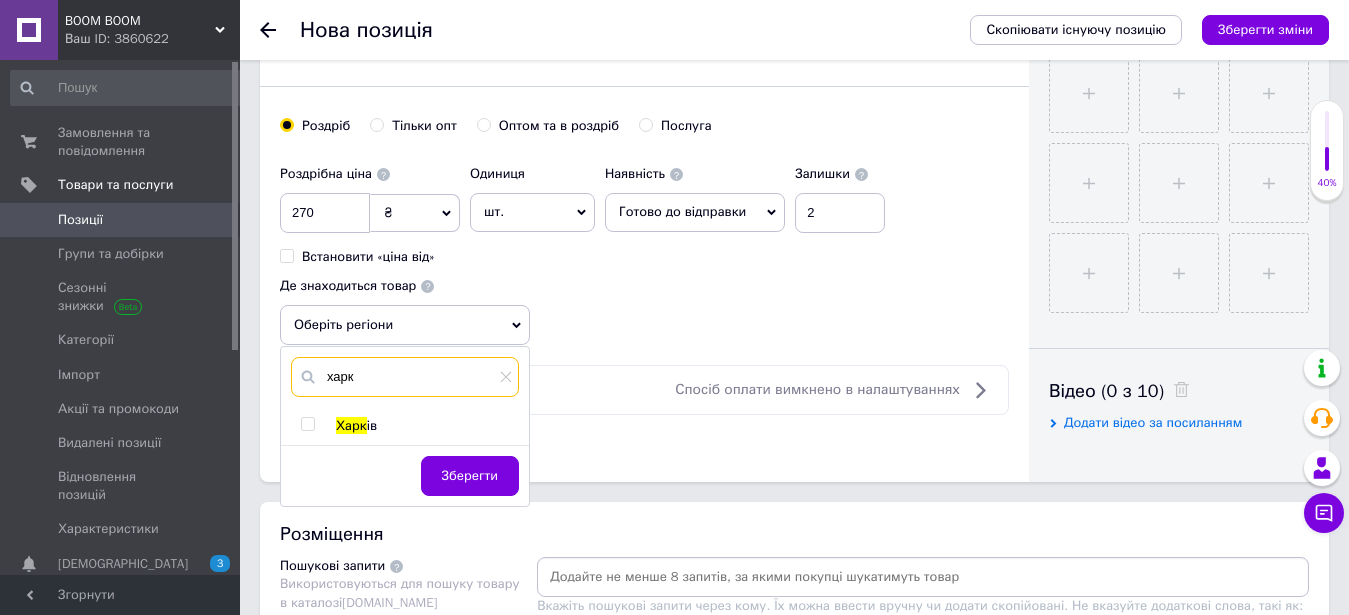 type on "харк" 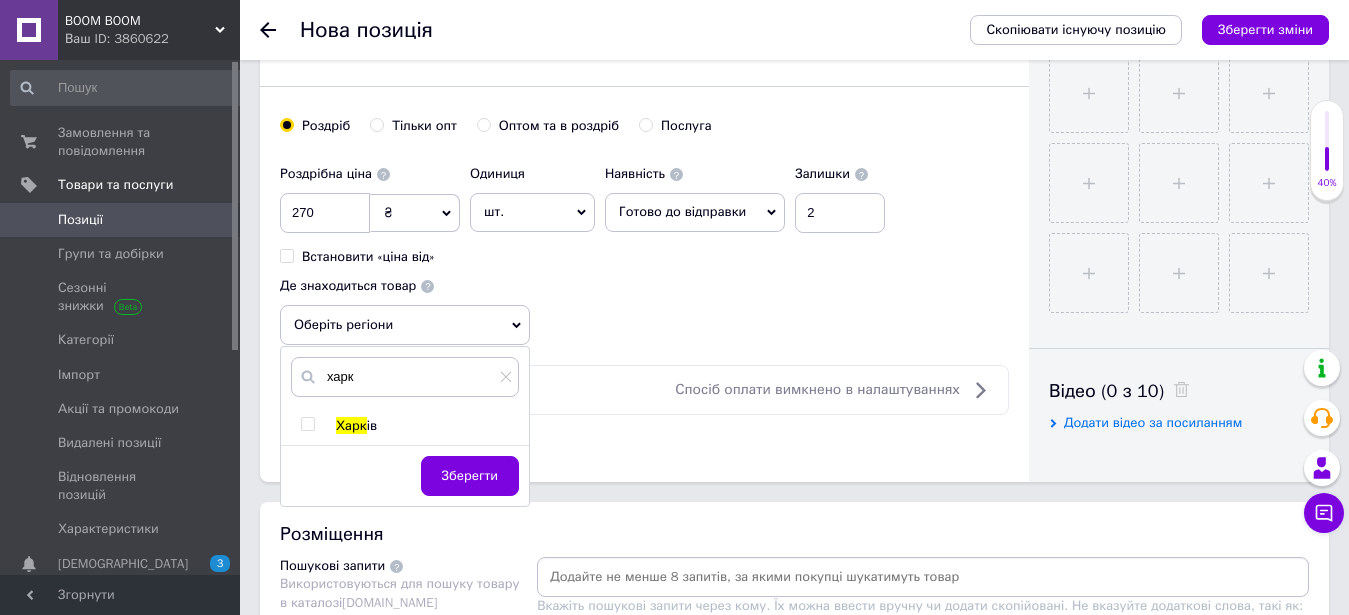 click at bounding box center [307, 424] 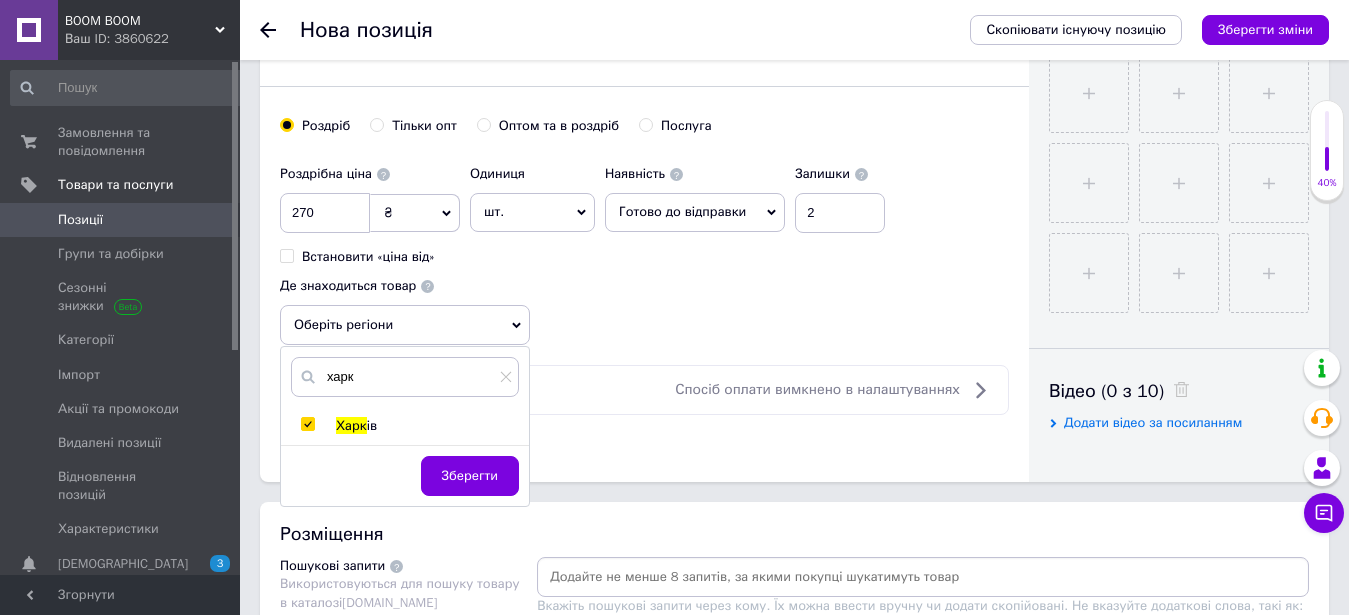 checkbox on "true" 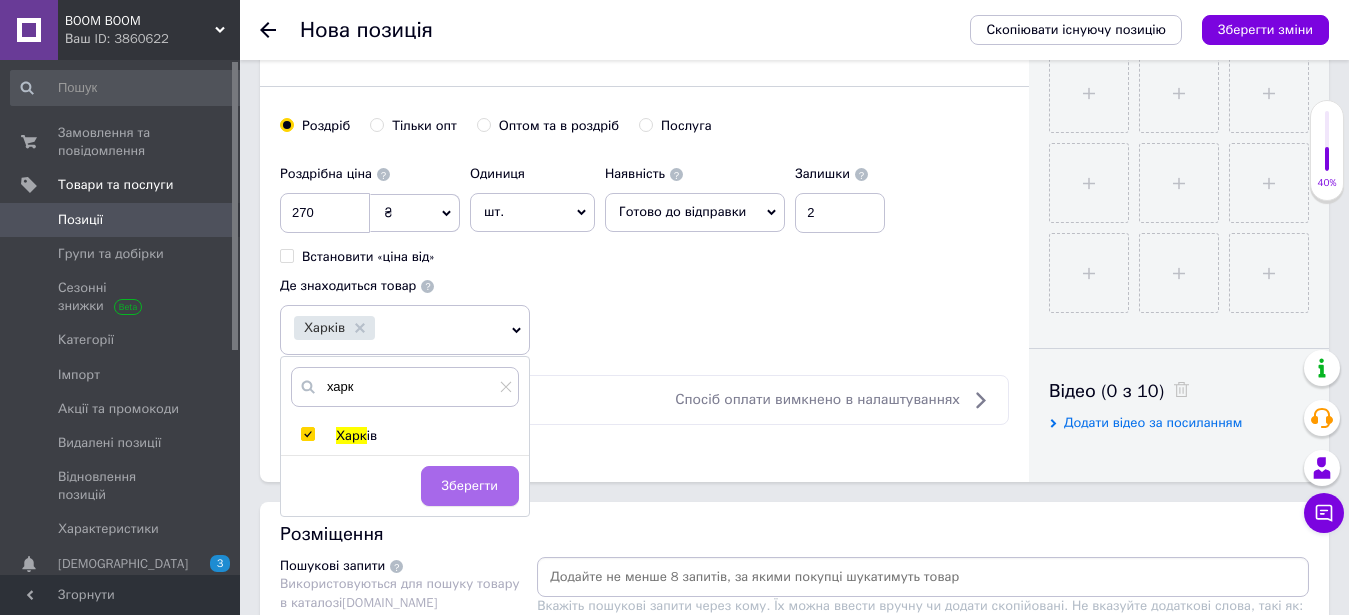 click on "Зберегти" at bounding box center [470, 486] 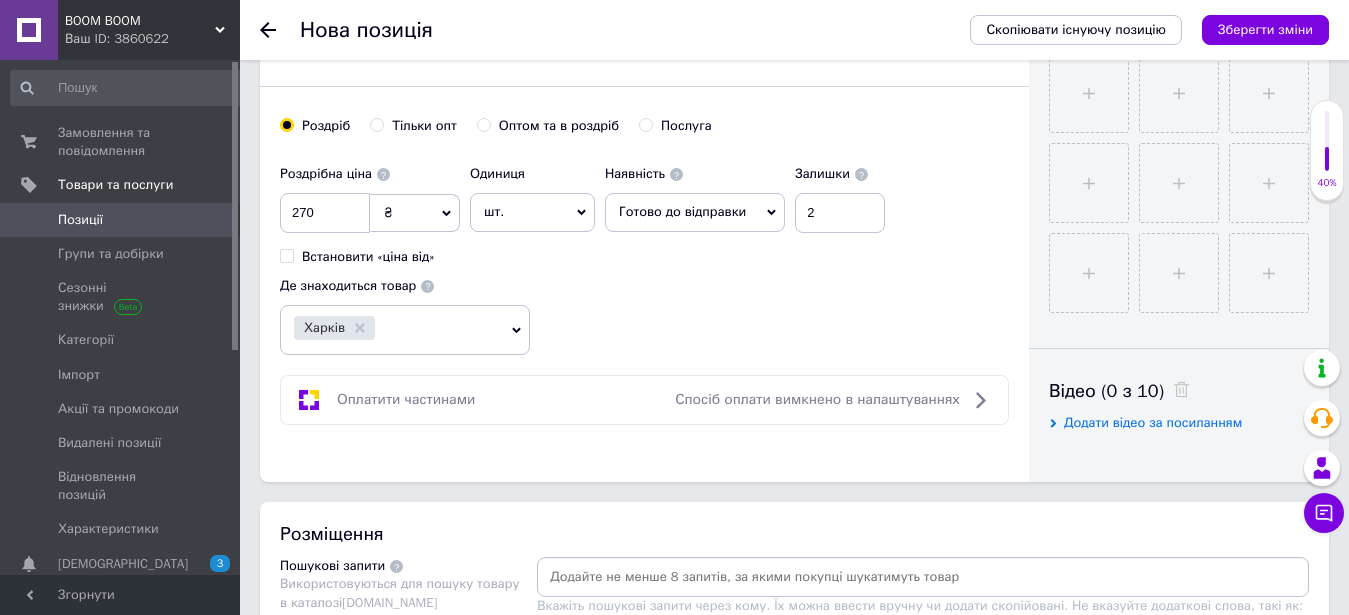 scroll, scrollTop: 816, scrollLeft: 0, axis: vertical 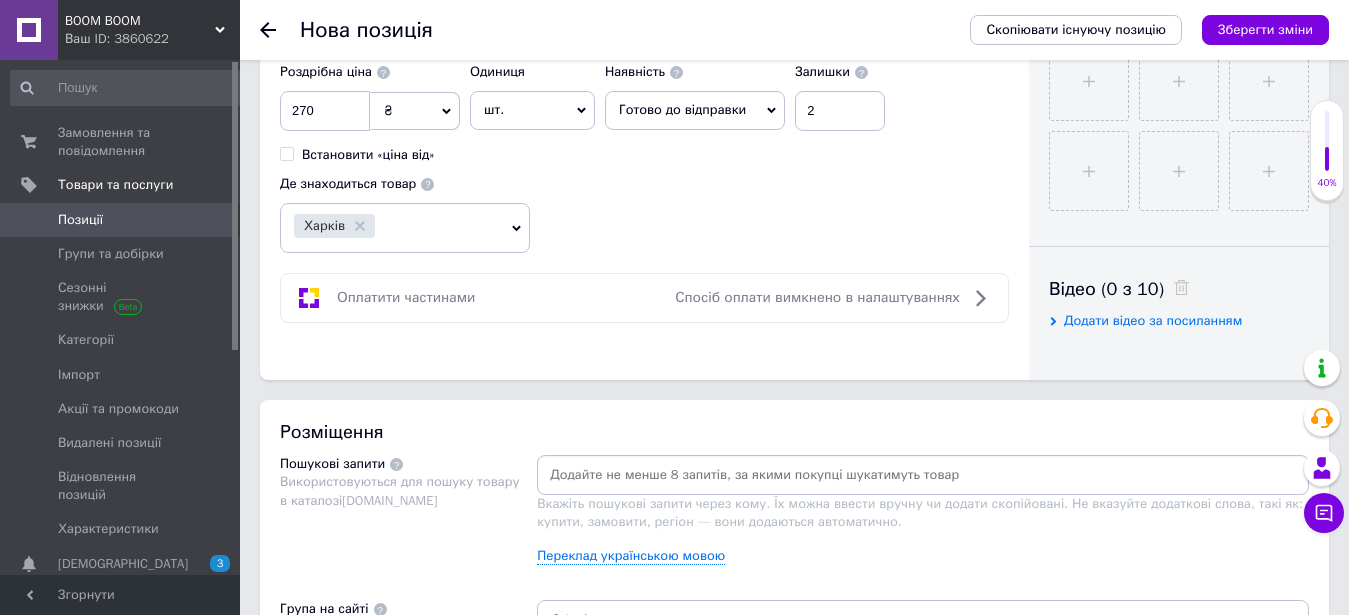 click at bounding box center (923, 475) 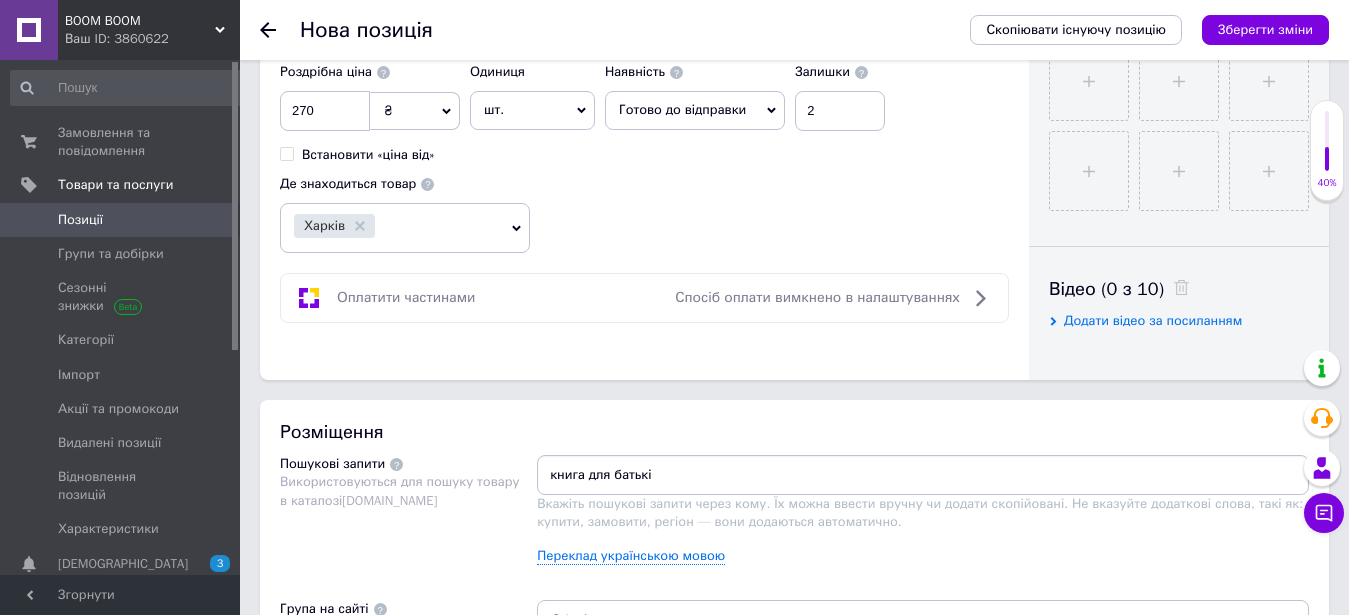 type on "книга для батьків" 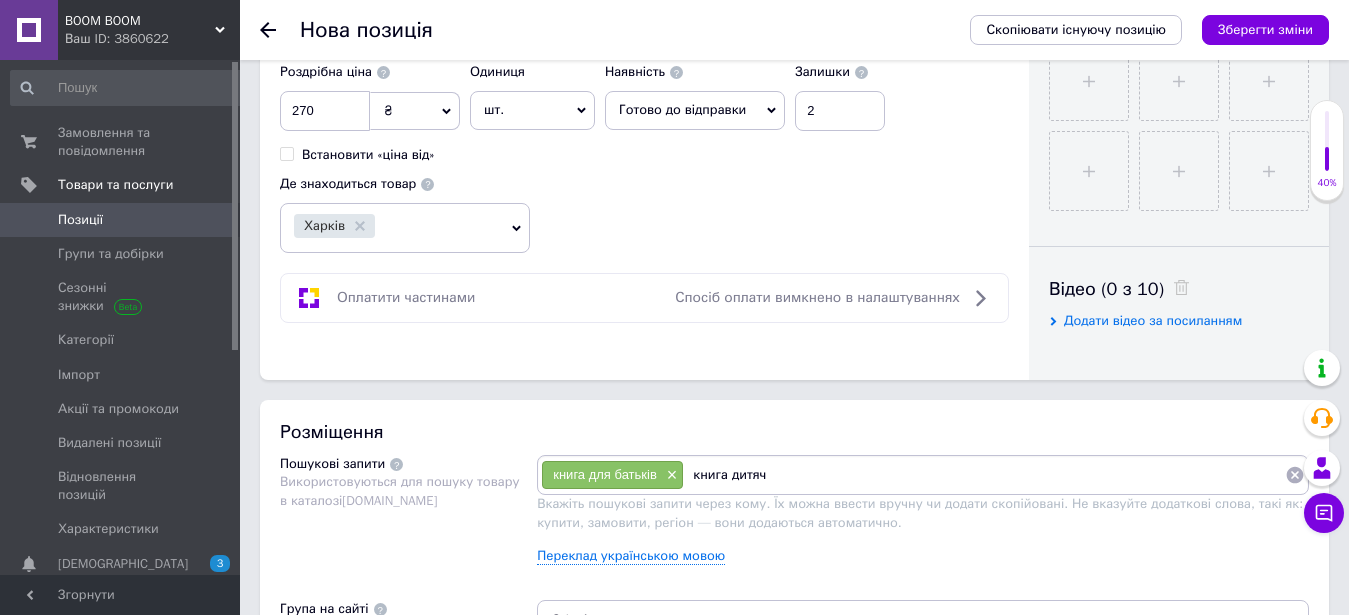 type on "книга дитяча" 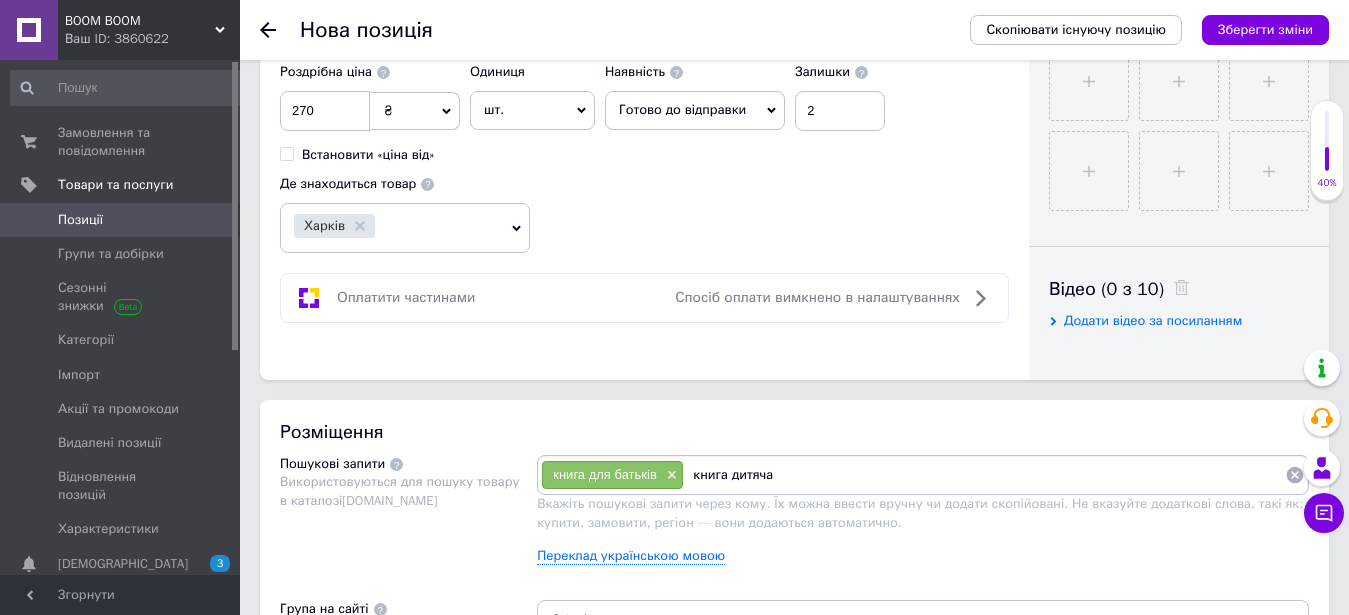 type 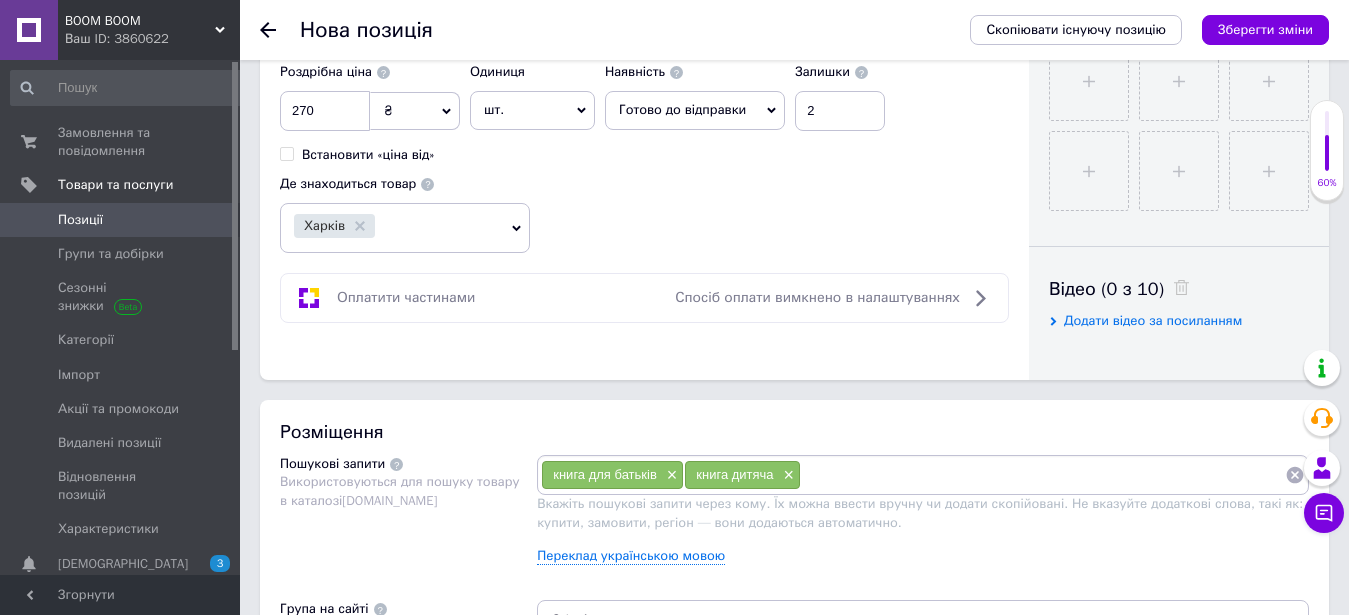 scroll, scrollTop: 1020, scrollLeft: 0, axis: vertical 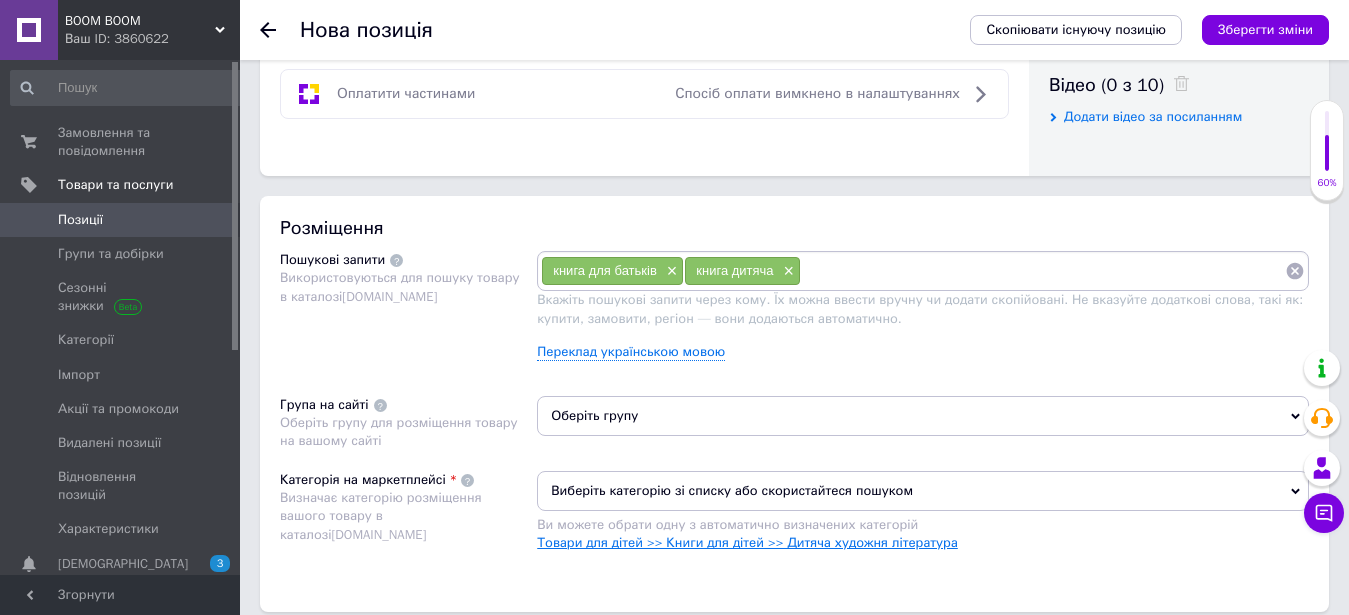 click on "Товари для дітей >> Книги для дітей >> Дитяча художня література" at bounding box center (747, 542) 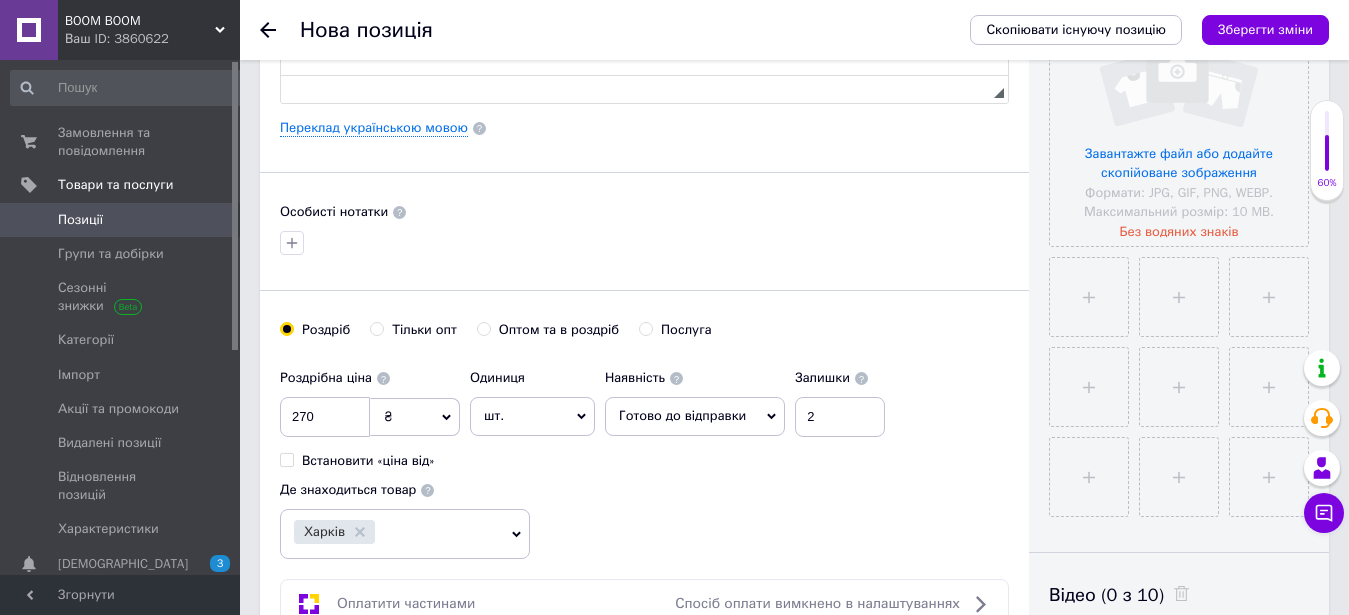 scroll, scrollTop: 204, scrollLeft: 0, axis: vertical 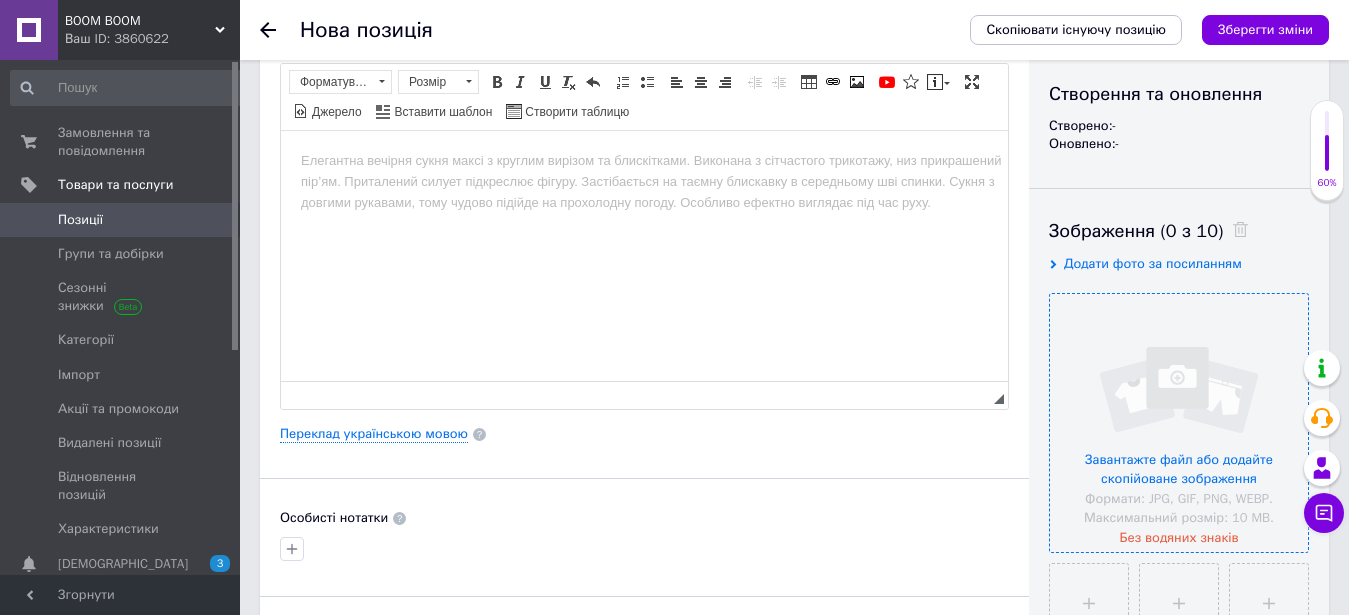 click at bounding box center (1179, 423) 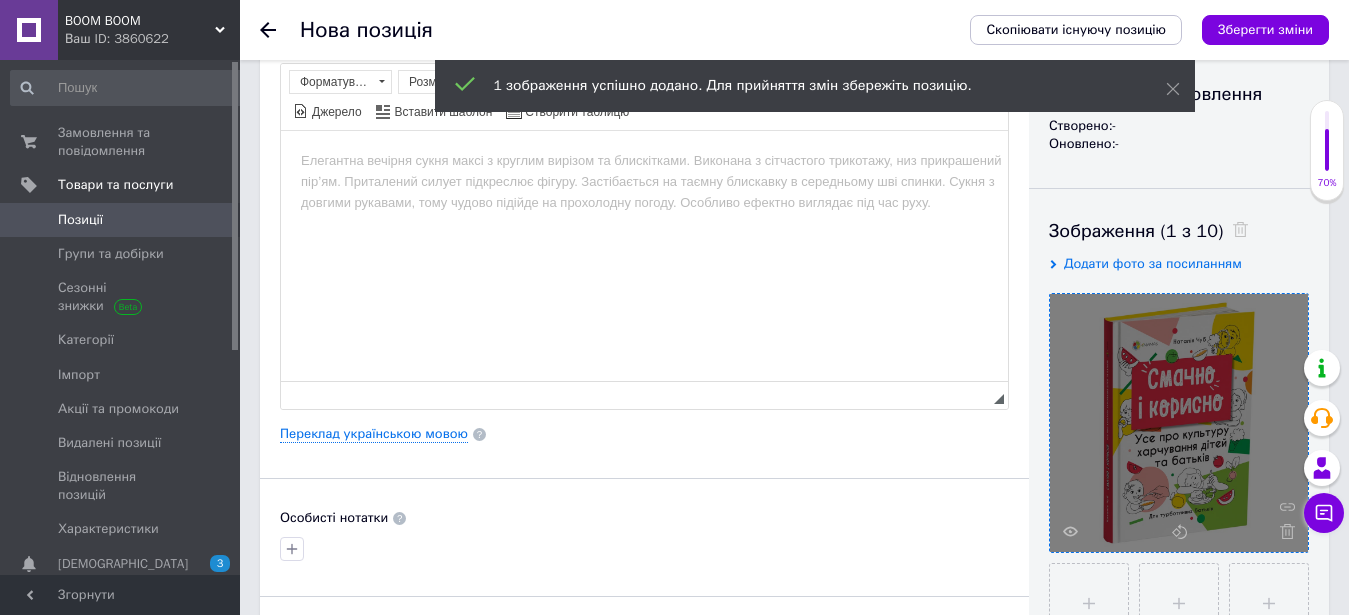 scroll, scrollTop: 408, scrollLeft: 0, axis: vertical 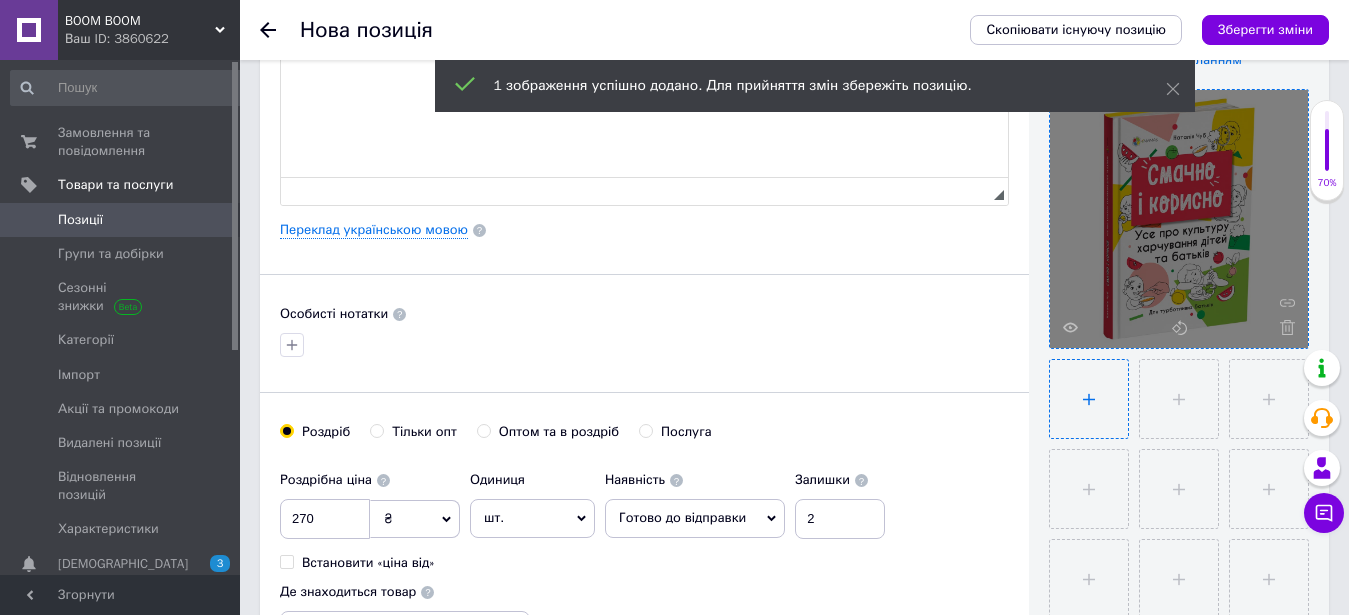 click at bounding box center (1089, 399) 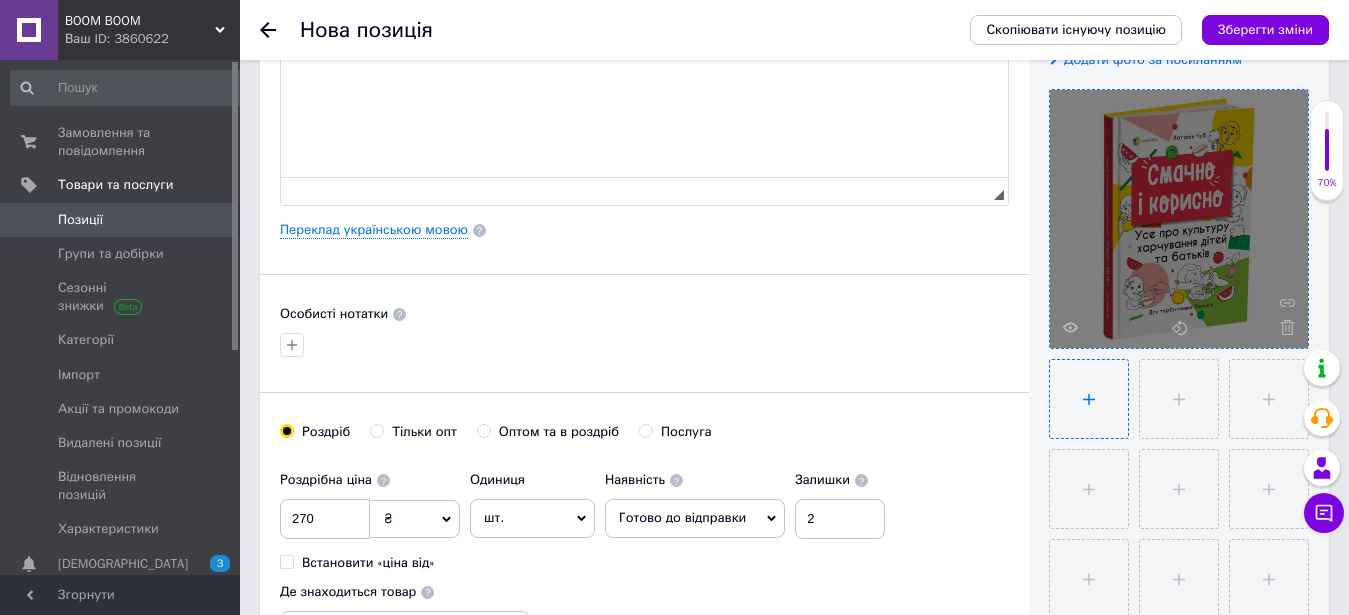 type on "C:\fakepath\смачно книга 2.jpg" 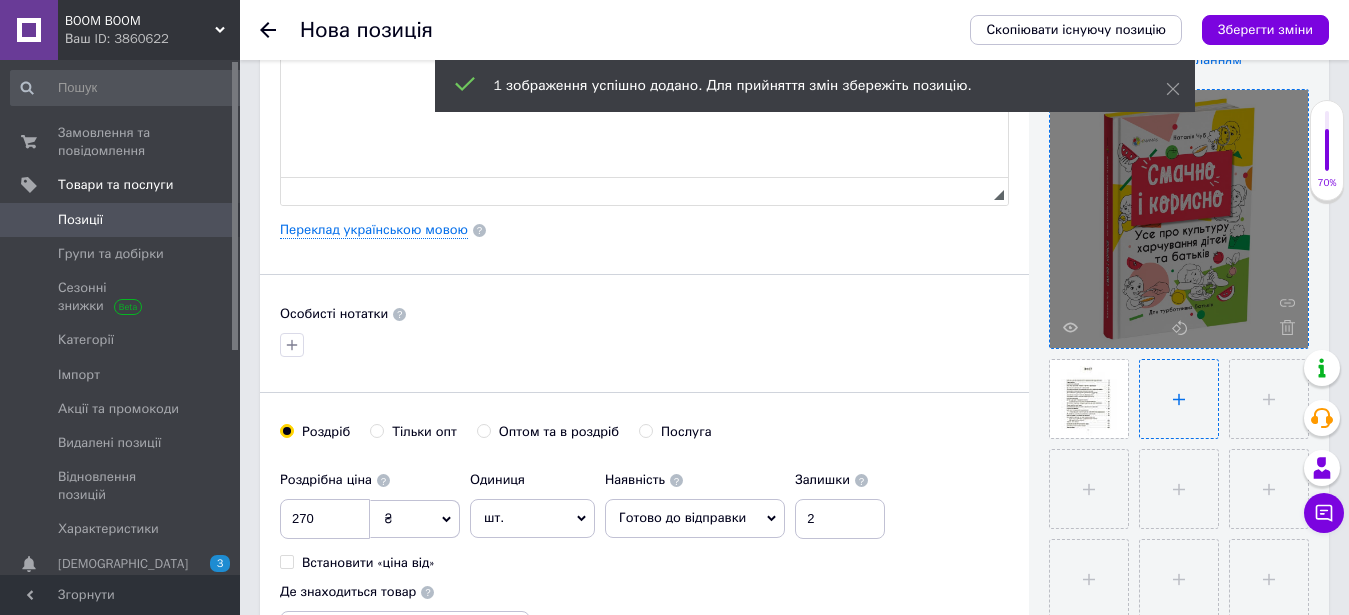 click at bounding box center [1179, 399] 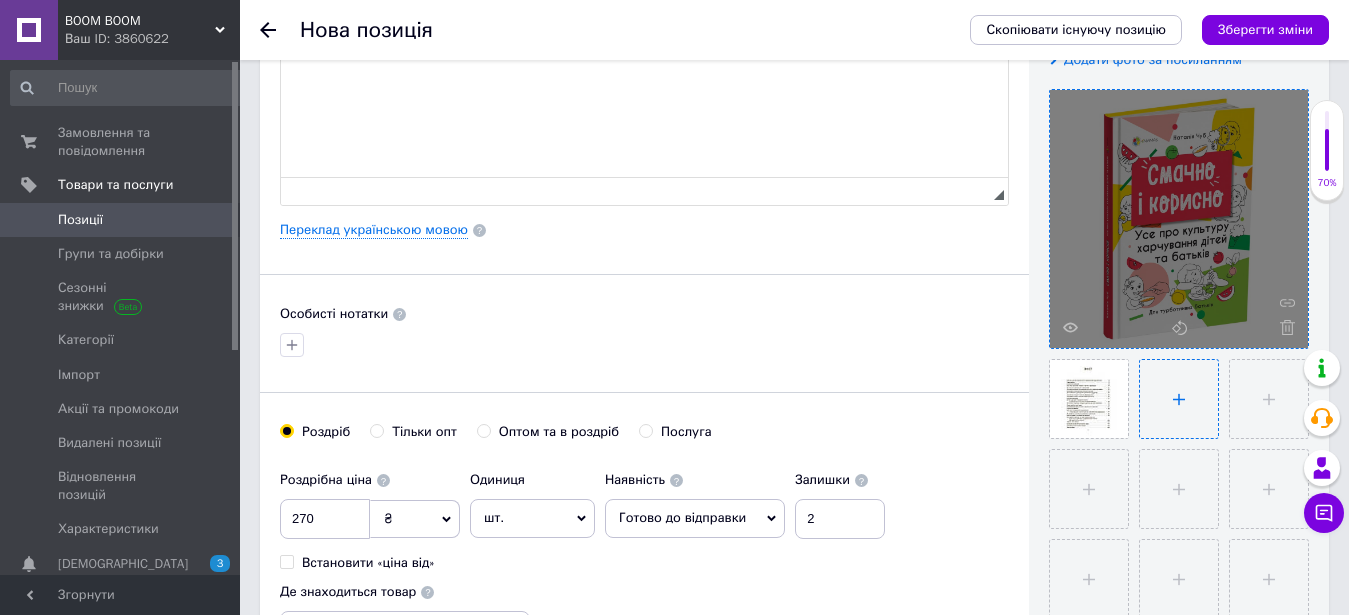 type on "C:\fakepath\смачно книга 3.jpg" 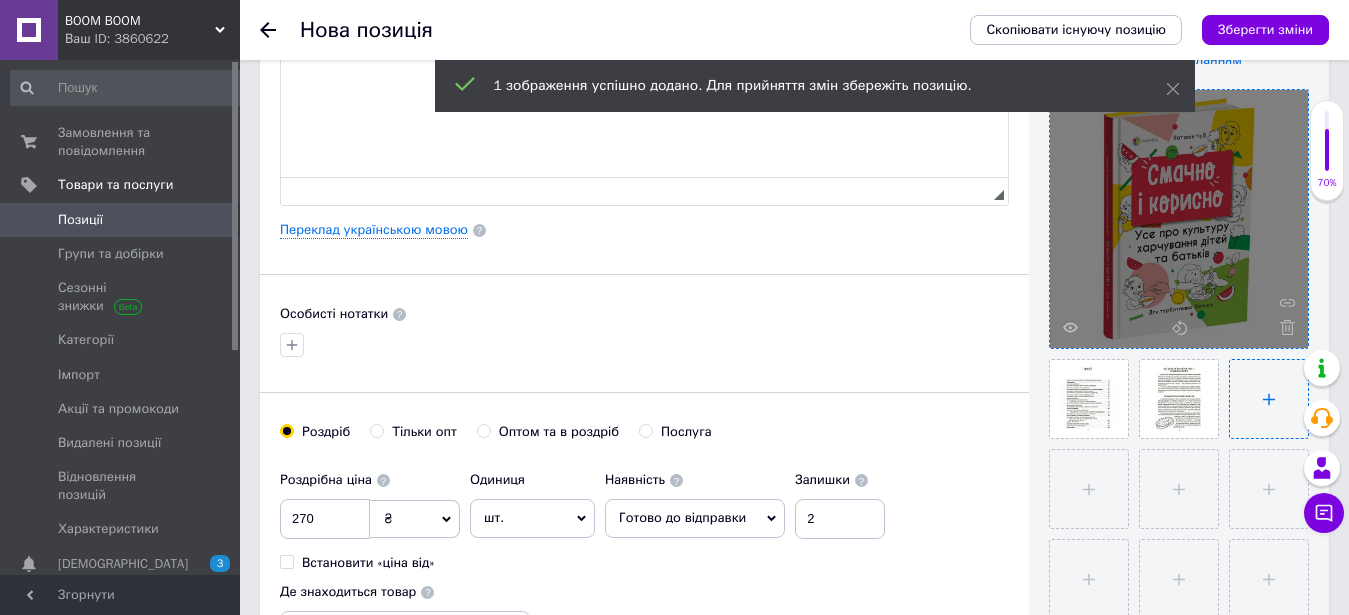 click at bounding box center (1269, 399) 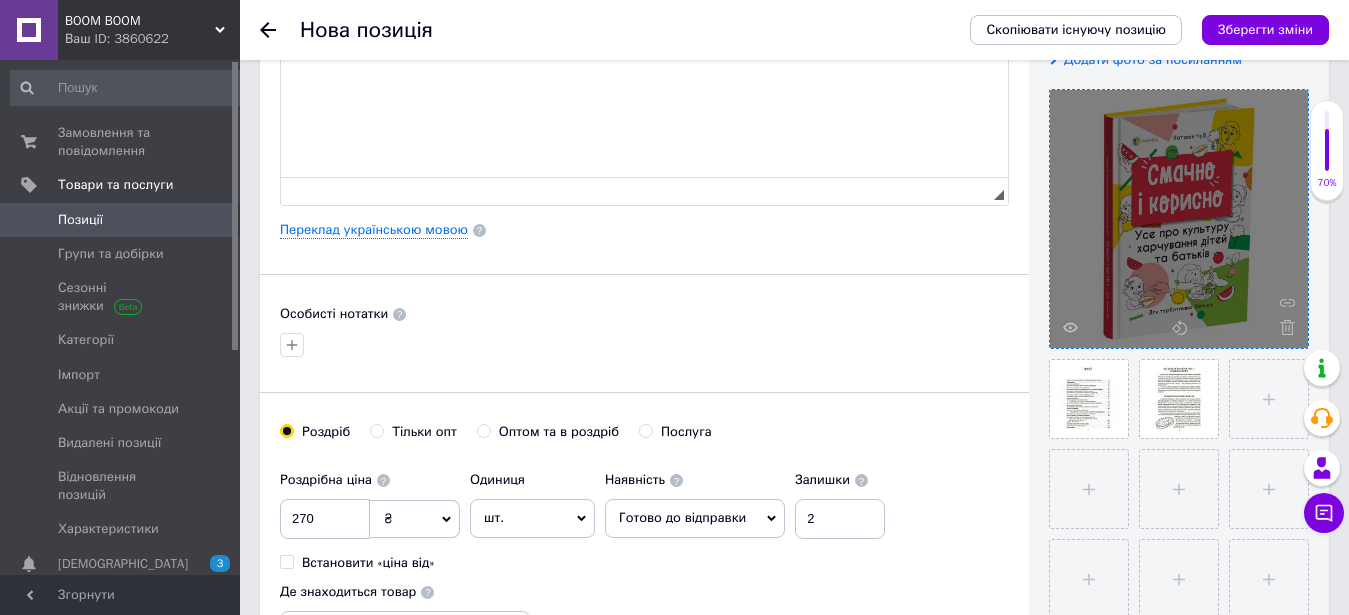 type on "C:\fakepath\смачно книга 4.jpg" 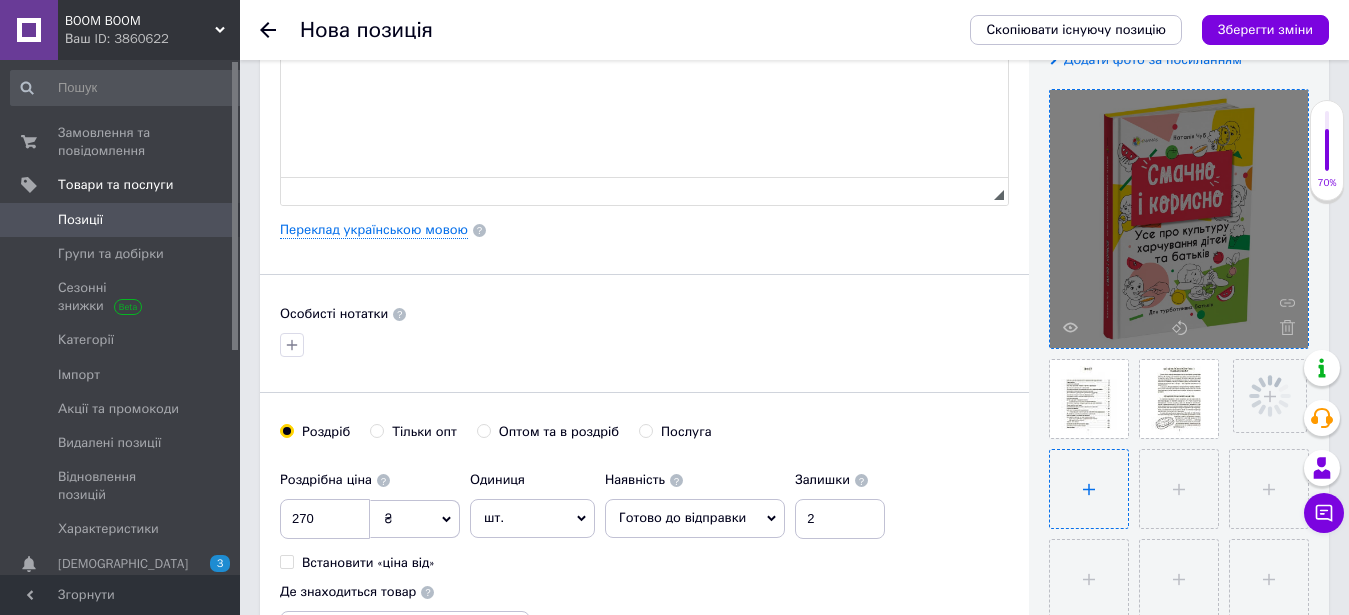 click at bounding box center (1089, 489) 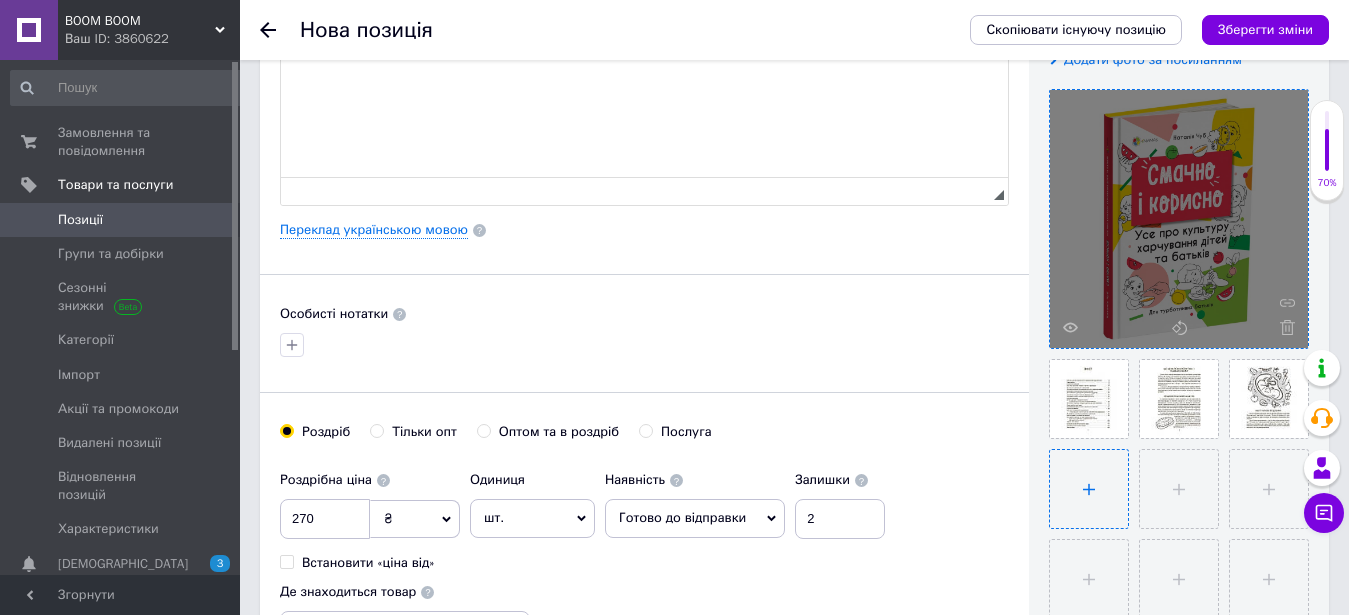 type on "C:\fakepath\смачно книга 5.jpg" 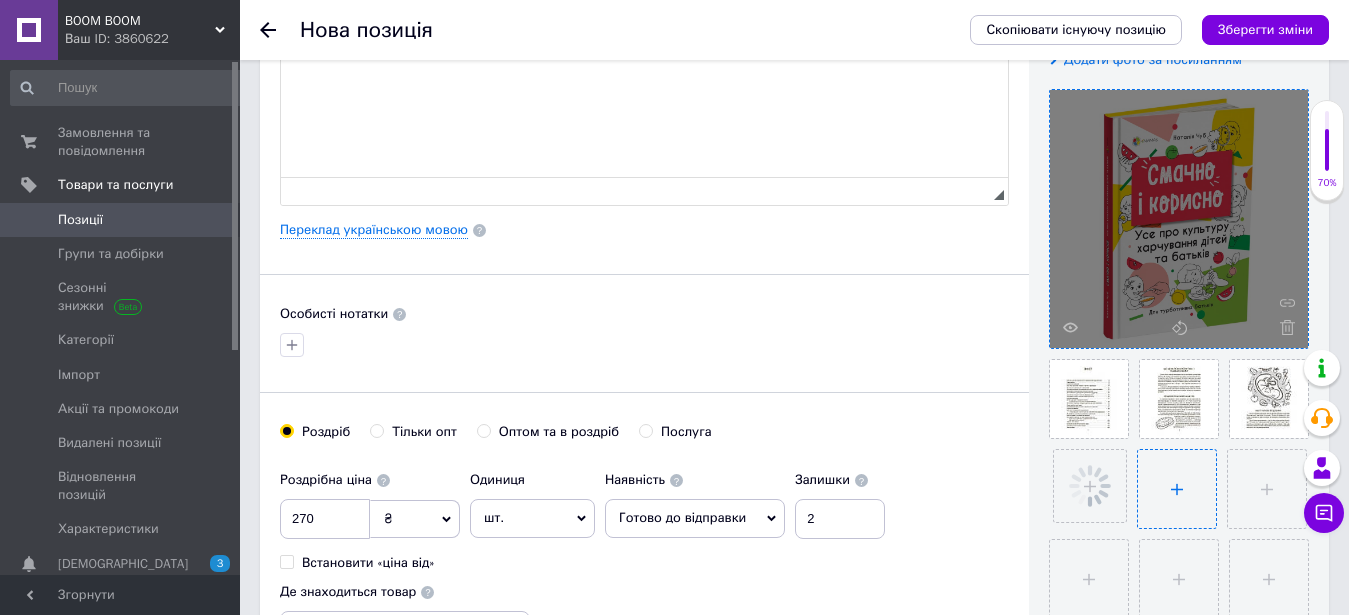 click at bounding box center (1177, 489) 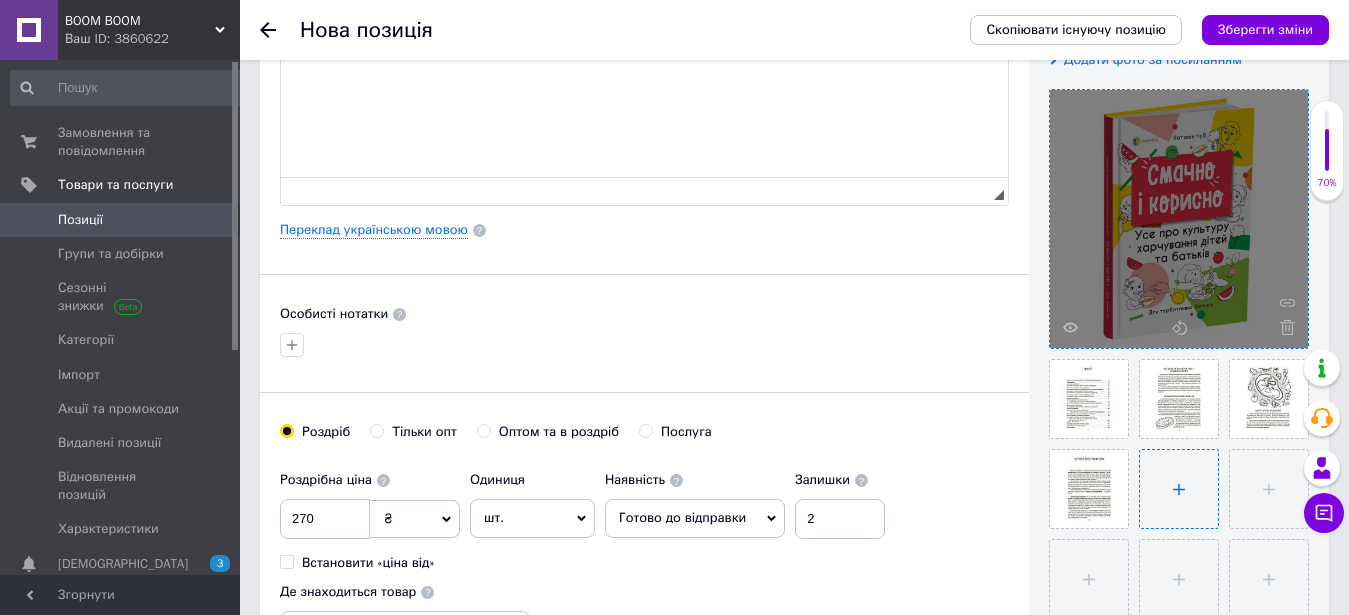 type on "C:\fakepath\смачно книга 6.jpg" 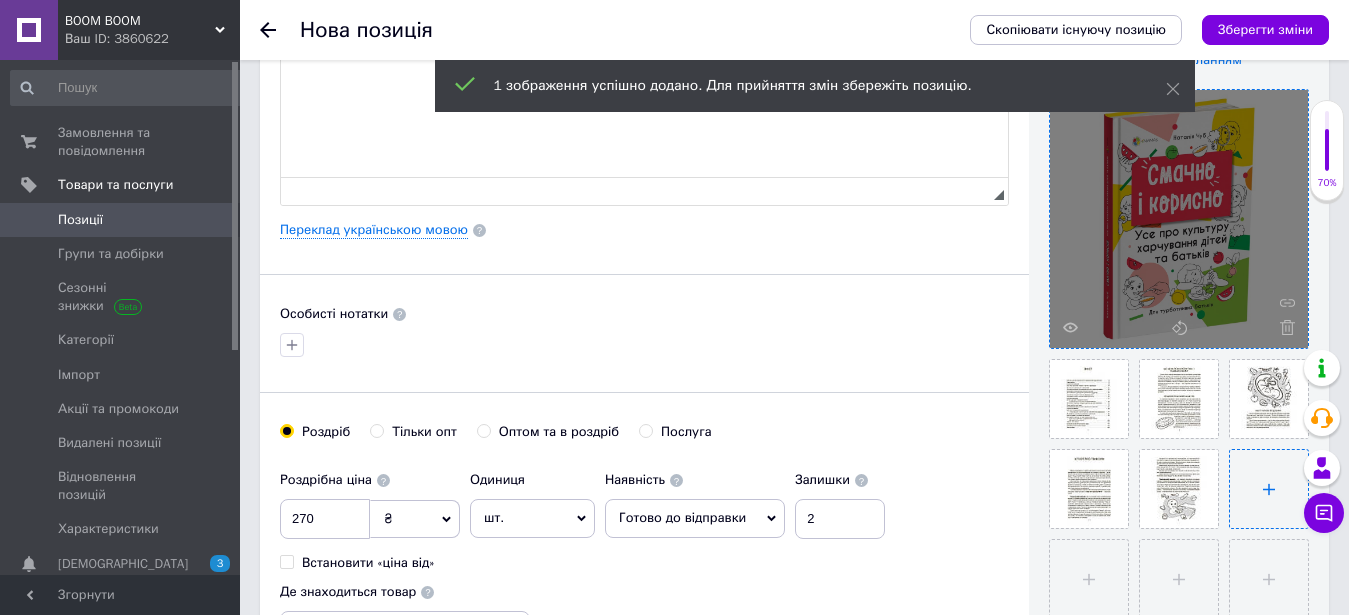 click at bounding box center [1269, 489] 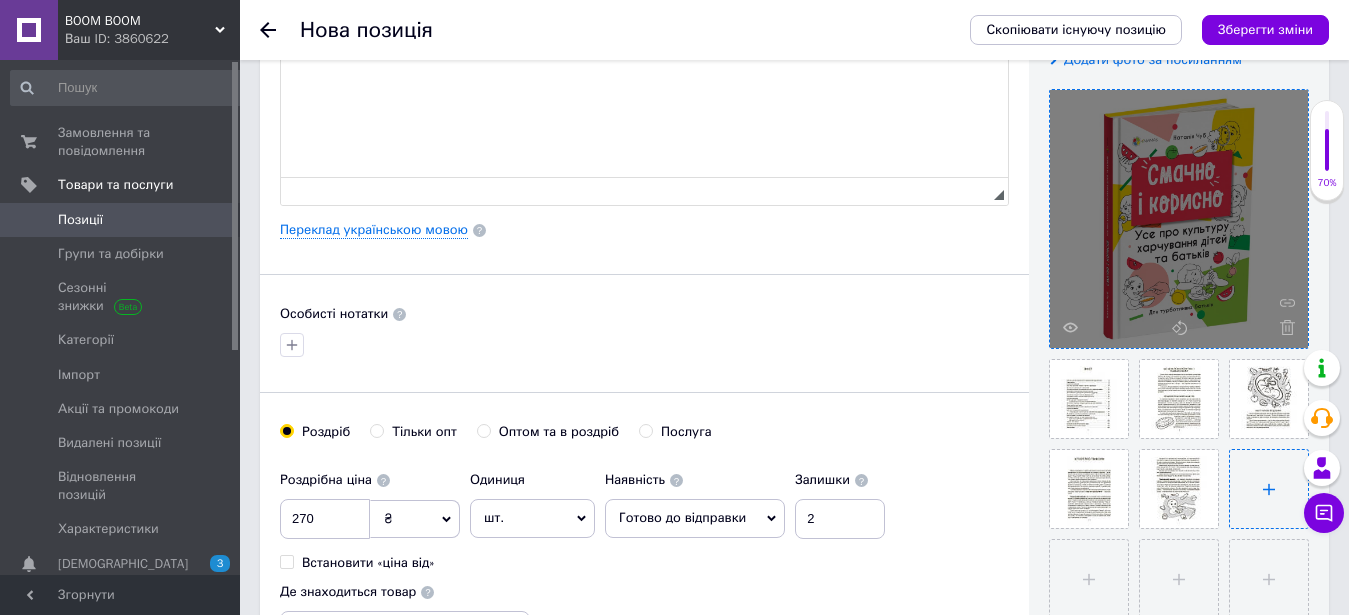 type on "C:\fakepath\смачно книга 7.jpg" 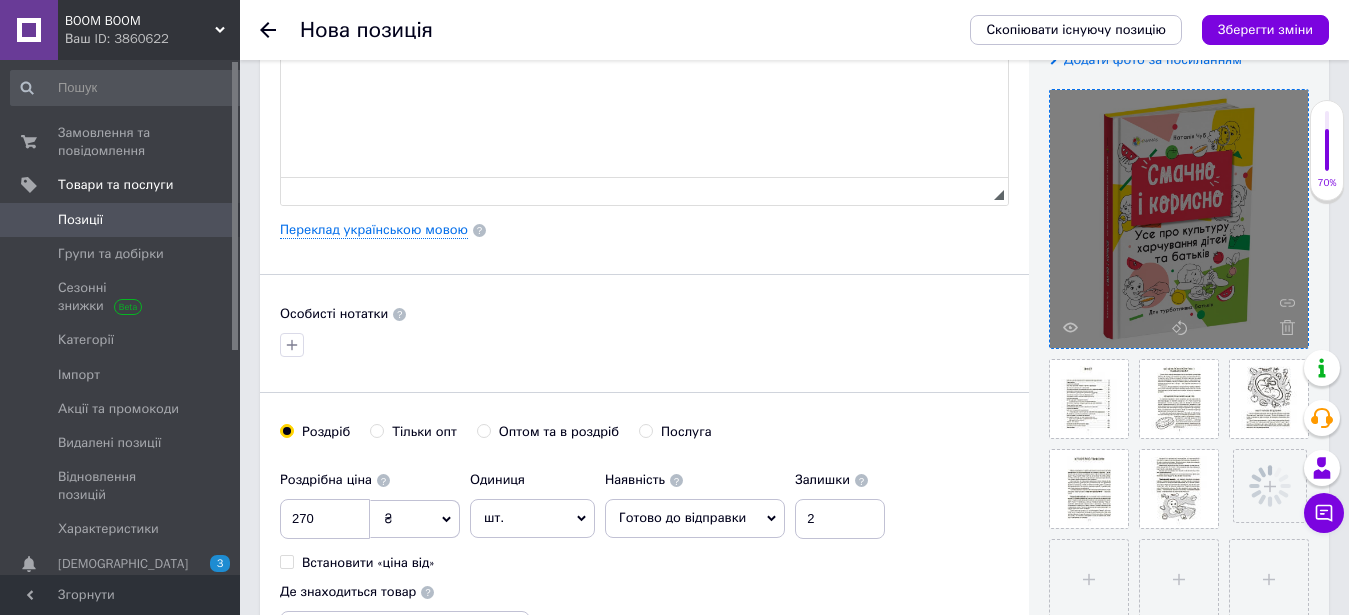 scroll, scrollTop: 612, scrollLeft: 0, axis: vertical 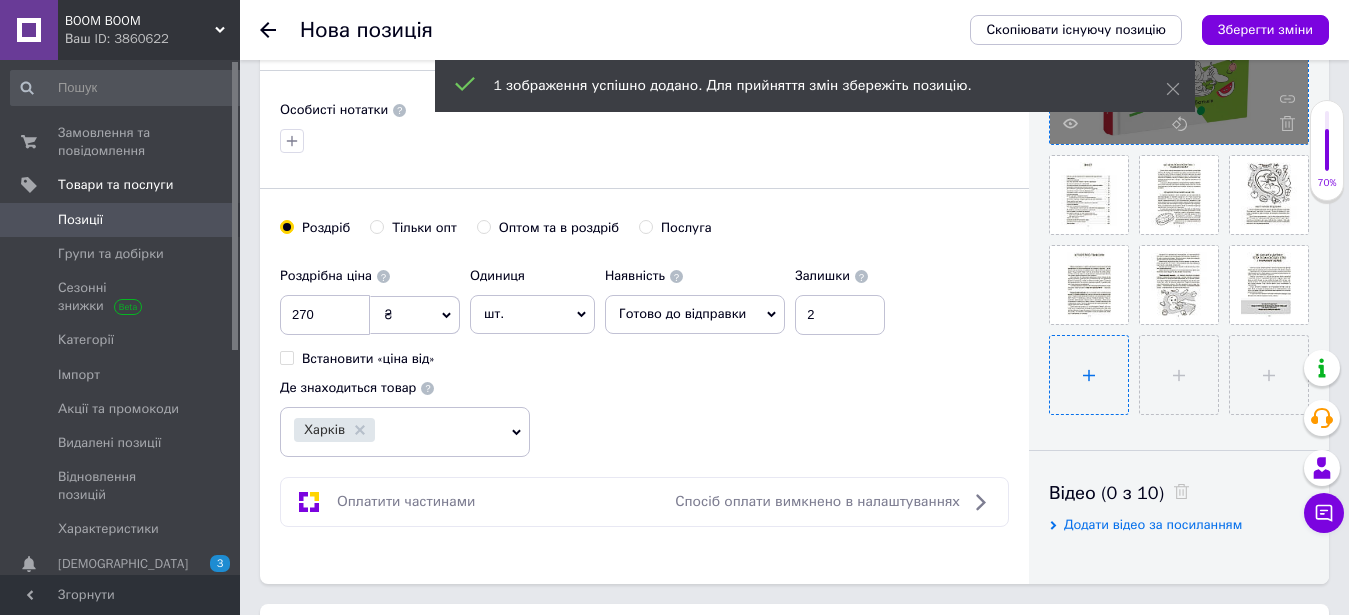 click at bounding box center (1089, 375) 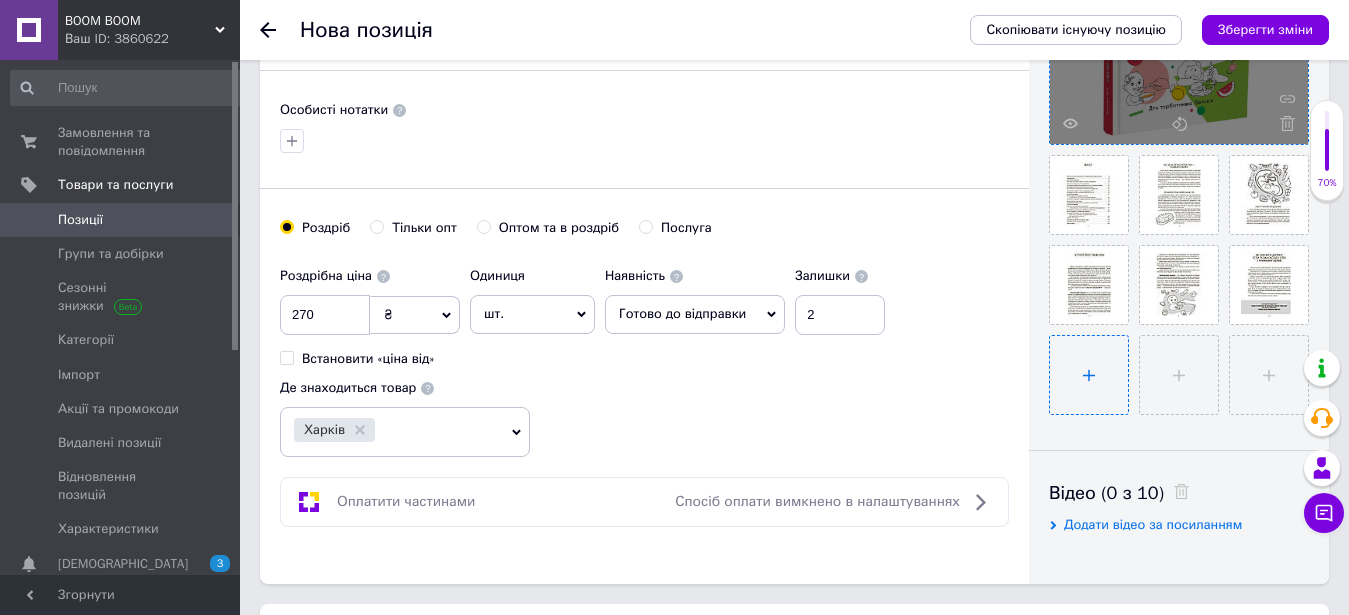 type on "C:\fakepath\смачно книга 8.jpg" 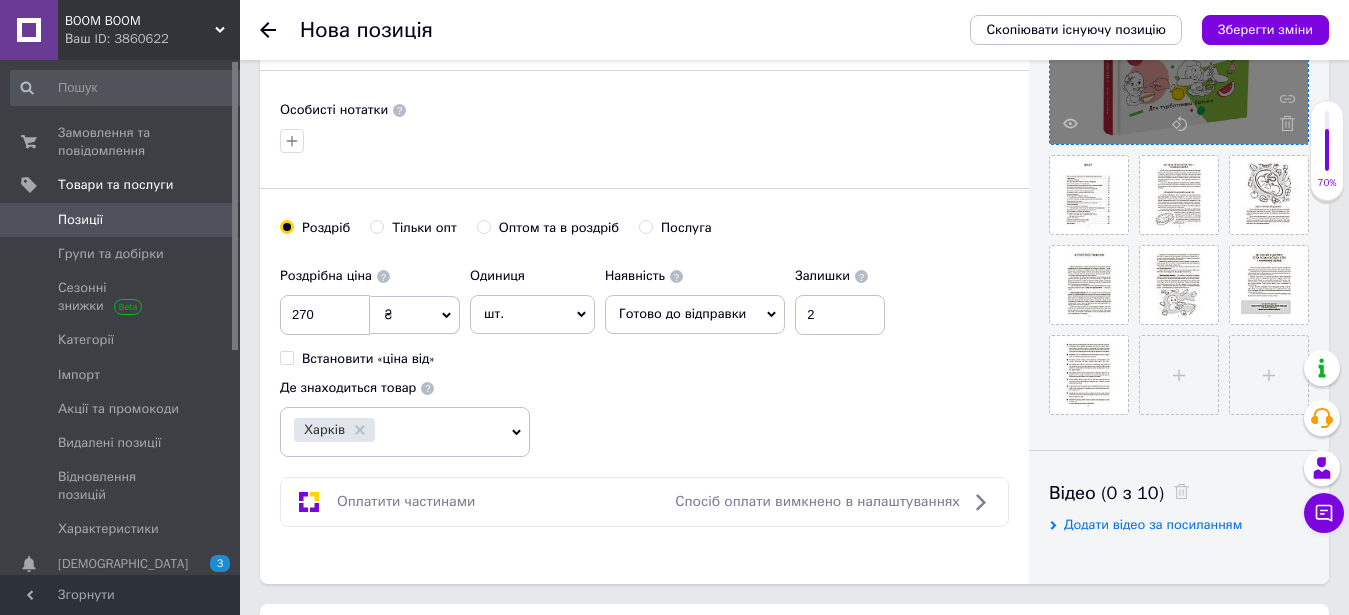 scroll, scrollTop: 204, scrollLeft: 0, axis: vertical 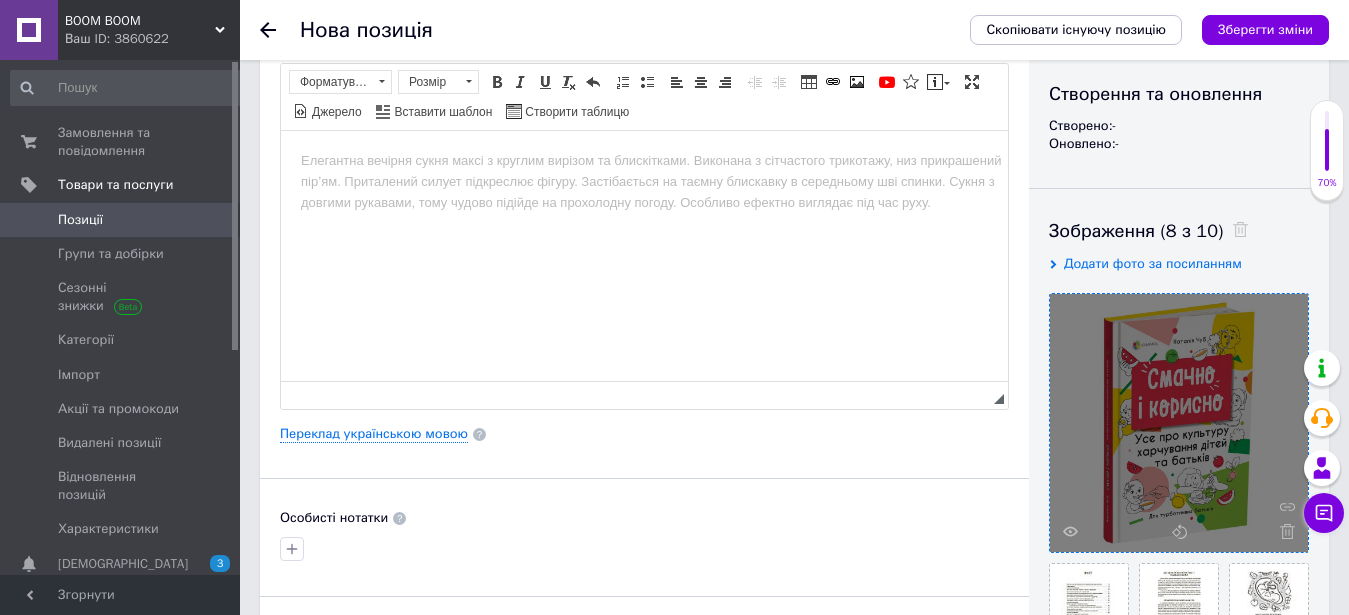 click at bounding box center [644, 255] 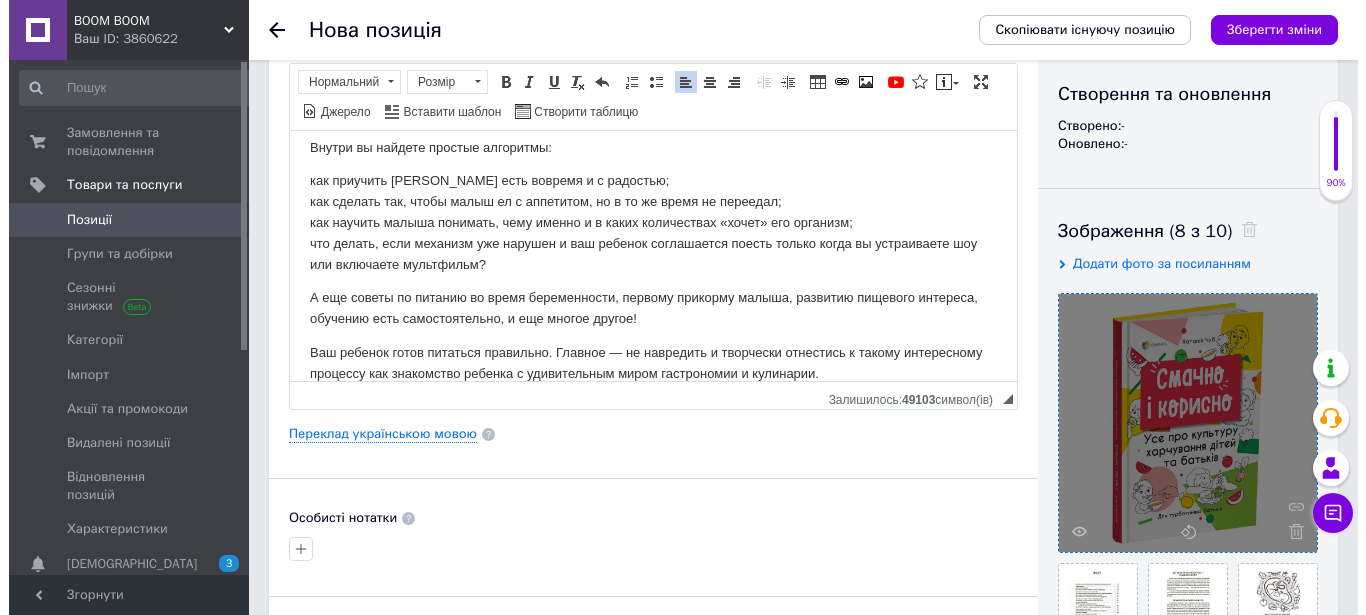 scroll, scrollTop: 0, scrollLeft: 0, axis: both 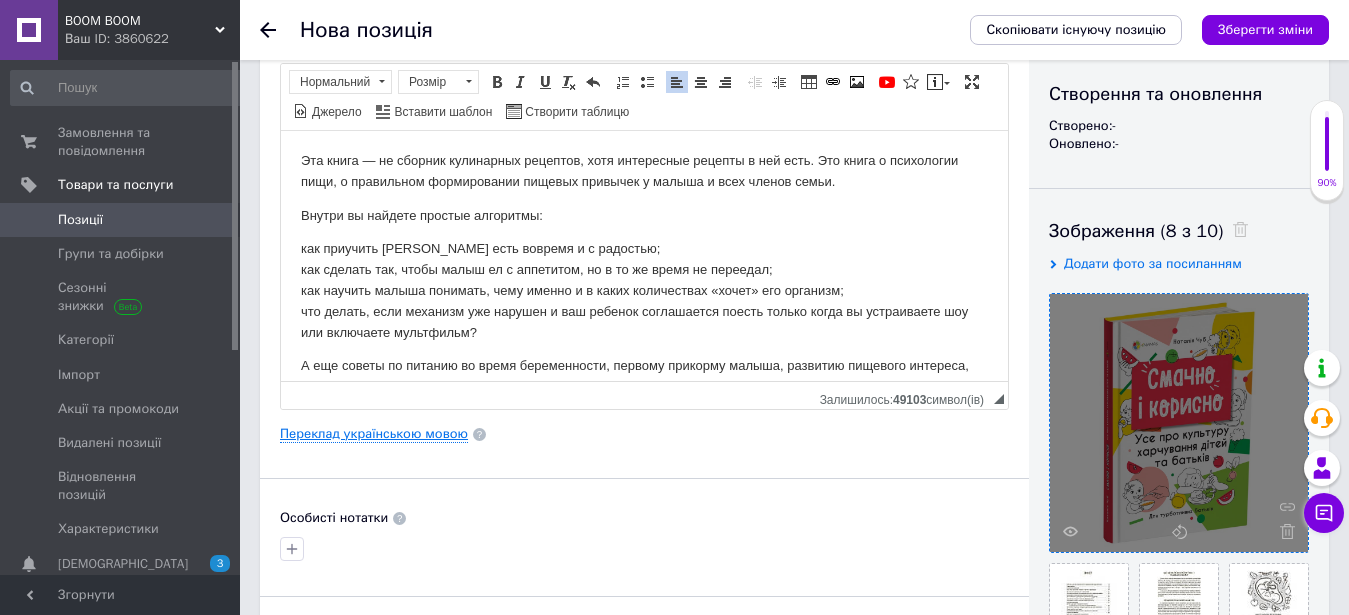 click on "Переклад українською мовою" at bounding box center (374, 434) 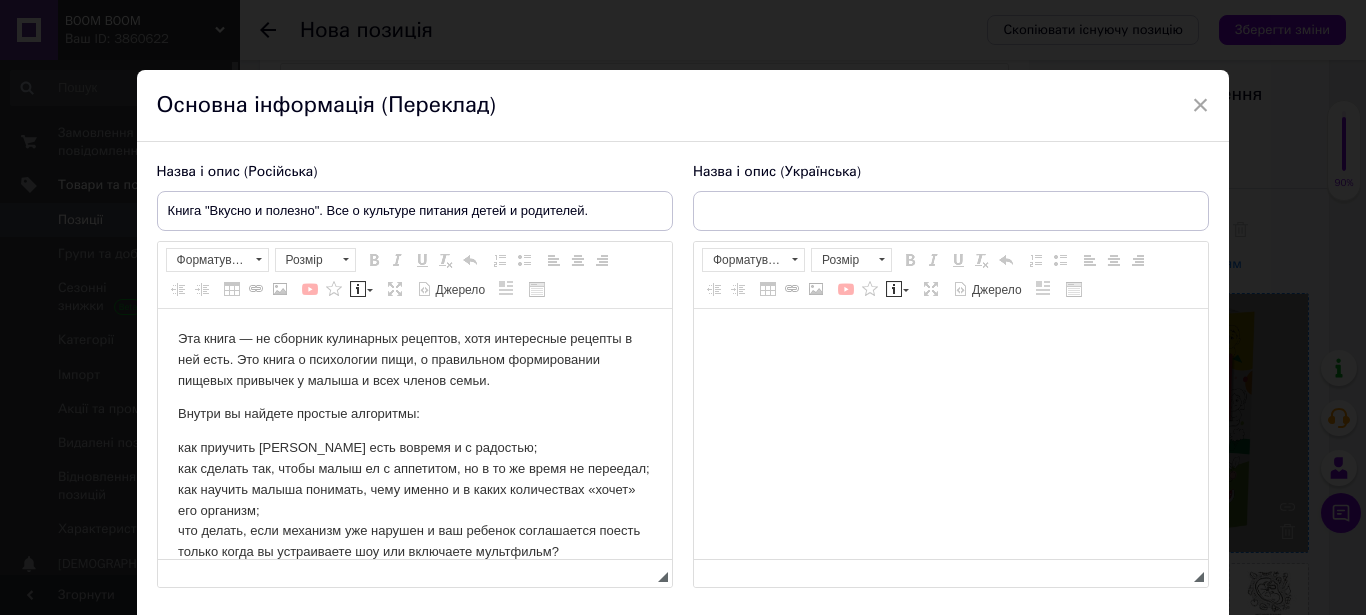 scroll, scrollTop: 0, scrollLeft: 0, axis: both 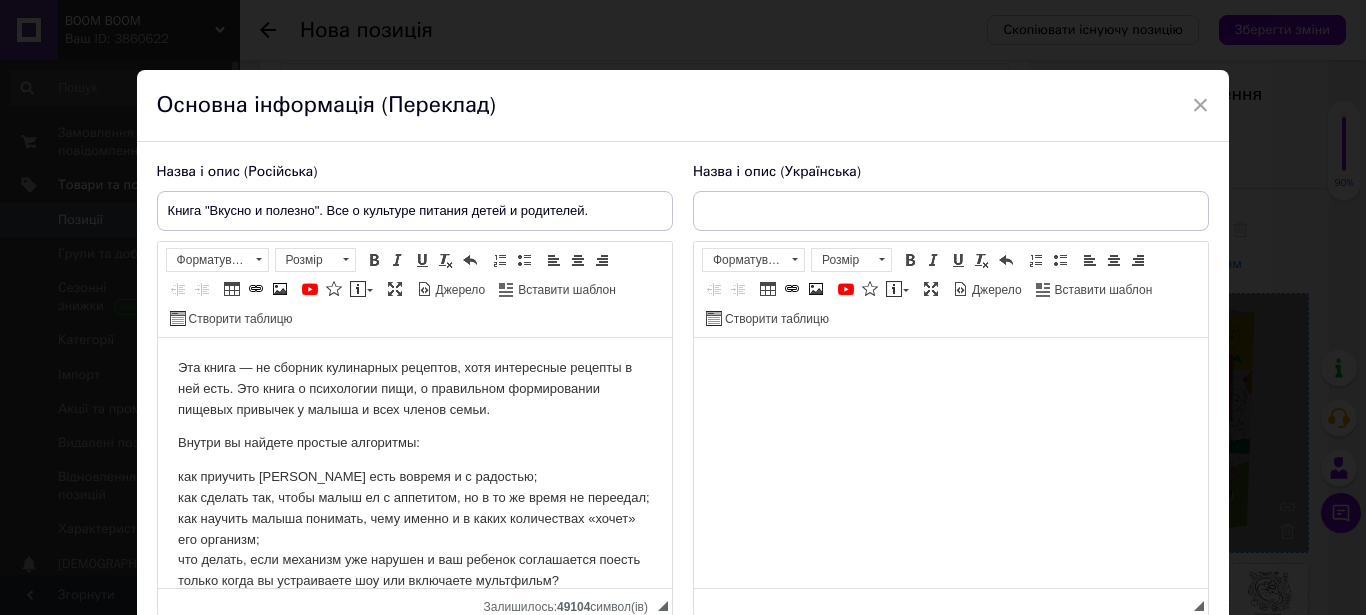click at bounding box center (950, 463) 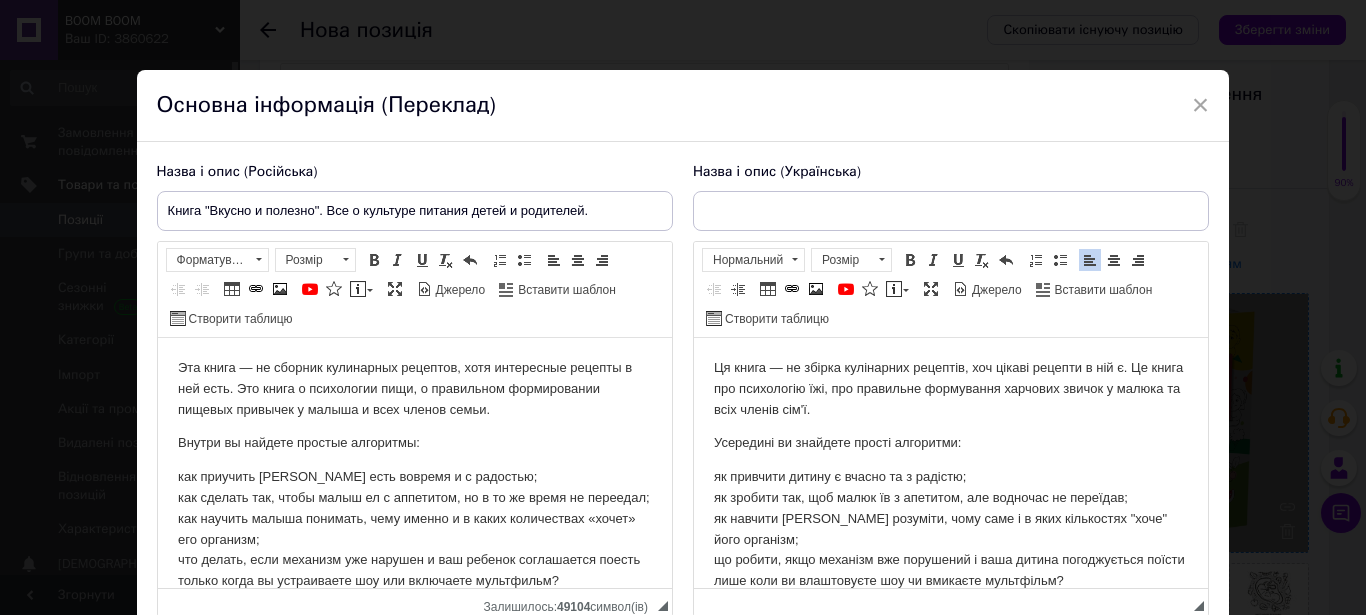 scroll, scrollTop: 151, scrollLeft: 0, axis: vertical 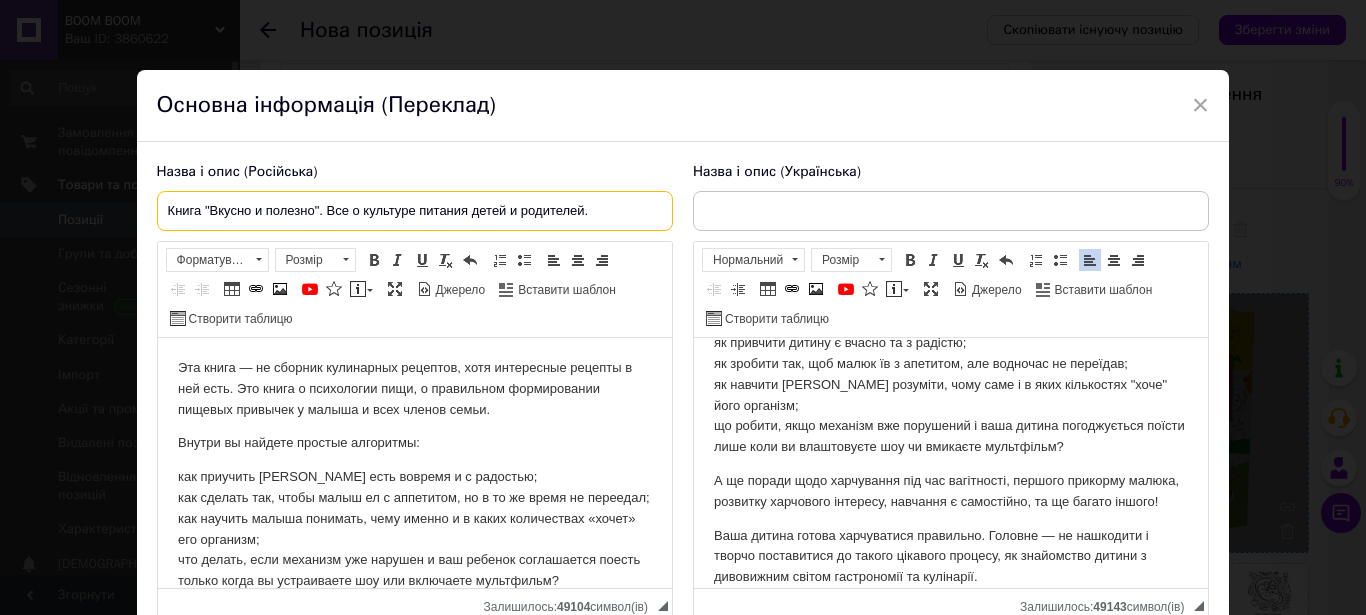 click on "Книга "Вкусно и полезно". Все о культуре питания детей и родителей." at bounding box center (415, 211) 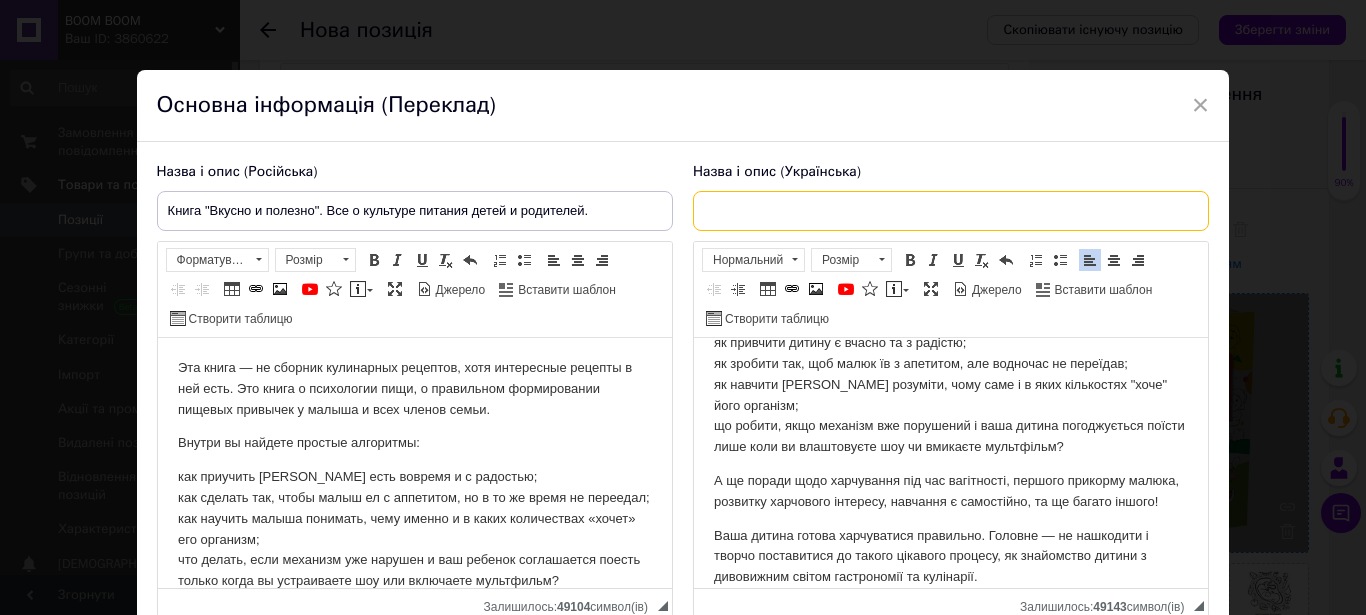 click at bounding box center (951, 211) 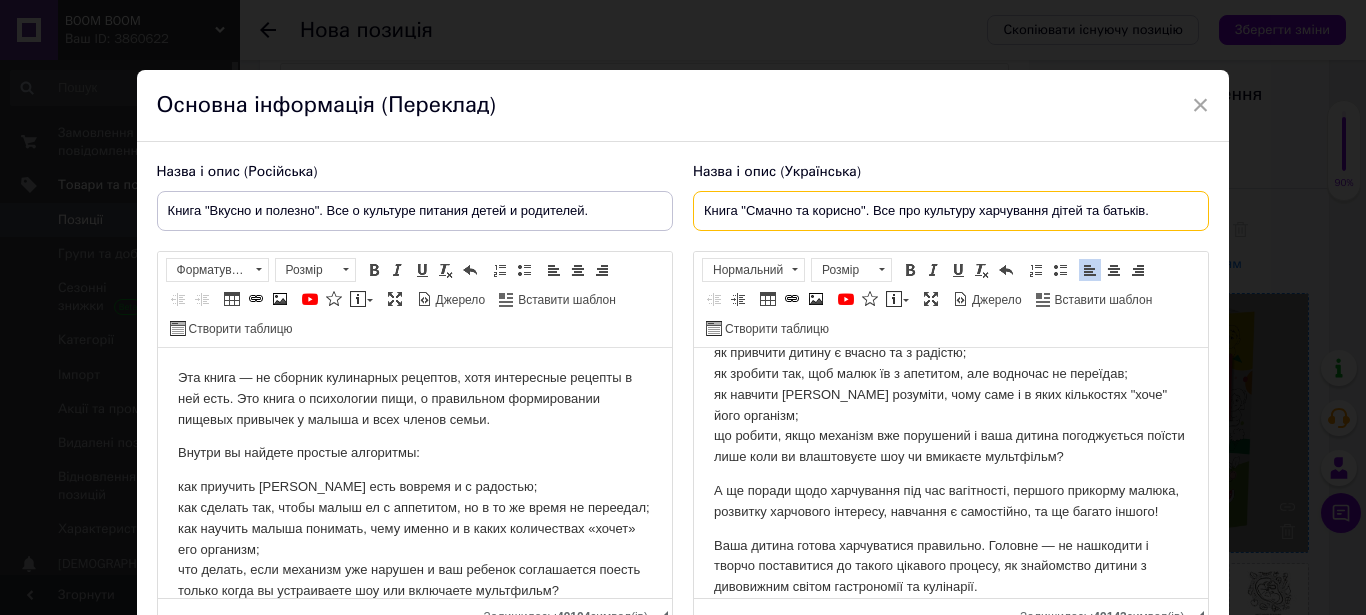 type on "Книга "Смачно та корисно". Все про культуру харчування дітей та батьків." 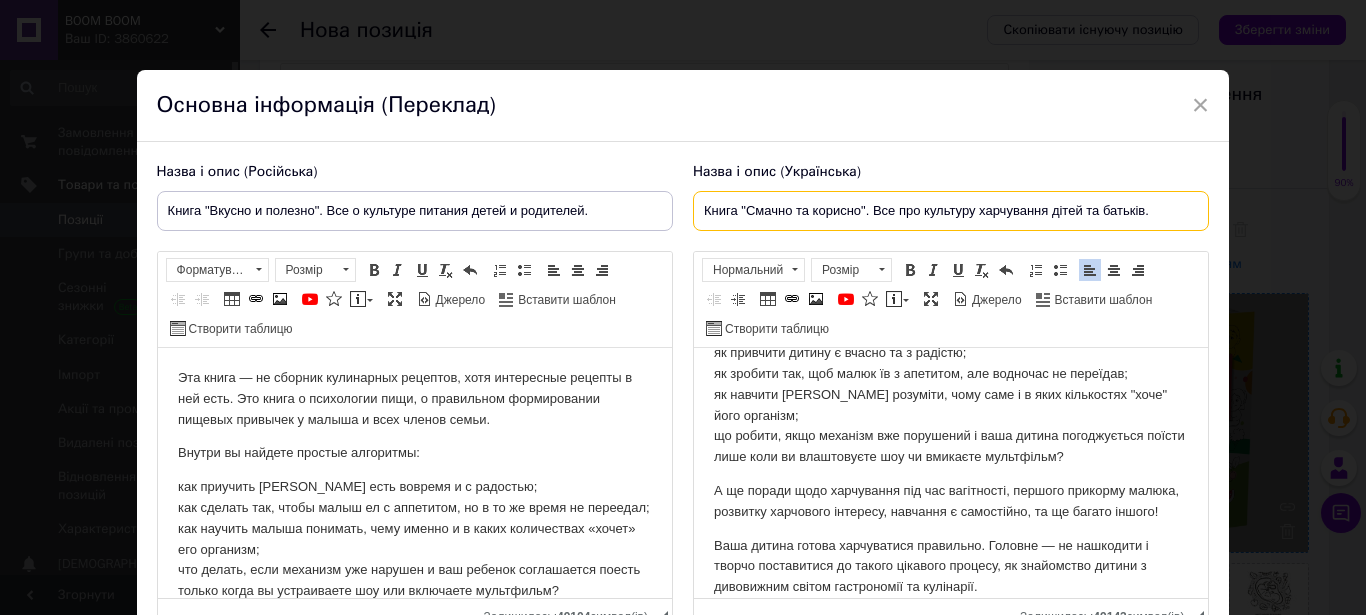 scroll, scrollTop: 102, scrollLeft: 0, axis: vertical 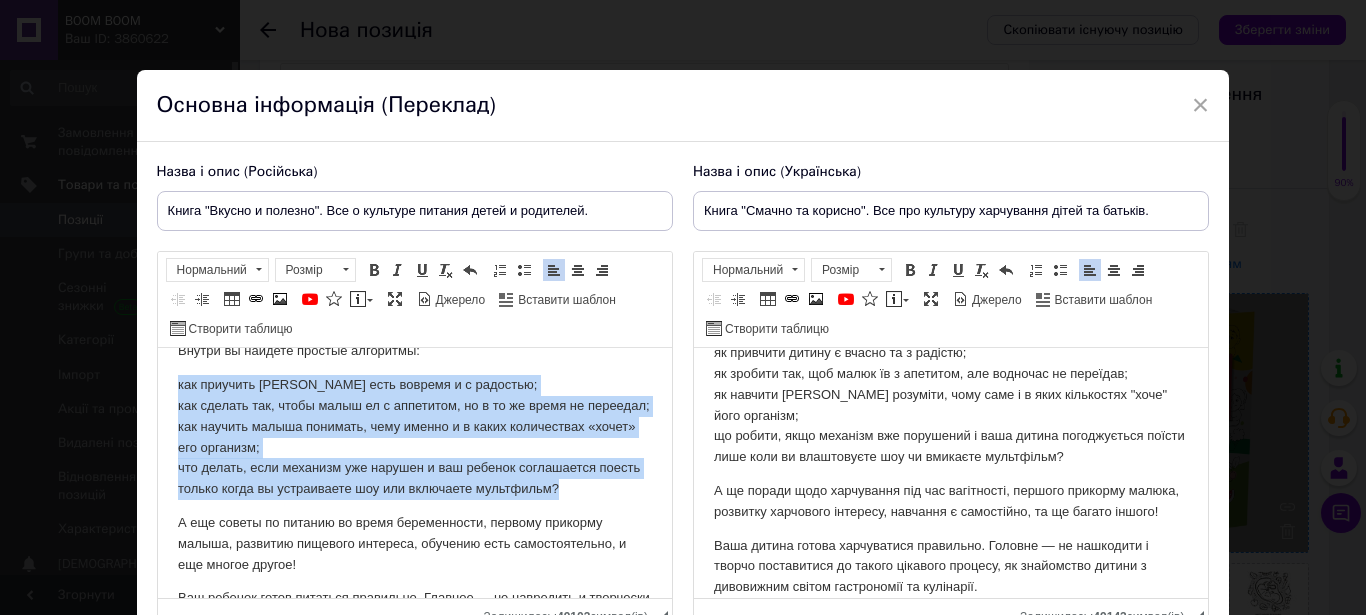 drag, startPoint x: 177, startPoint y: 386, endPoint x: 630, endPoint y: 520, distance: 472.40344 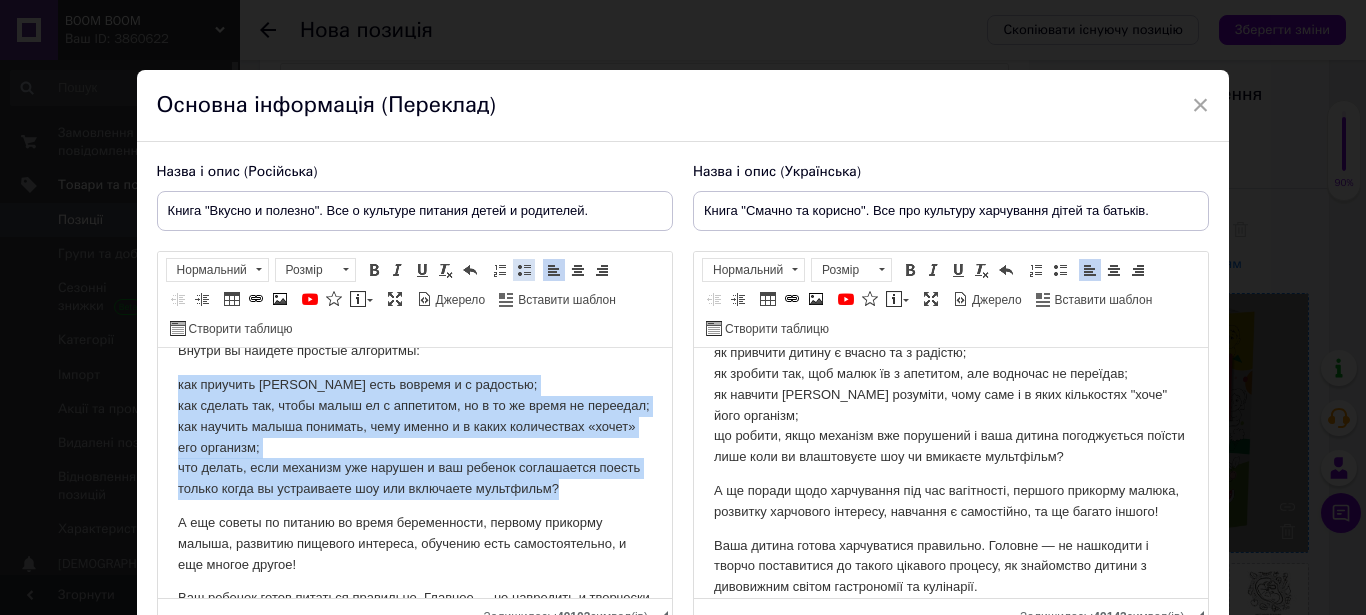 click on "Вставити/видалити маркований список" at bounding box center [524, 270] 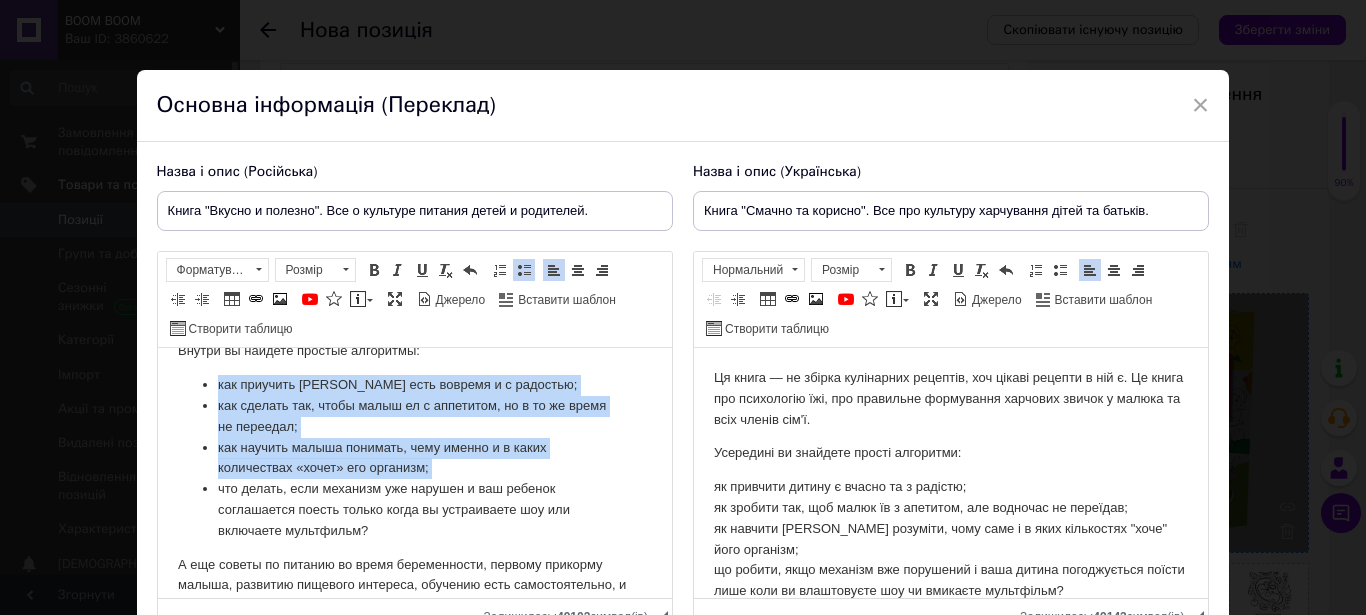 scroll, scrollTop: 102, scrollLeft: 0, axis: vertical 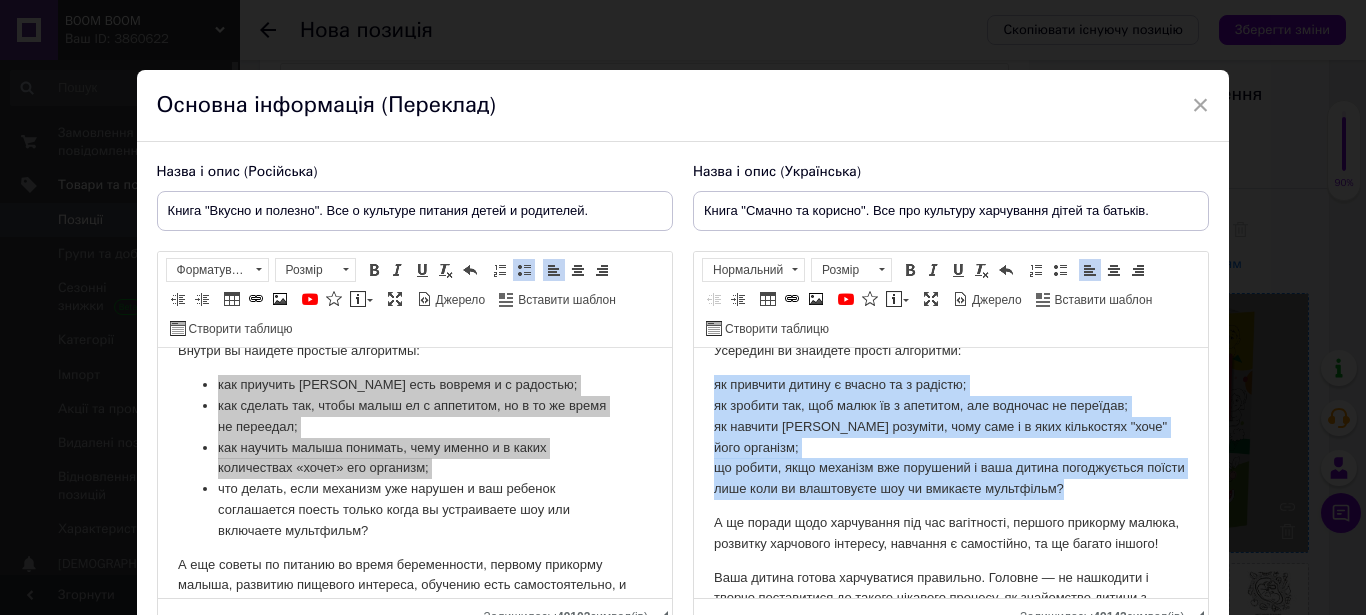 drag, startPoint x: 713, startPoint y: 387, endPoint x: 1125, endPoint y: 484, distance: 423.26468 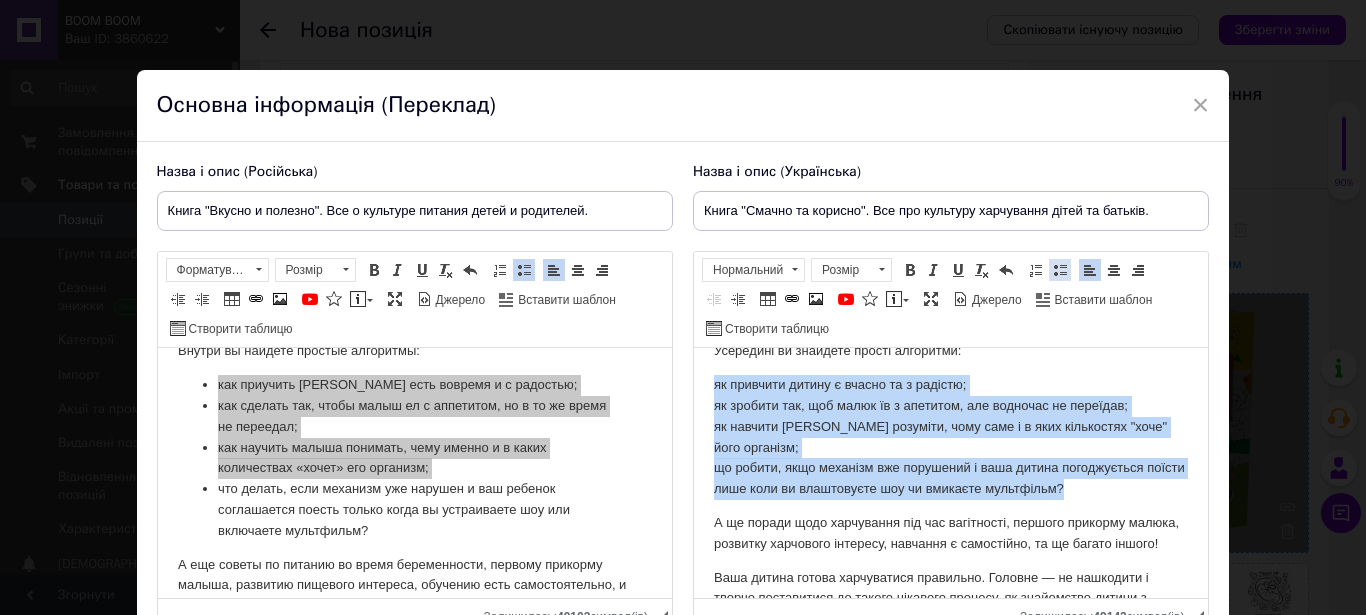 click at bounding box center [1060, 270] 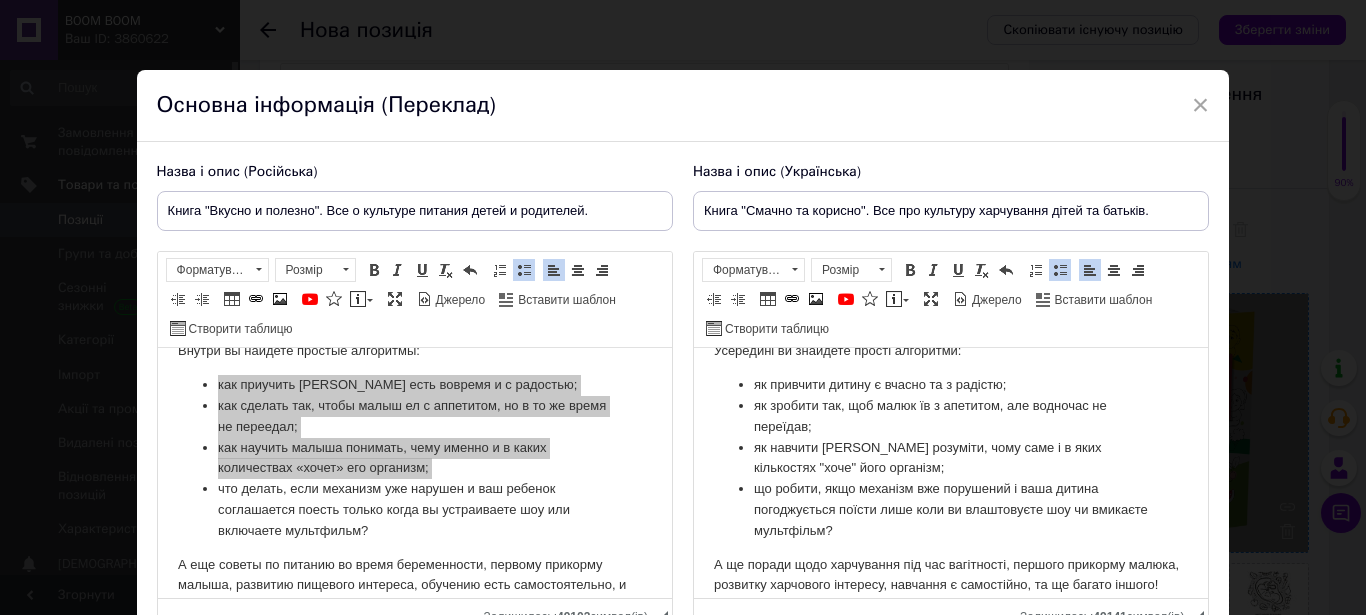 scroll, scrollTop: 197, scrollLeft: 0, axis: vertical 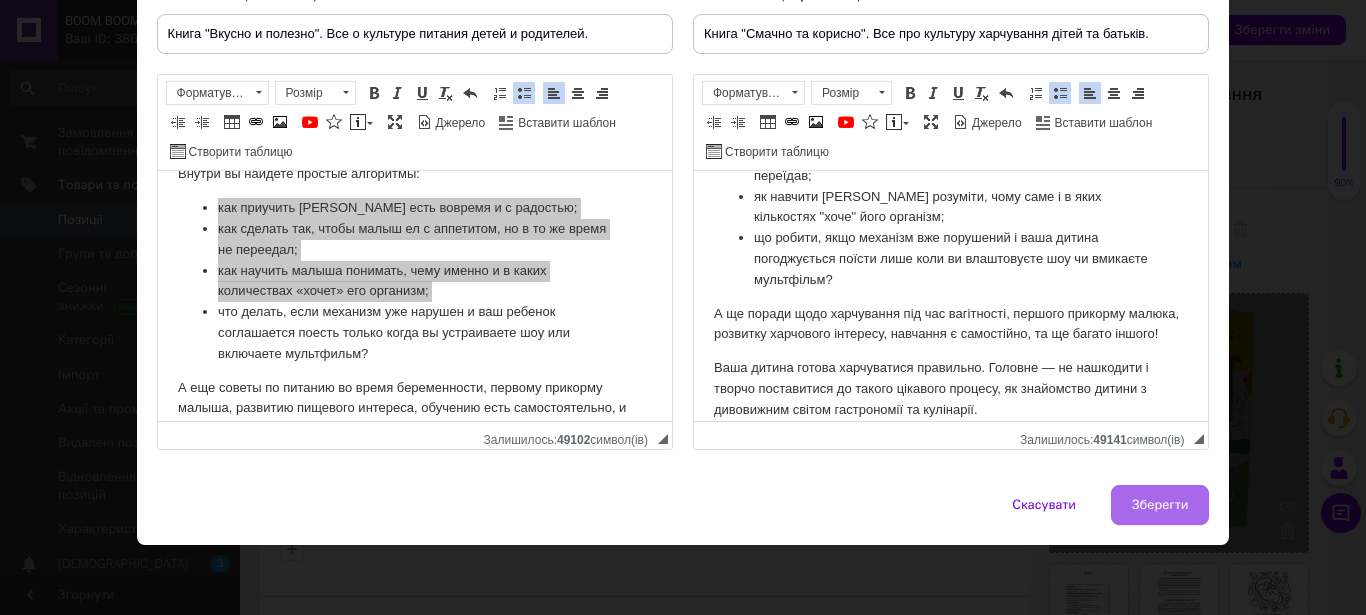 click on "Зберегти" at bounding box center [1160, 505] 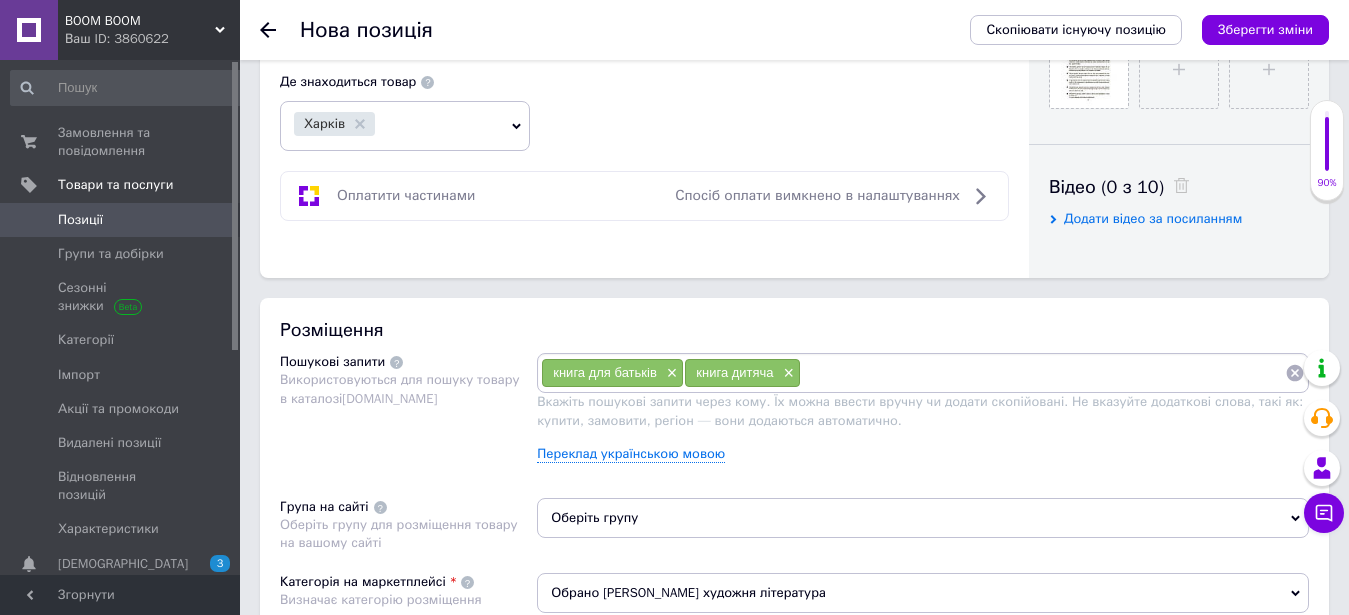 scroll, scrollTop: 1122, scrollLeft: 0, axis: vertical 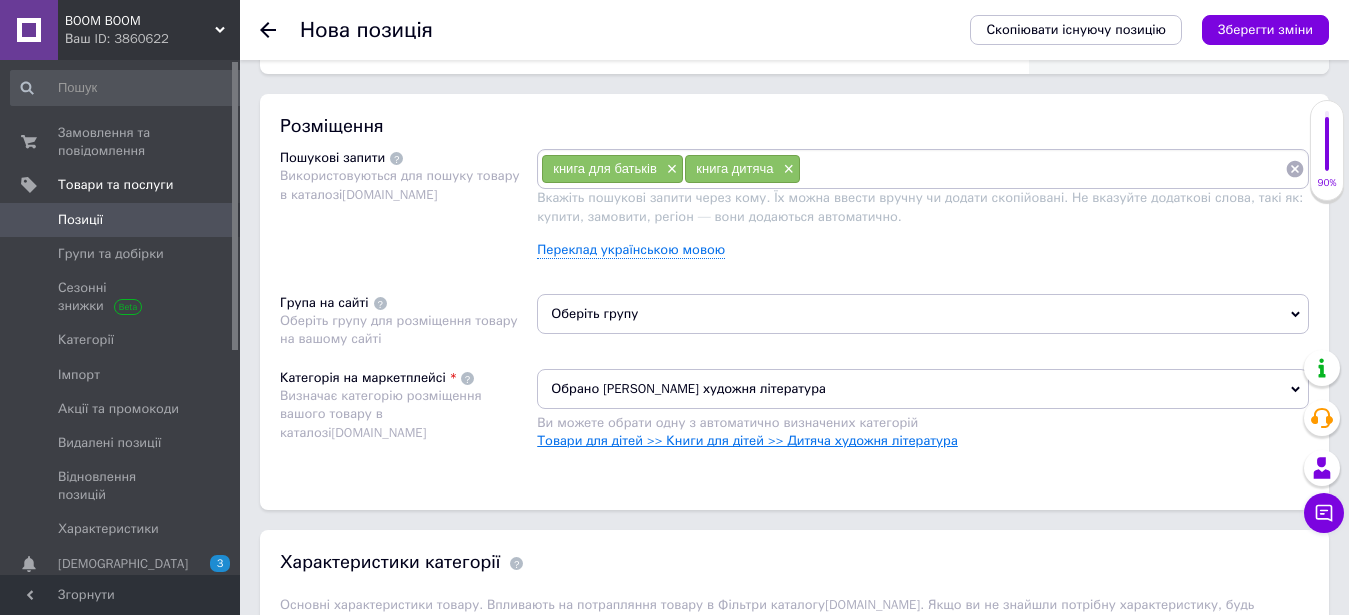 click on "Товари для дітей >> Книги для дітей >> Дитяча художня література" at bounding box center [747, 440] 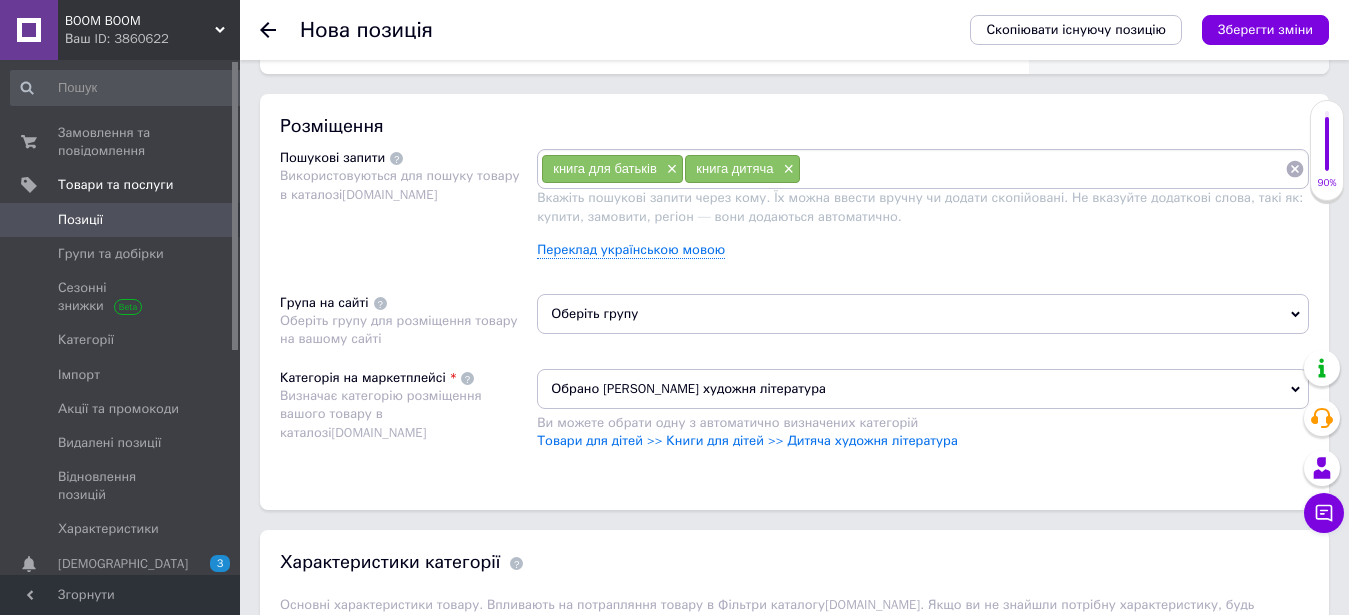 click on "Оберіть групу" at bounding box center (923, 314) 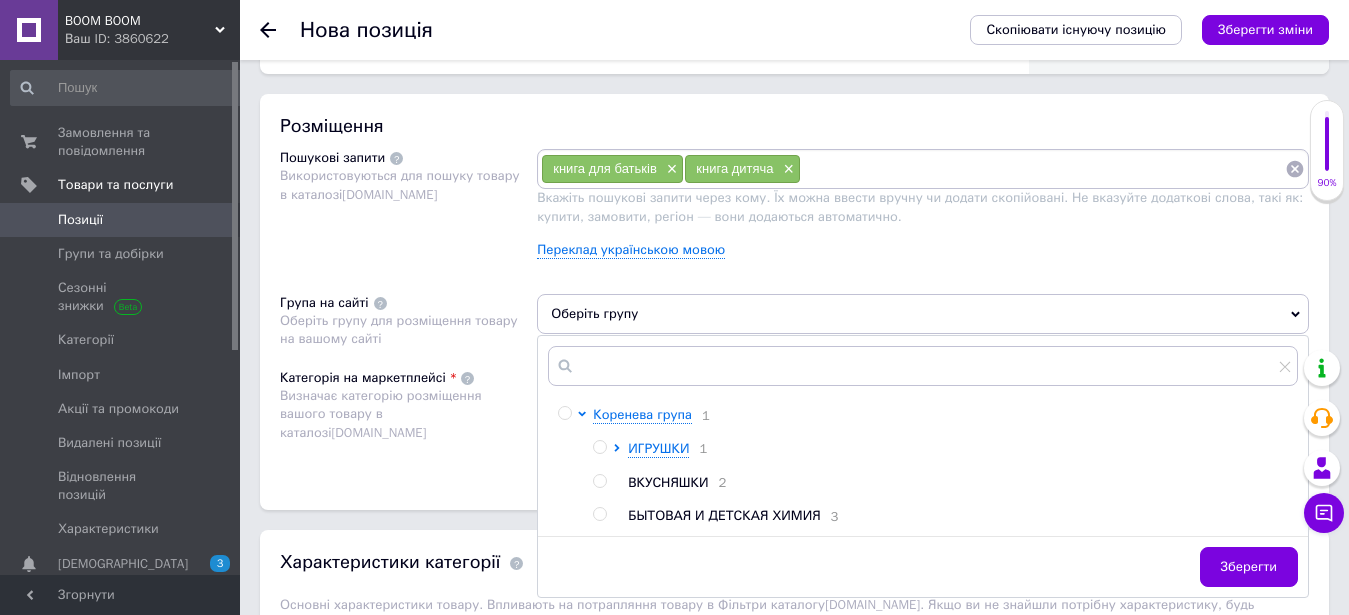 click at bounding box center [603, 449] 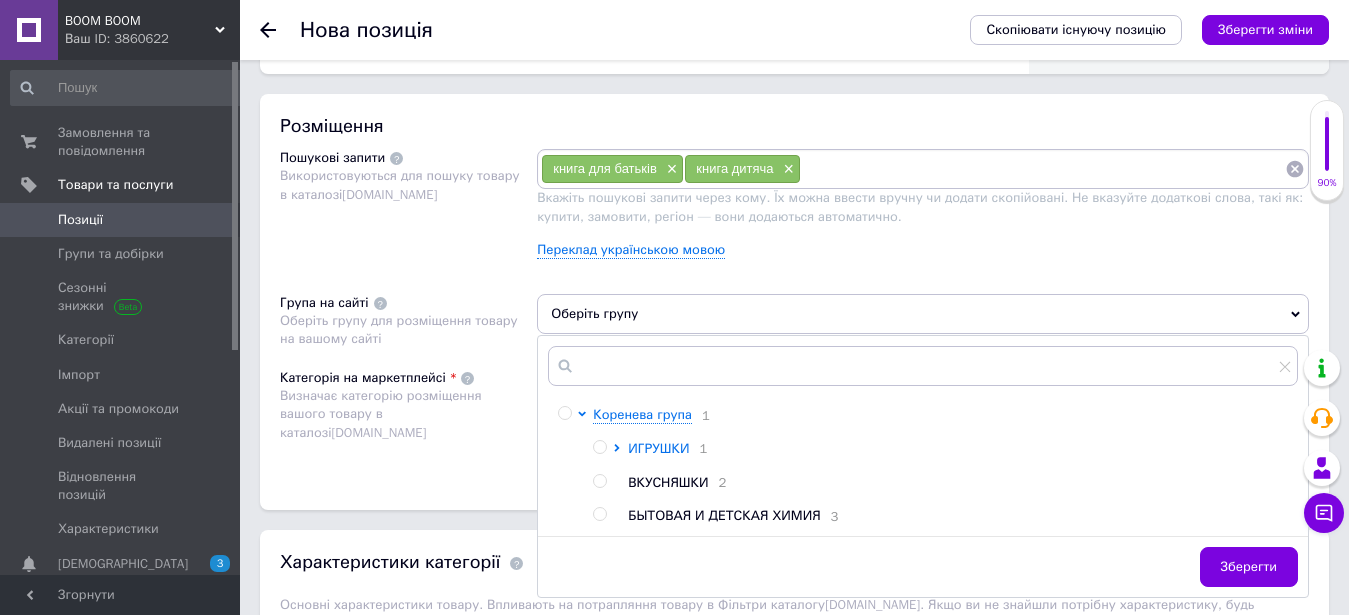 click 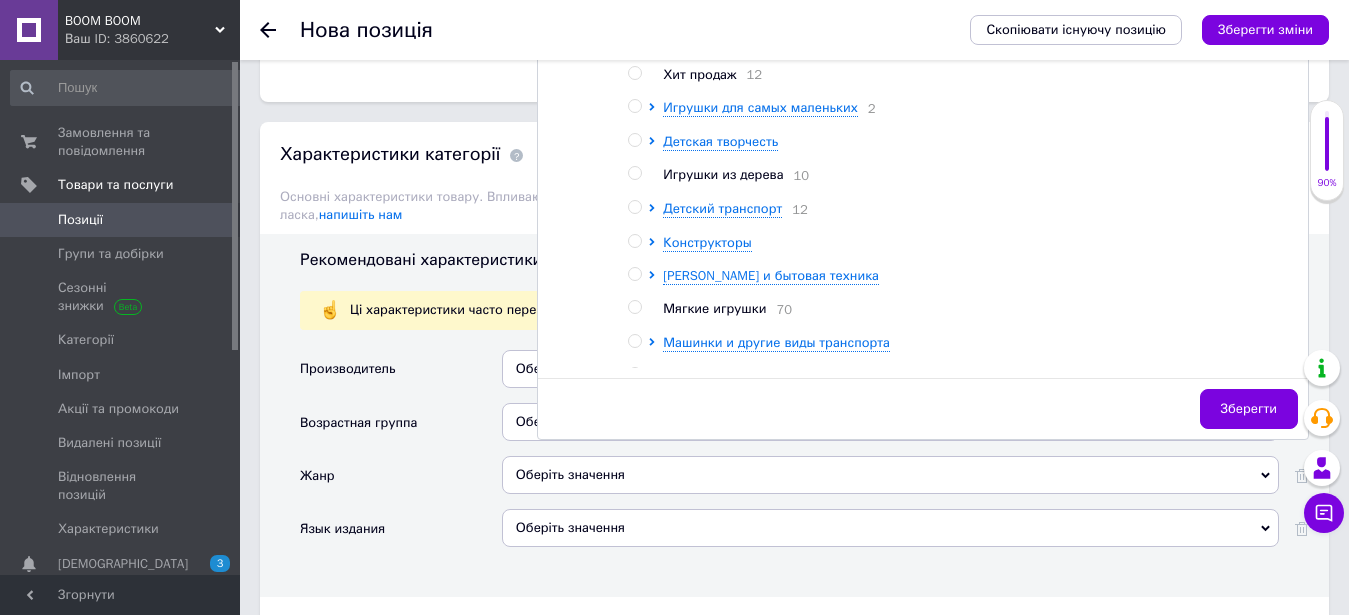 scroll, scrollTop: 1428, scrollLeft: 0, axis: vertical 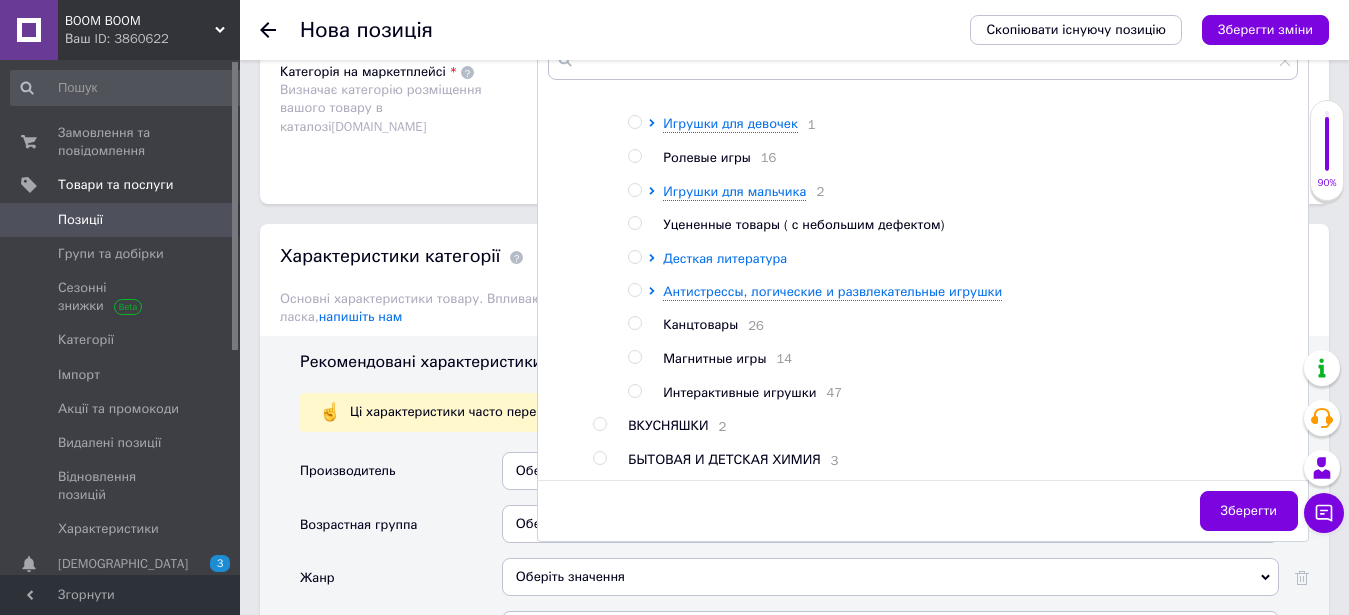 click 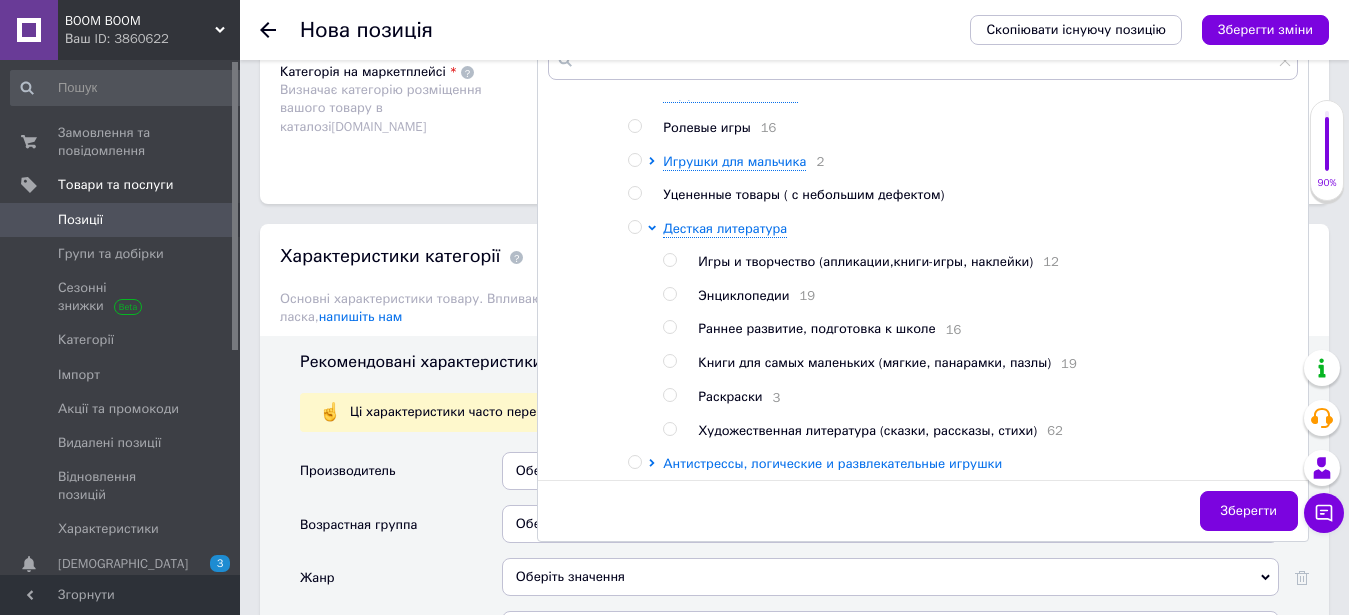 scroll, scrollTop: 687, scrollLeft: 0, axis: vertical 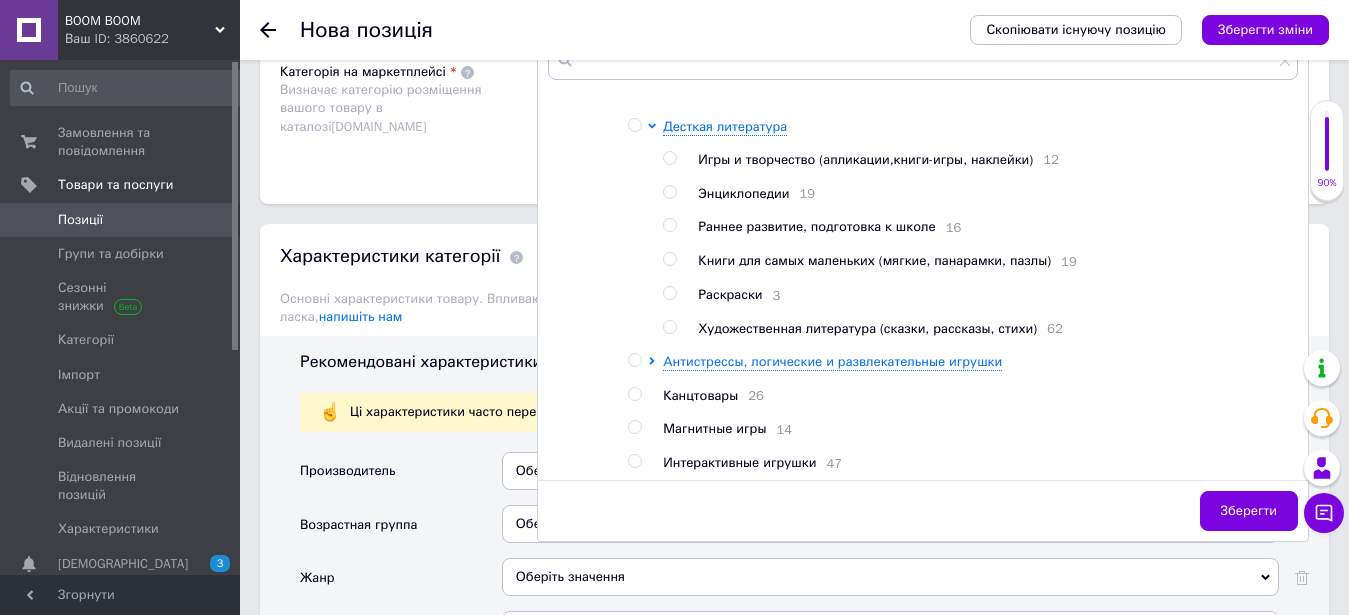 click at bounding box center [669, 327] 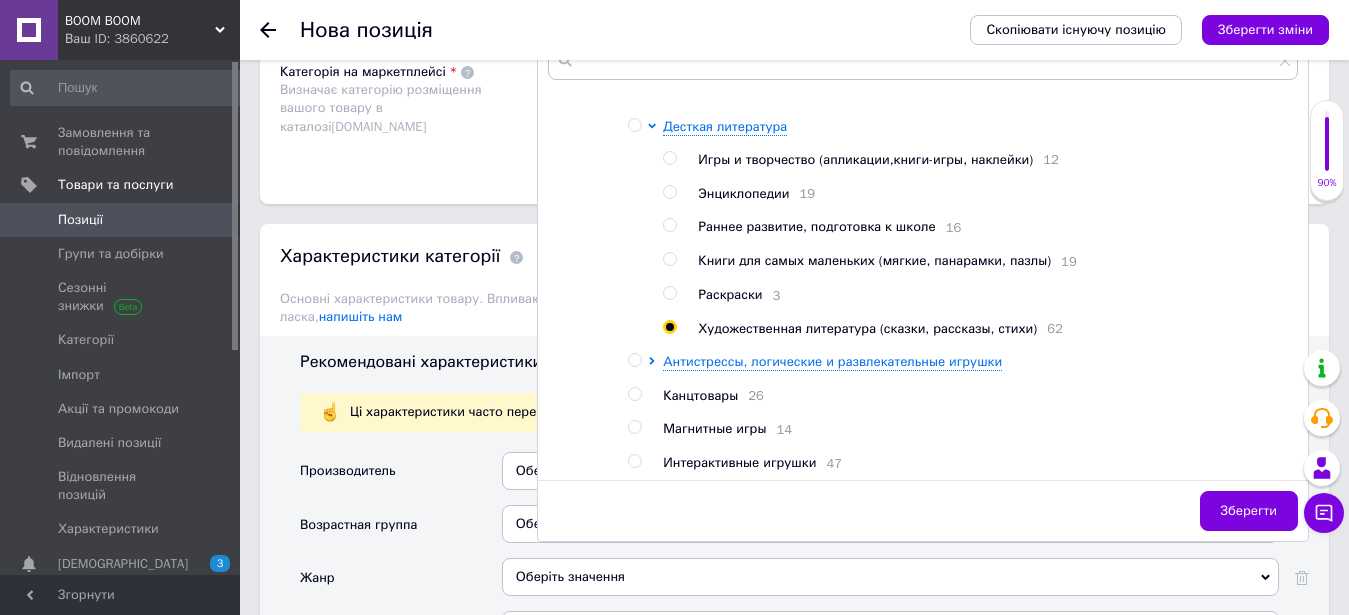 radio on "true" 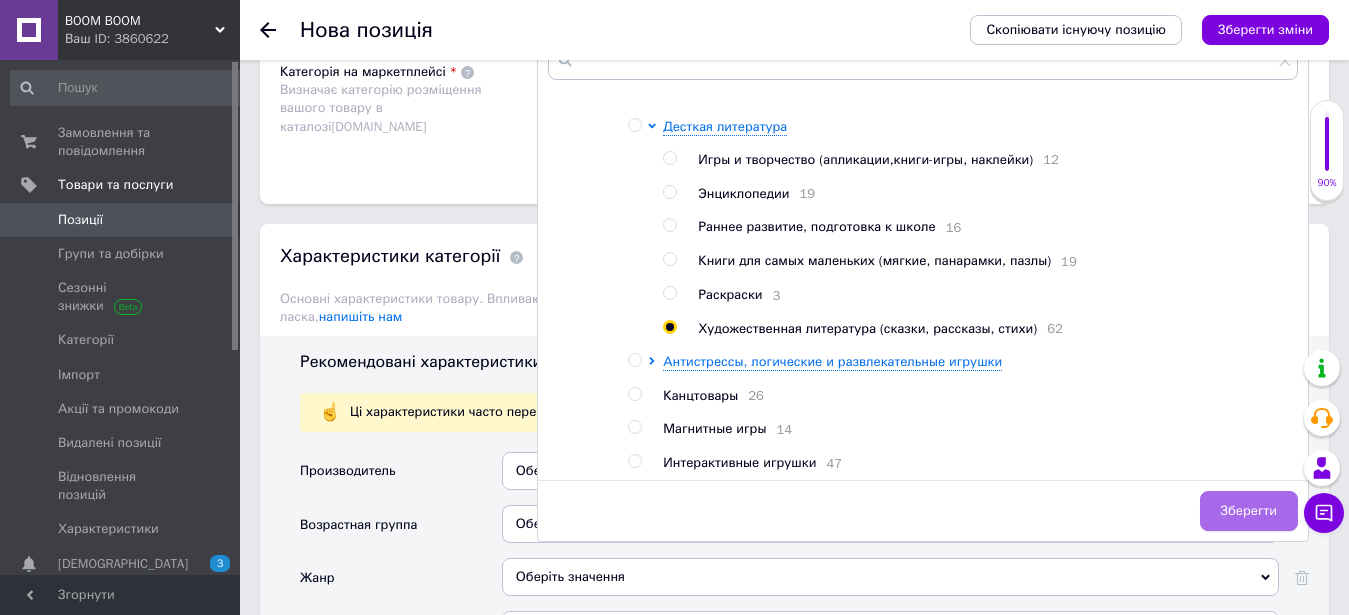 click on "Зберегти" at bounding box center [1249, 511] 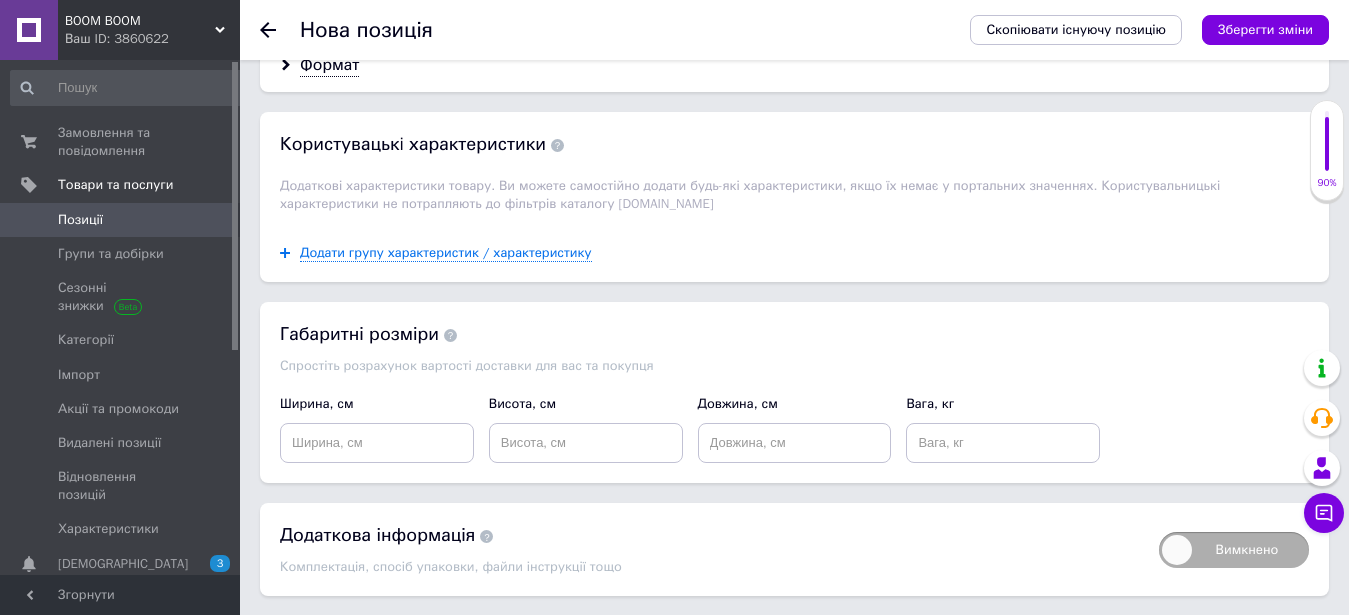scroll, scrollTop: 2184, scrollLeft: 0, axis: vertical 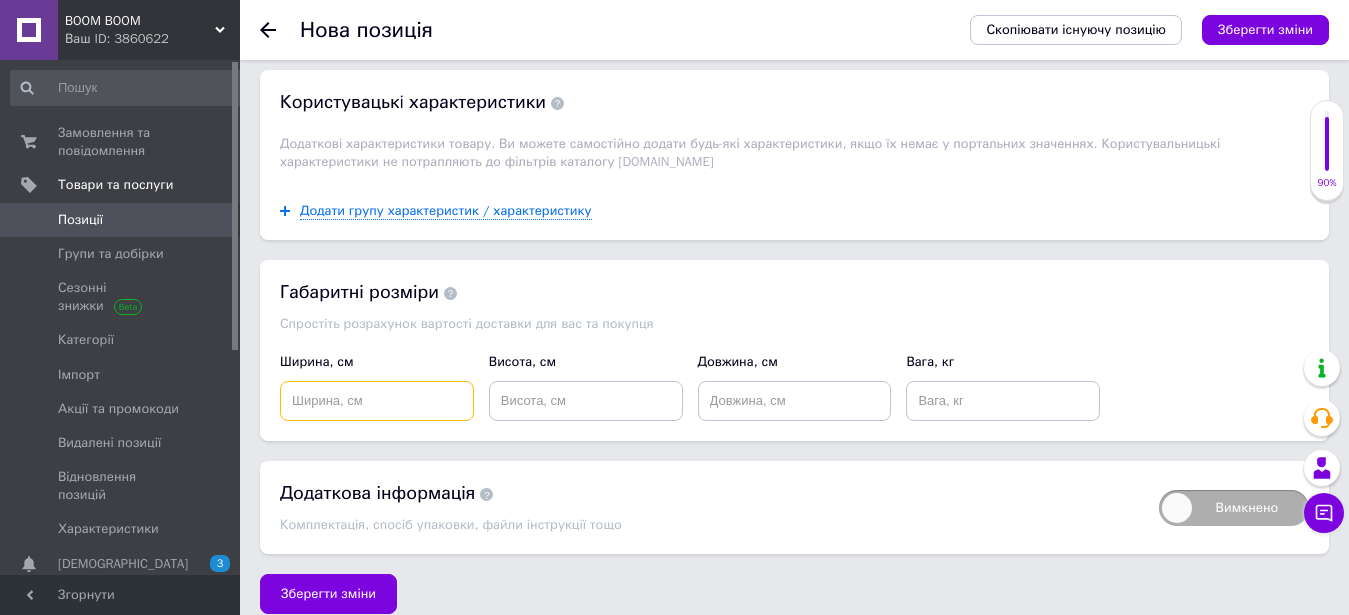 click at bounding box center [377, 401] 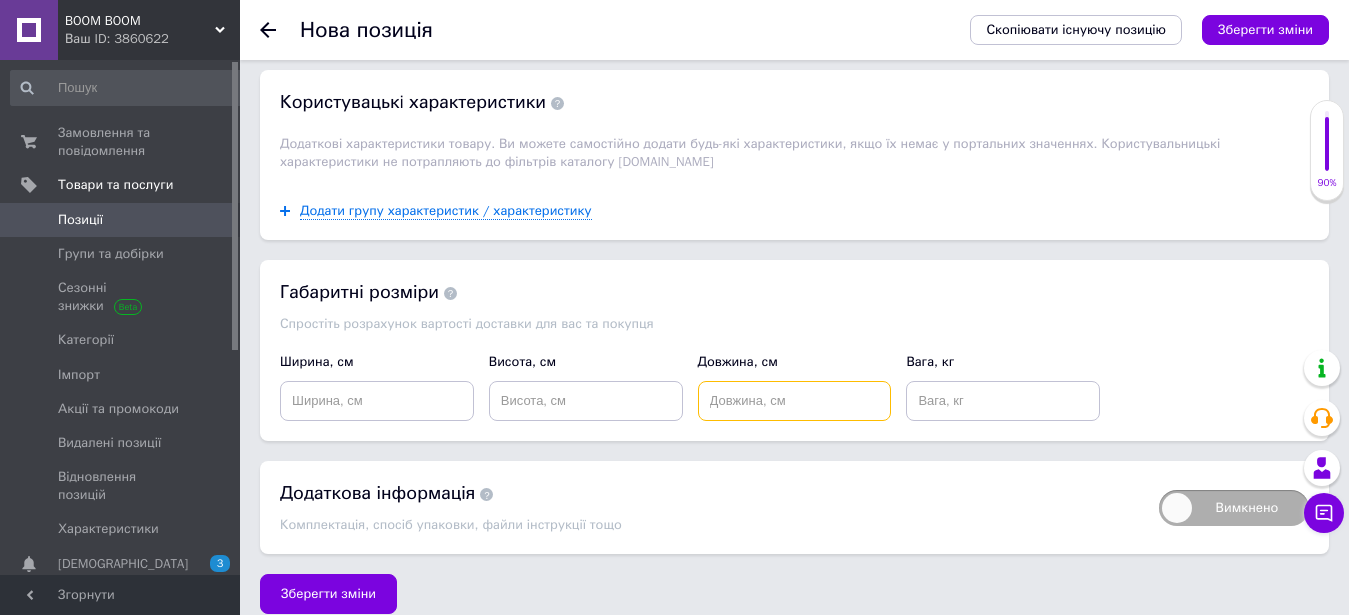click at bounding box center (795, 401) 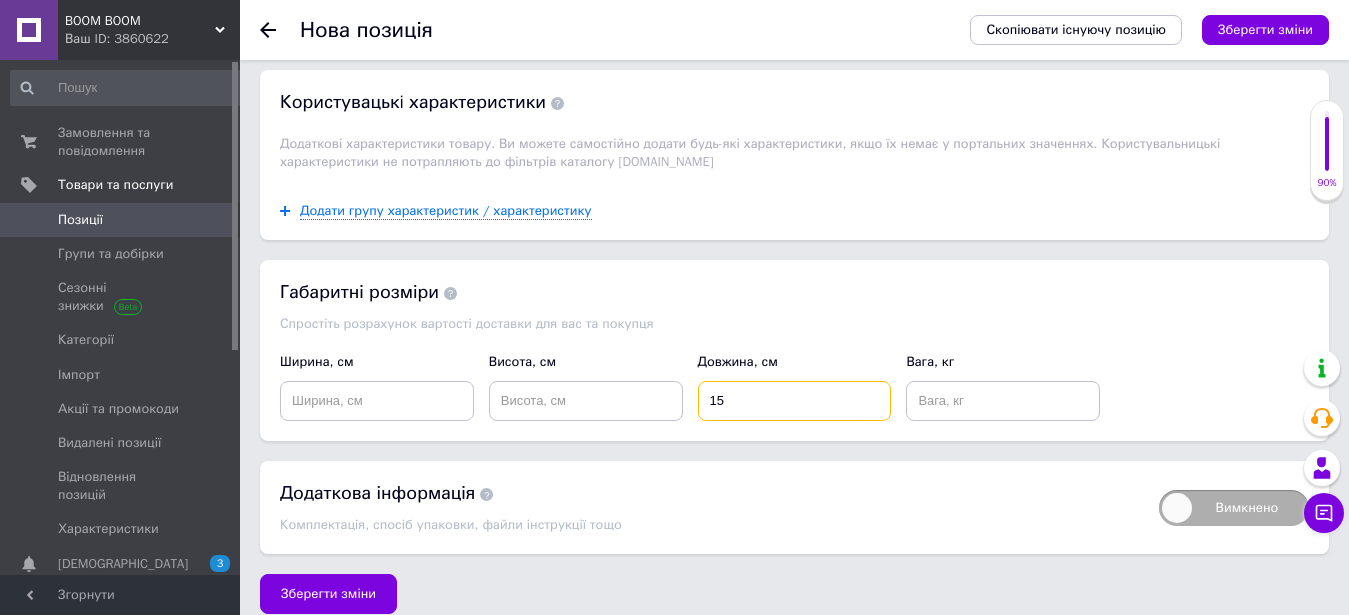 type on "15" 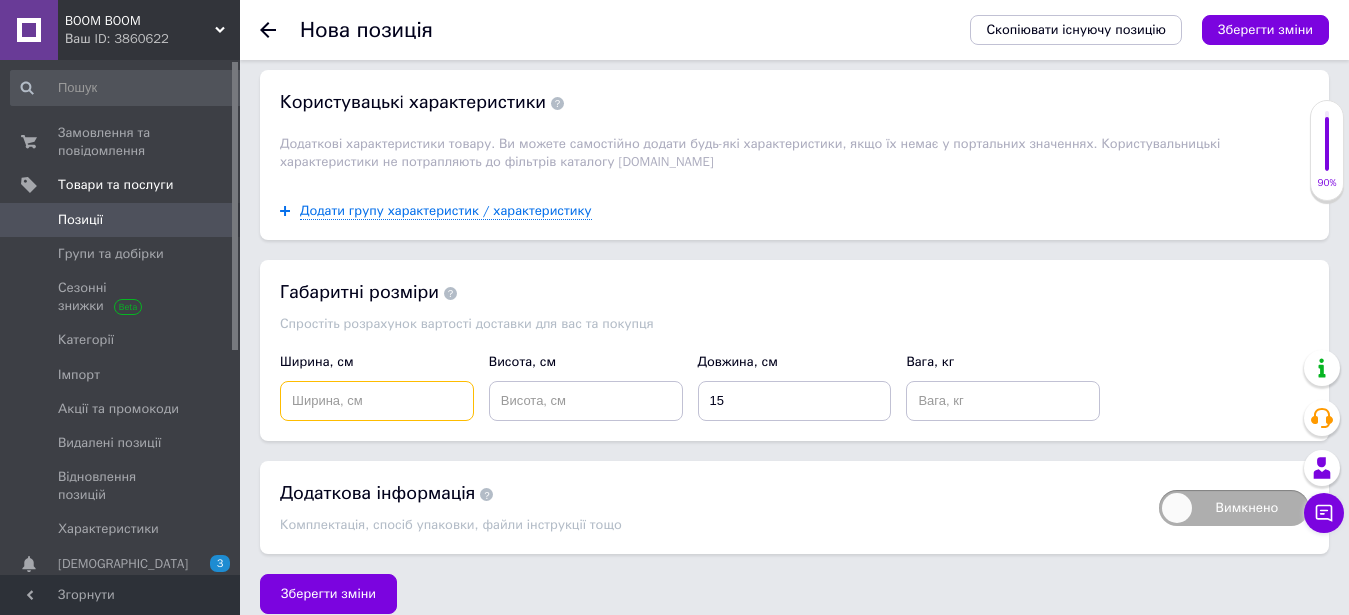 click at bounding box center [377, 401] 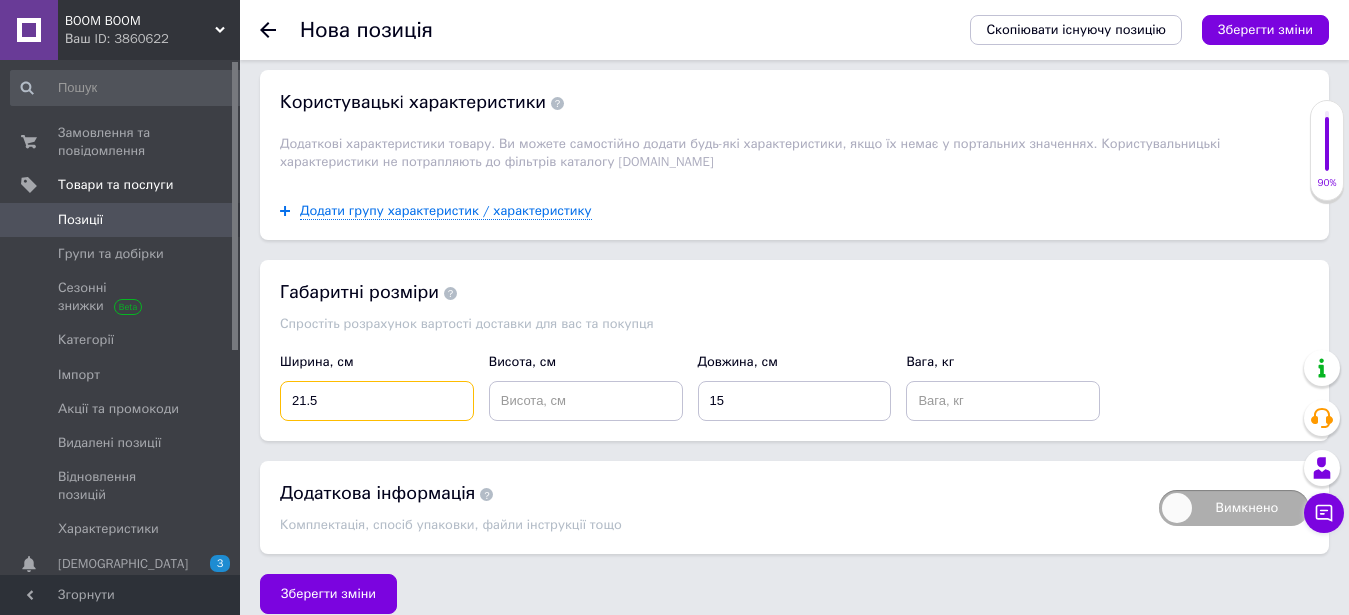 type on "21.5" 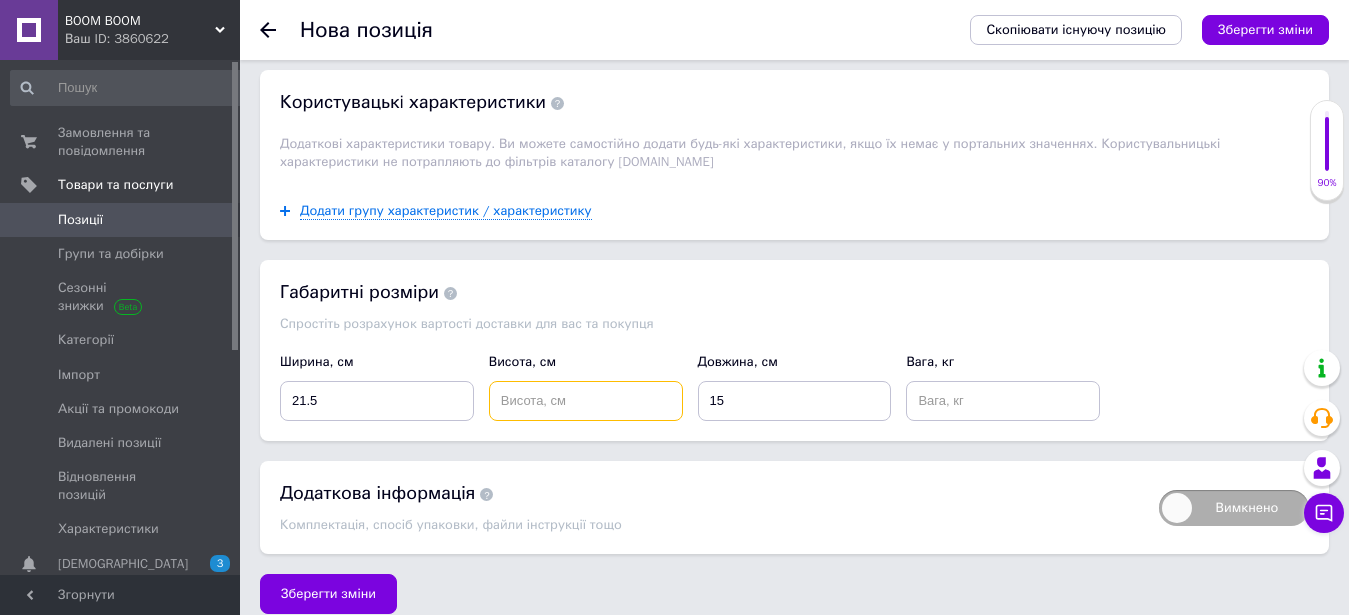 click at bounding box center [586, 401] 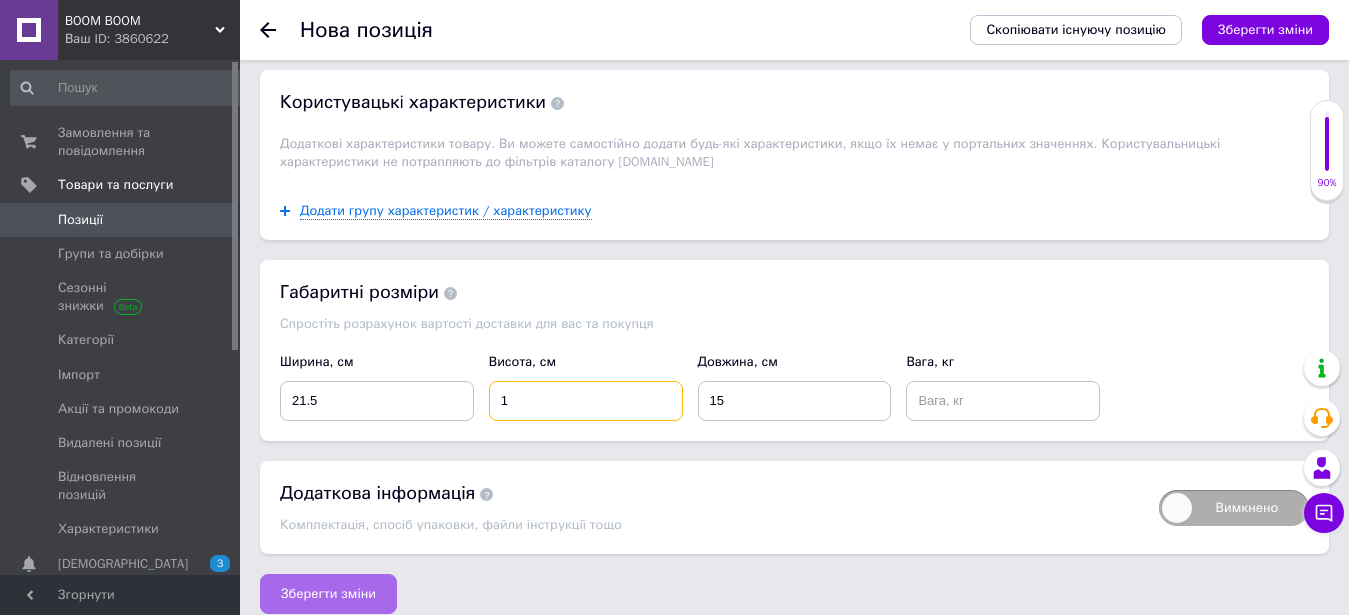 type on "1" 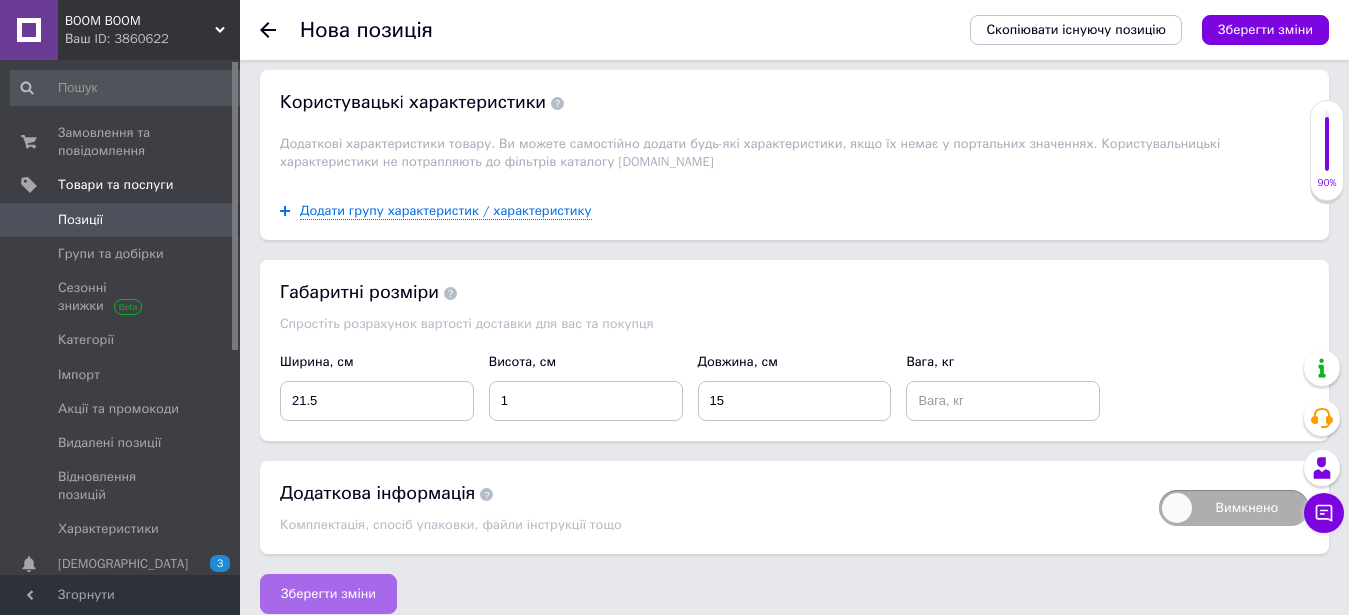 click on "Зберегти зміни" at bounding box center (328, 594) 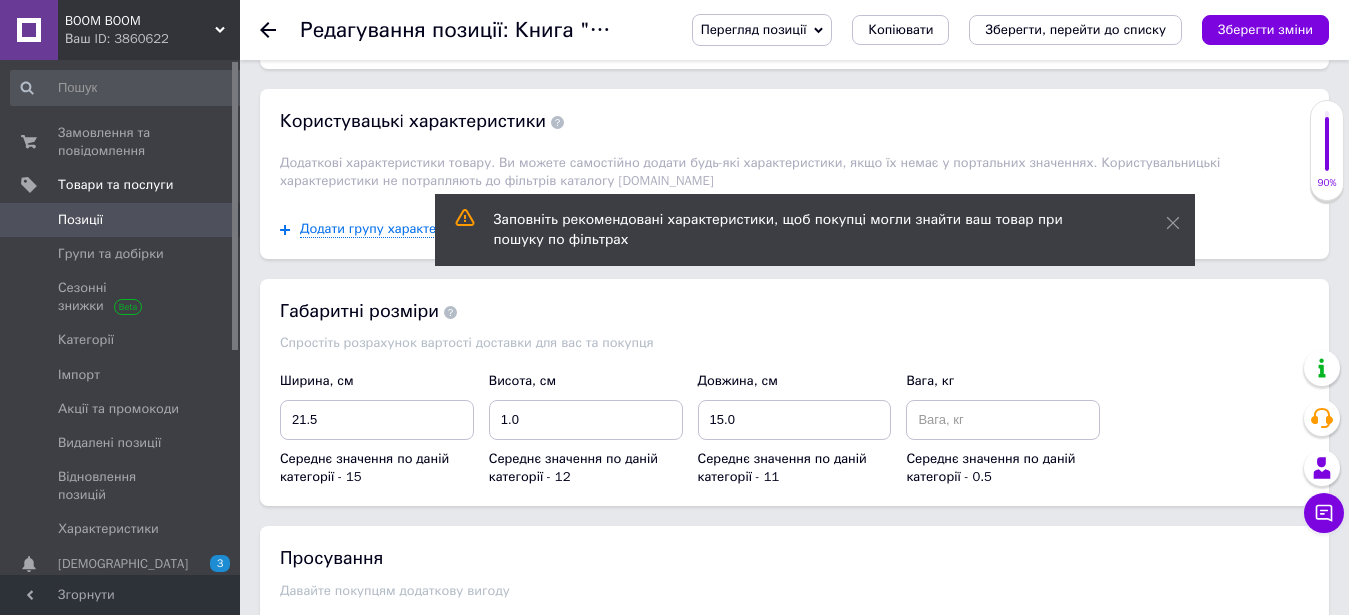 scroll, scrollTop: 2370, scrollLeft: 0, axis: vertical 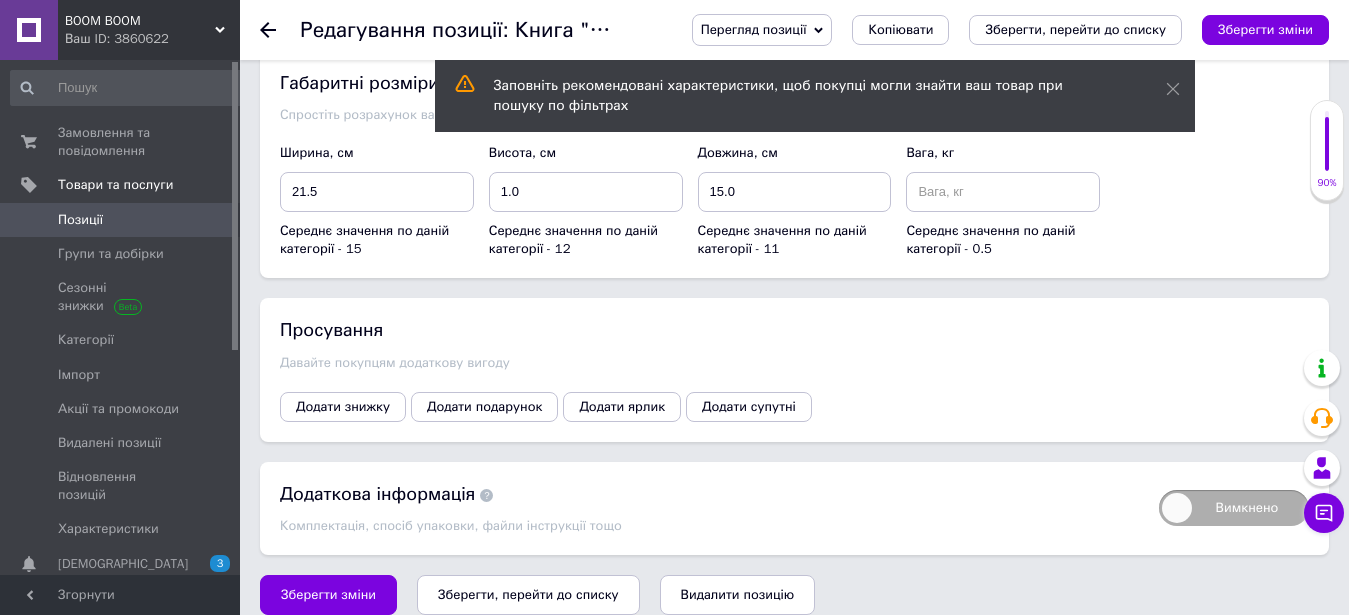 click on "Зберегти, перейти до списку" at bounding box center (528, 594) 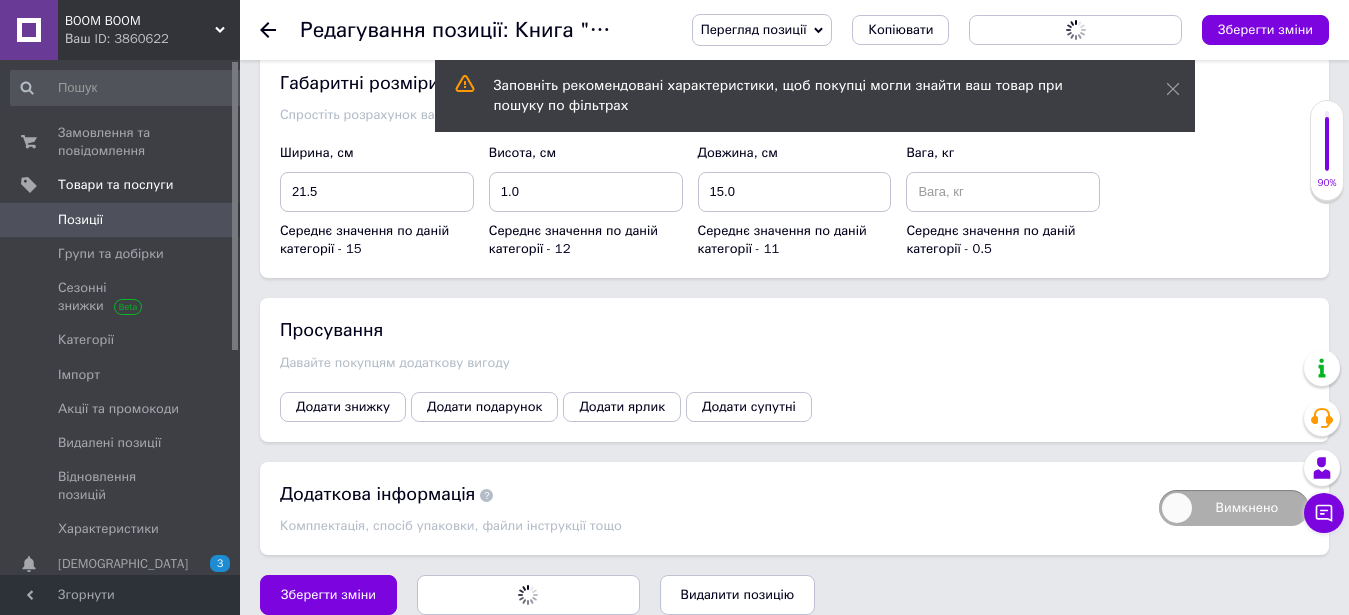 scroll, scrollTop: 0, scrollLeft: 0, axis: both 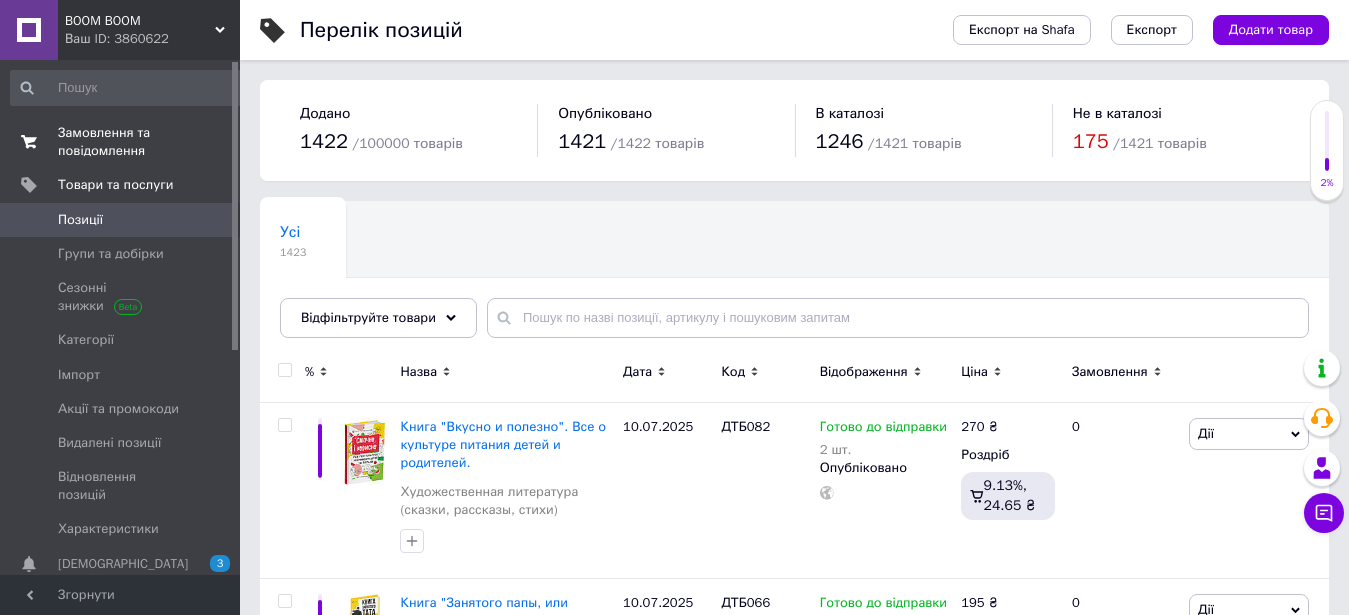 click on "Замовлення та повідомлення" at bounding box center [121, 142] 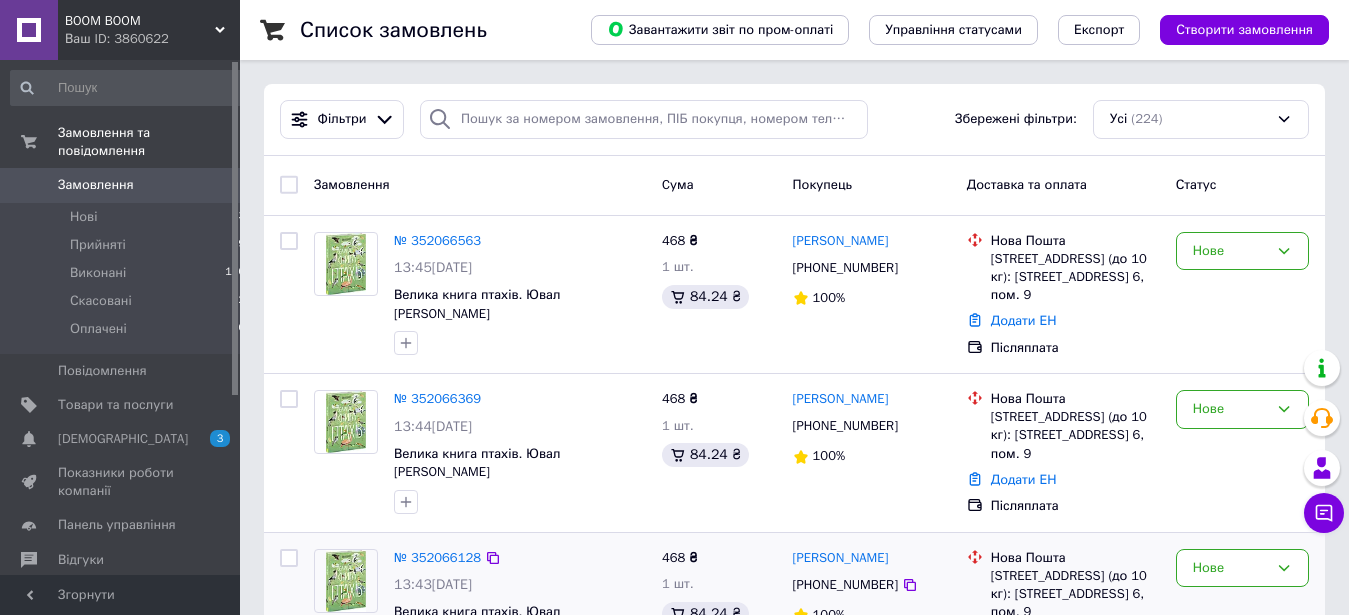 scroll, scrollTop: 204, scrollLeft: 0, axis: vertical 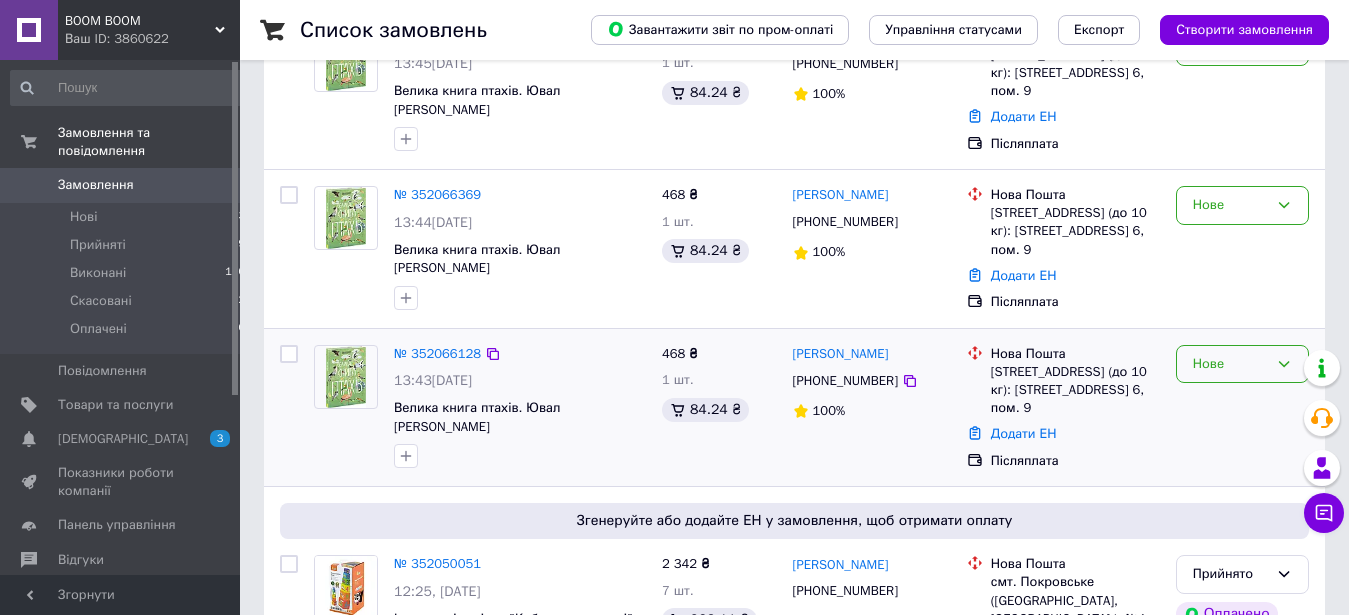 click on "Нове" at bounding box center (1242, 364) 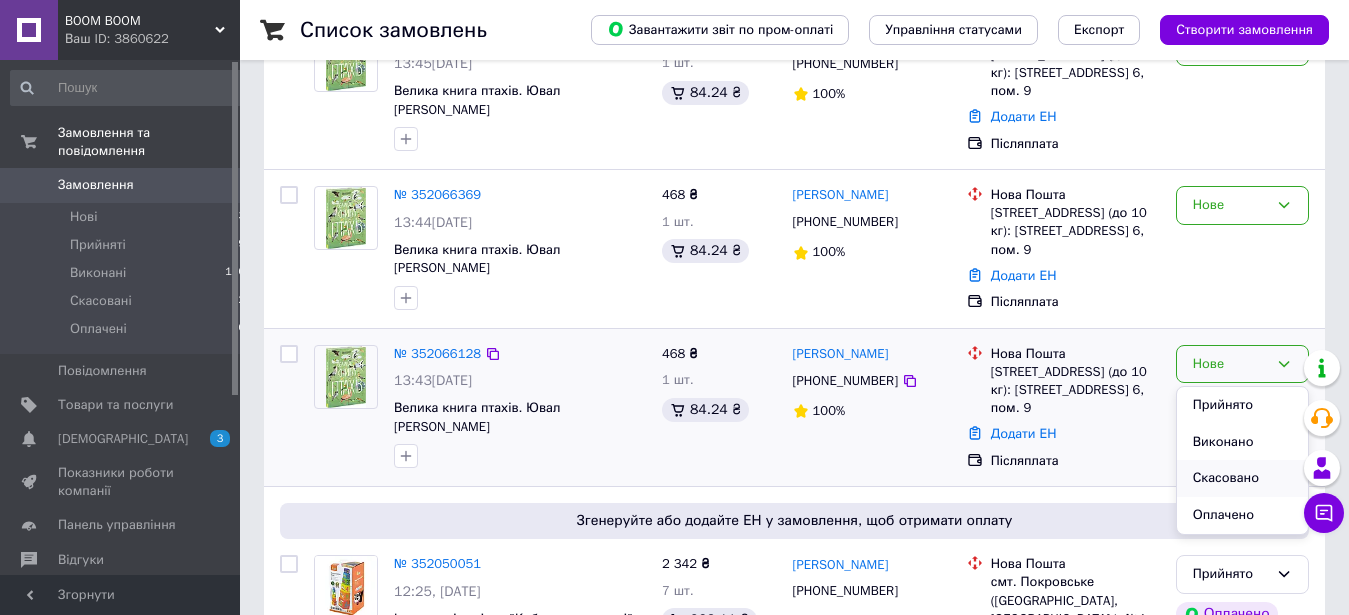 click on "Скасовано" at bounding box center [1242, 478] 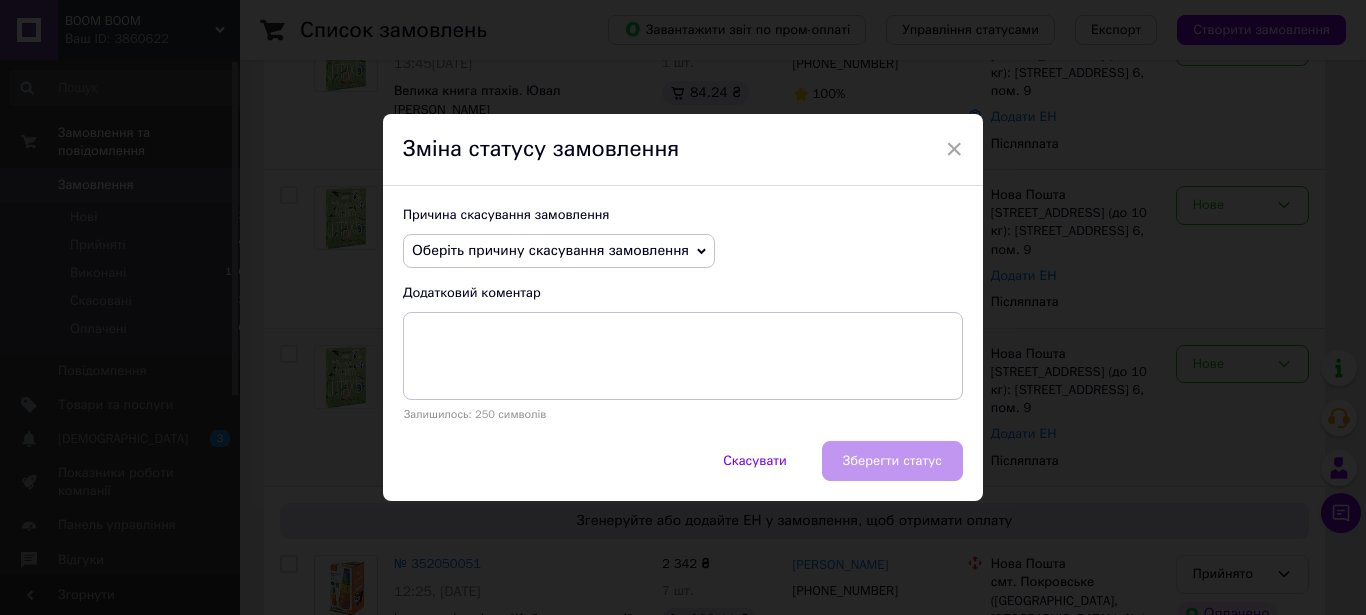 click 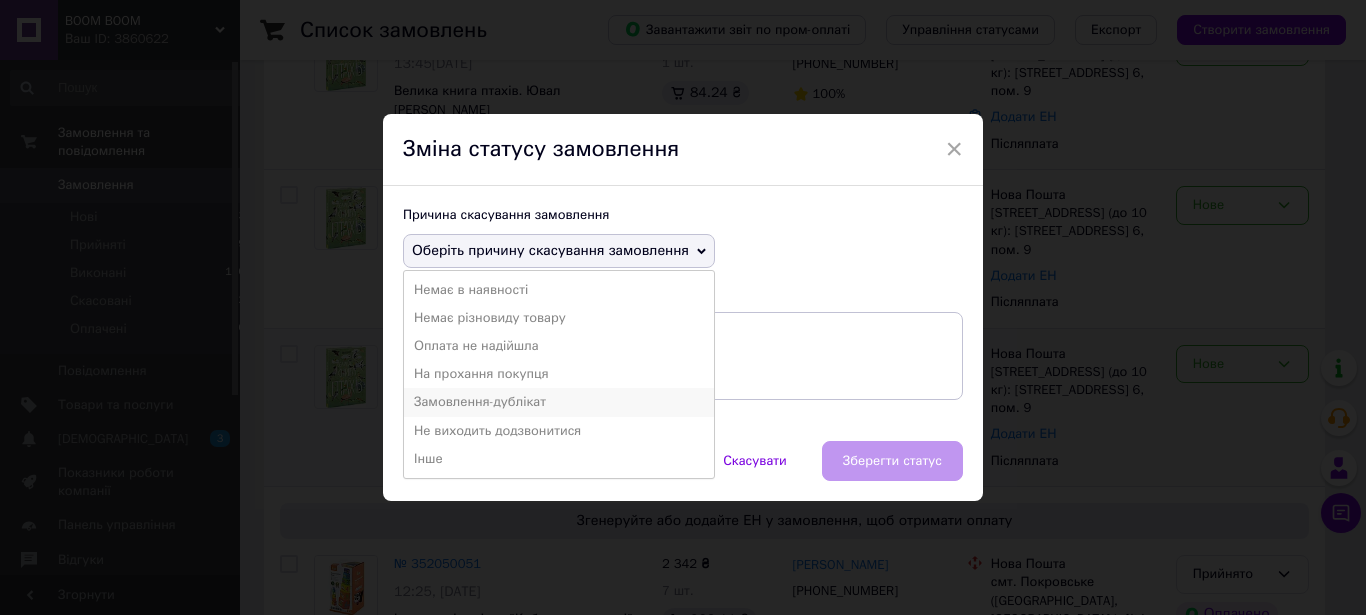 click on "Замовлення-дублікат" at bounding box center [559, 402] 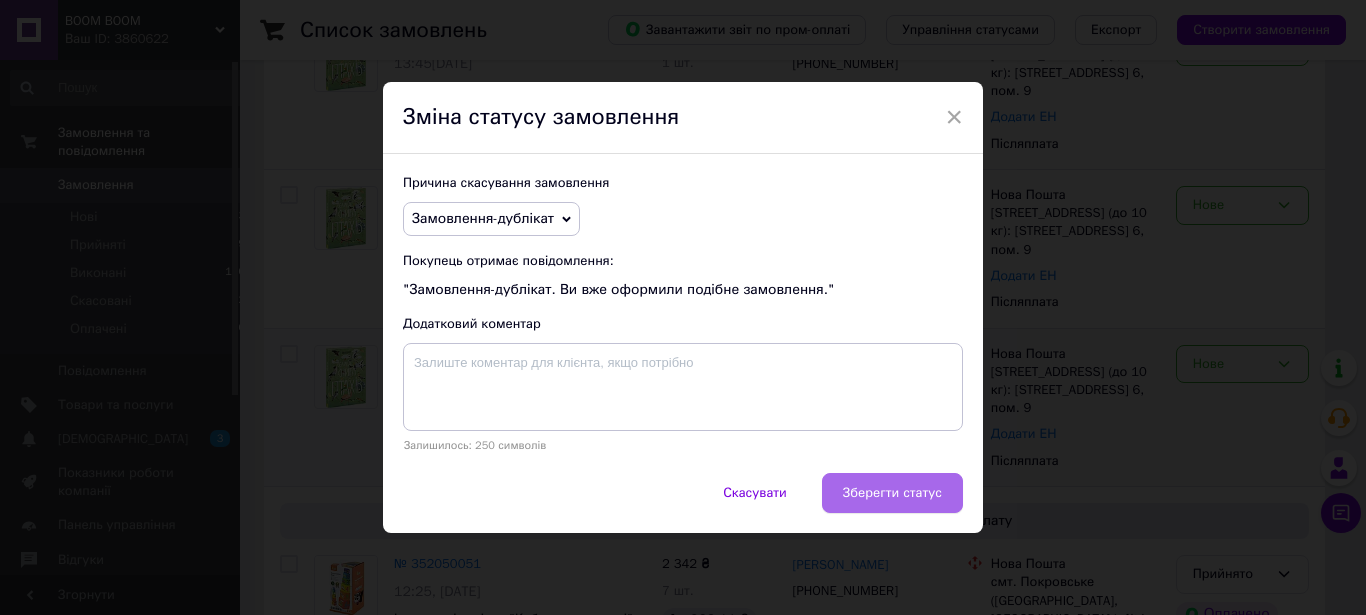 click on "Зберегти статус" at bounding box center [892, 493] 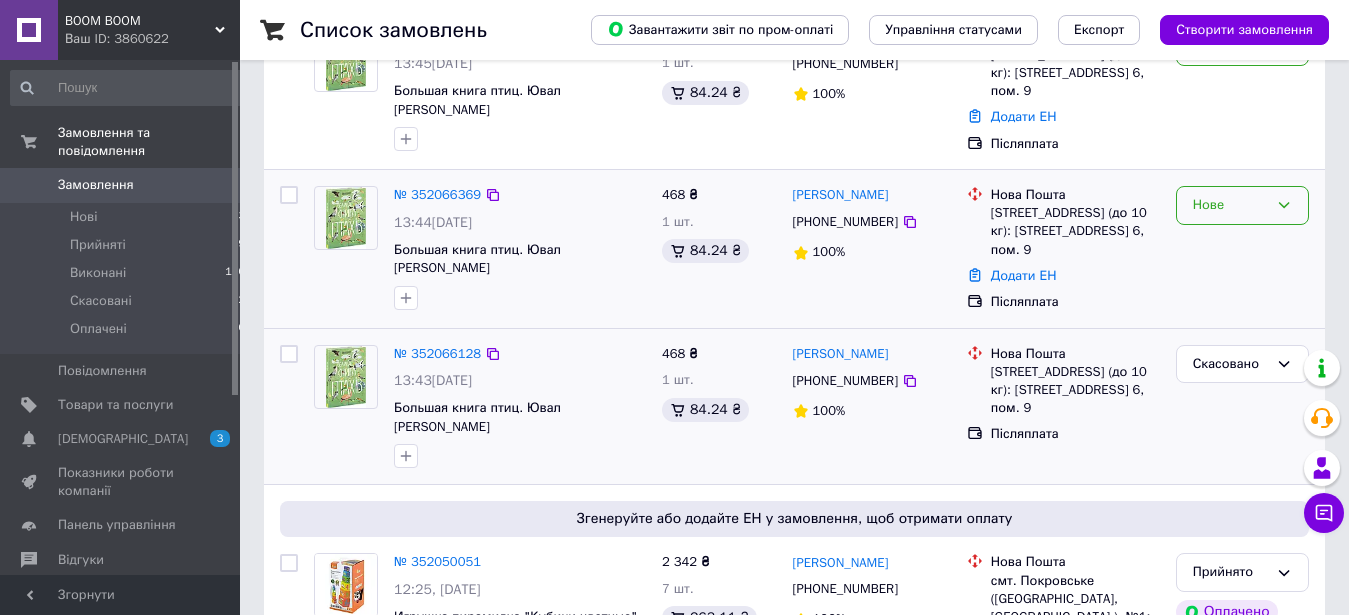 click 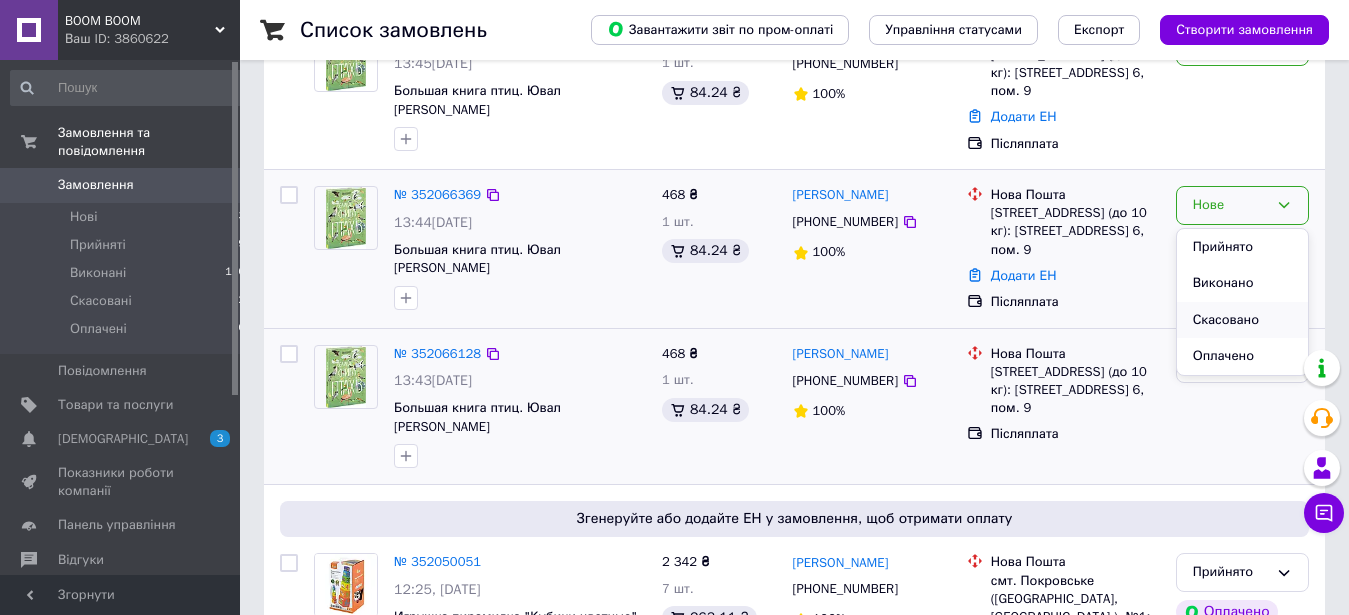 click on "Скасовано" at bounding box center (1242, 320) 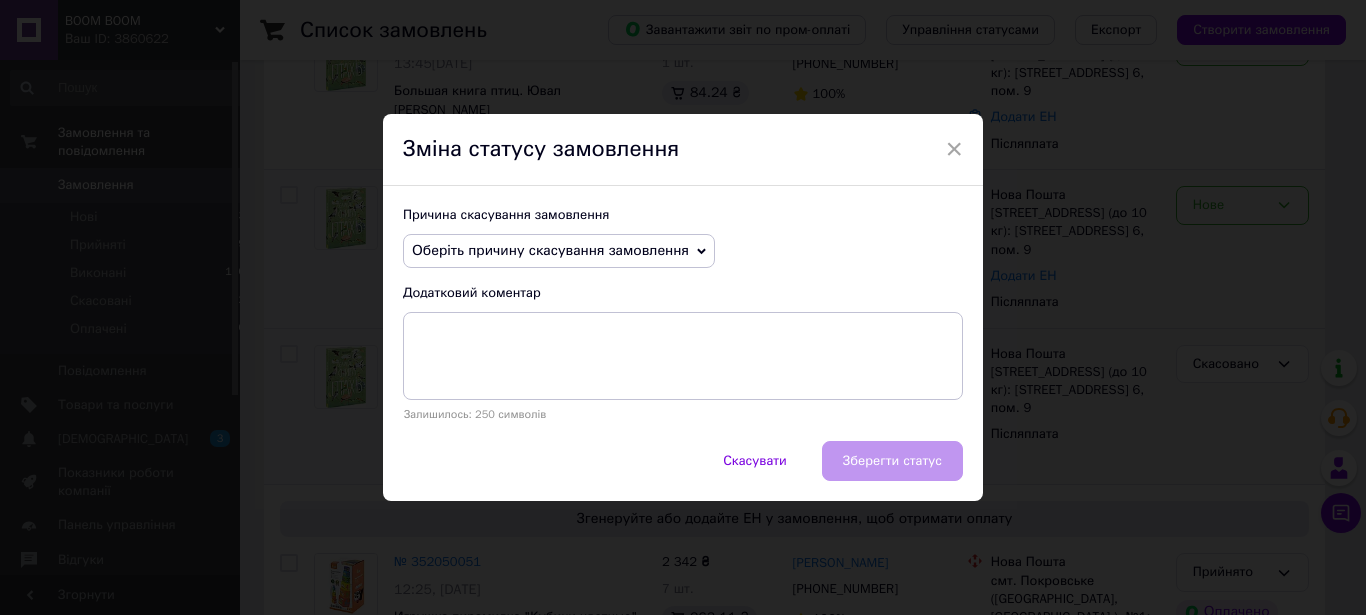 click on "Оберіть причину скасування замовлення" at bounding box center (559, 251) 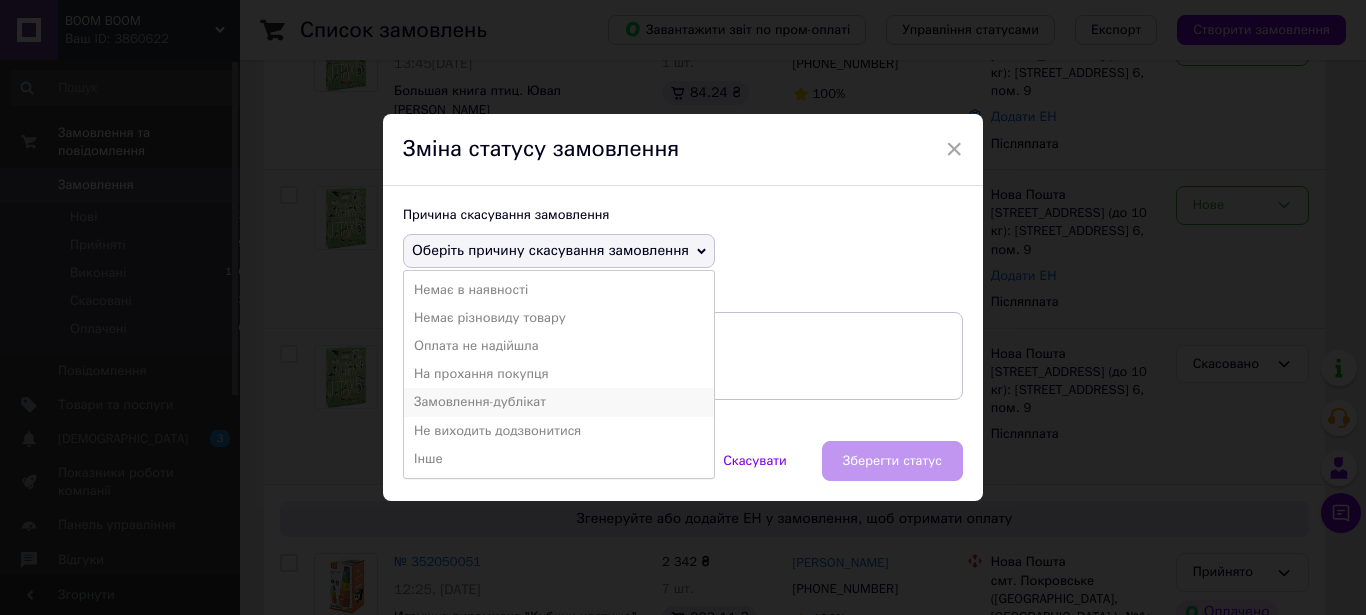 click on "Замовлення-дублікат" at bounding box center (559, 402) 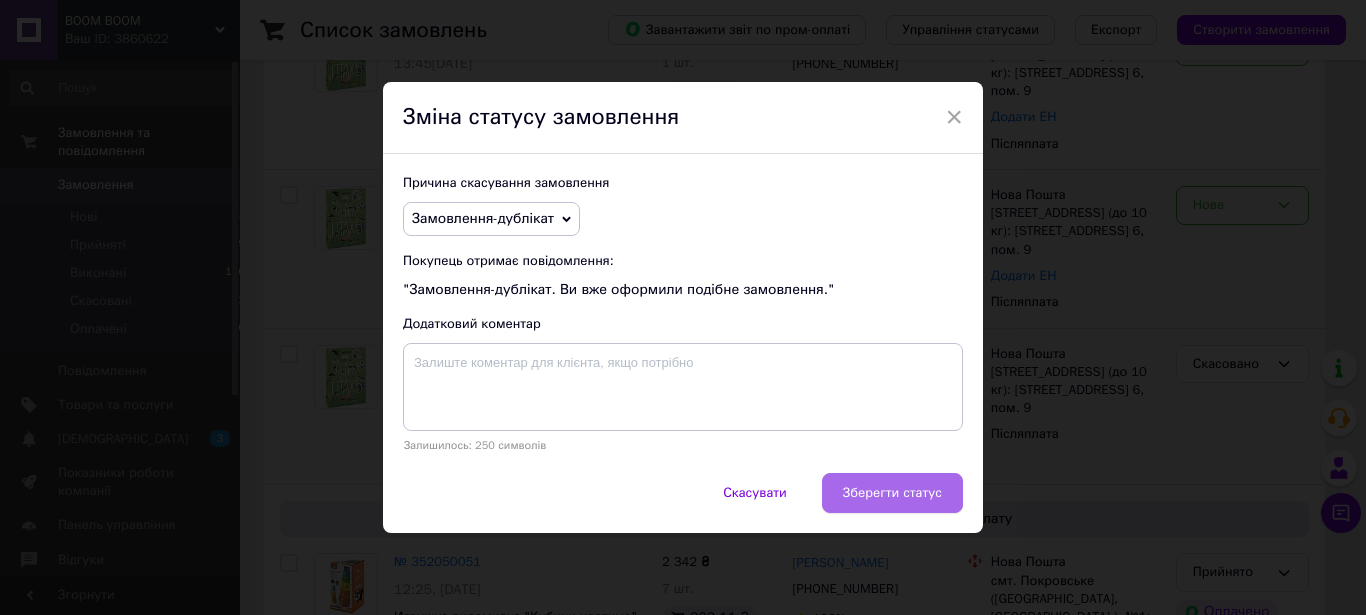 click on "Зберегти статус" at bounding box center [892, 493] 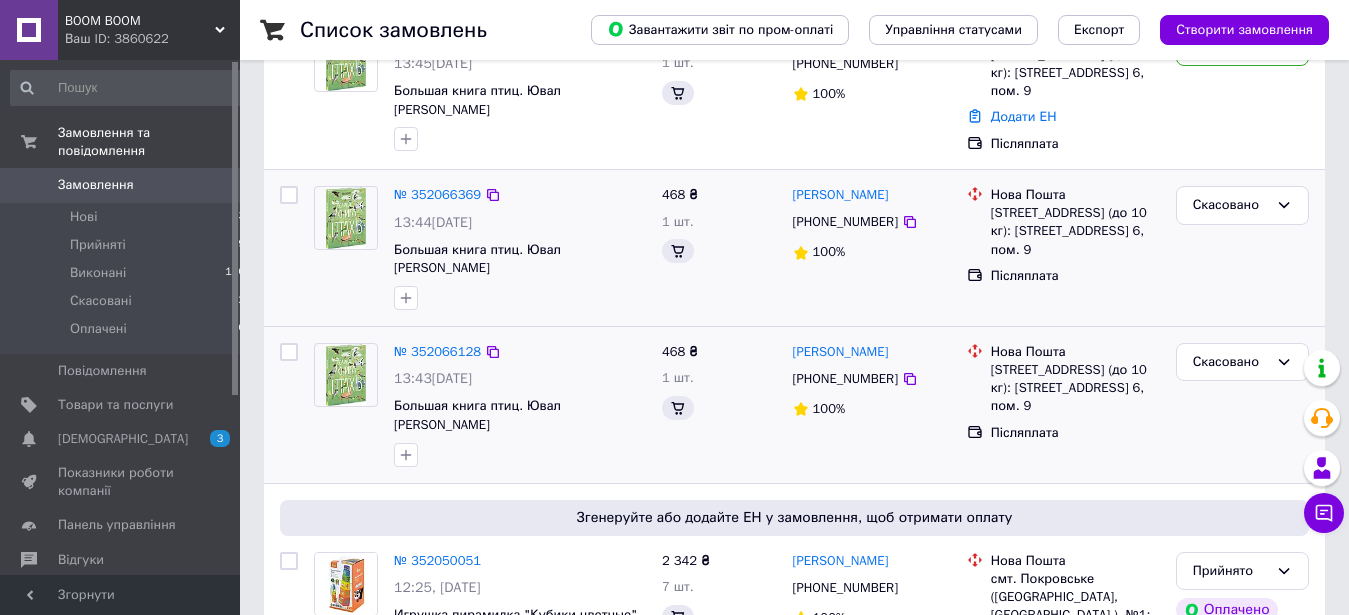 scroll, scrollTop: 0, scrollLeft: 0, axis: both 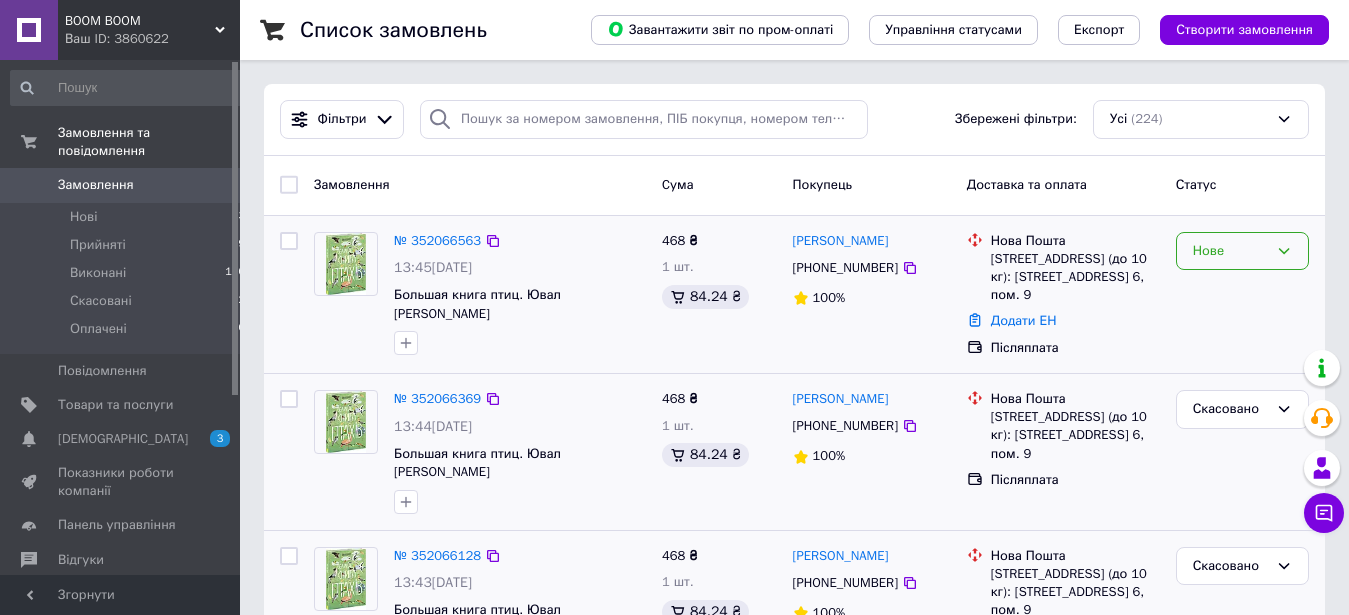 click 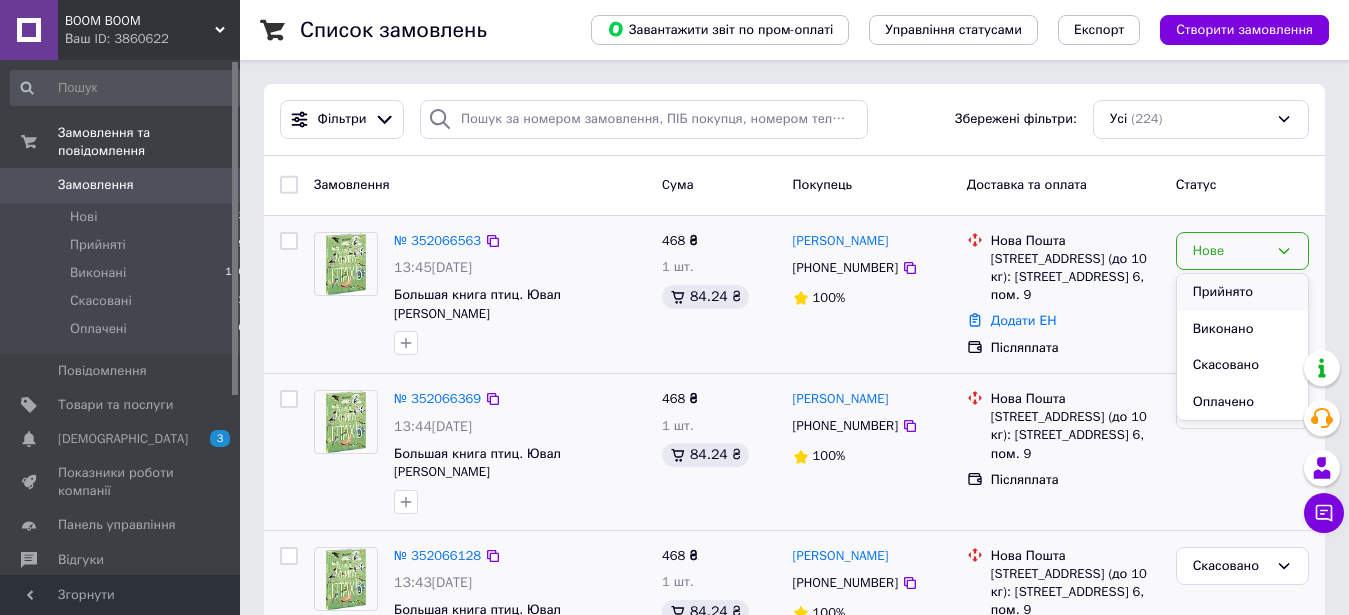 click on "Прийнято" at bounding box center [1242, 292] 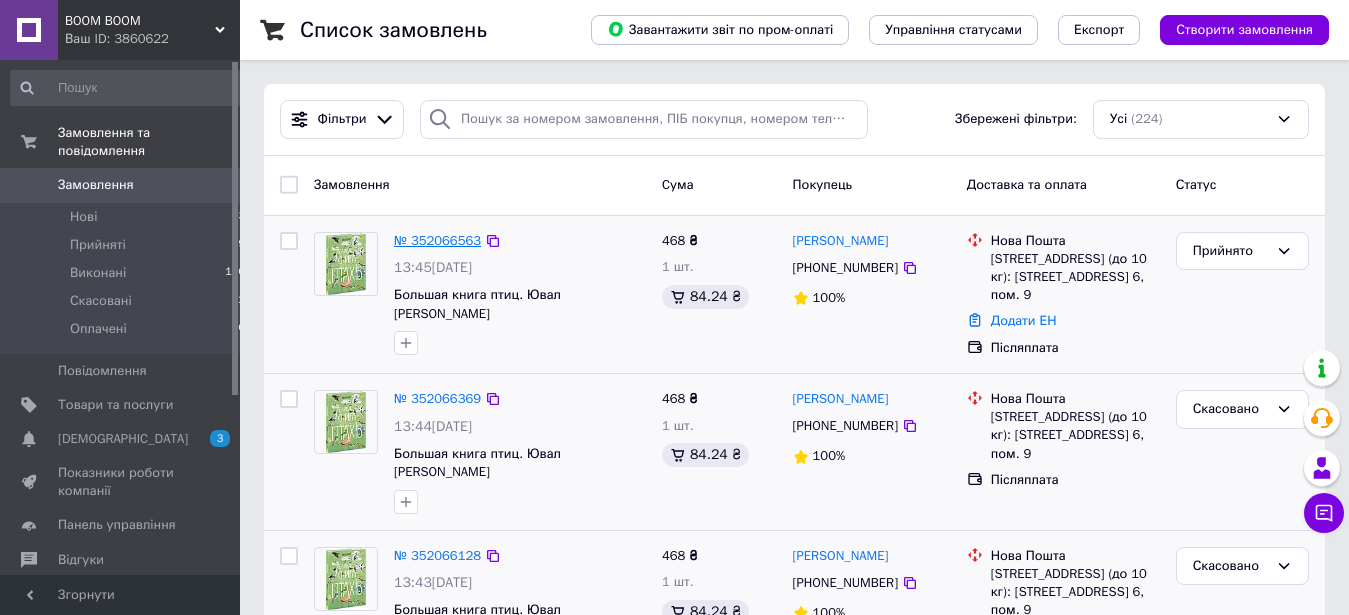 click on "№ 352066563" at bounding box center (437, 240) 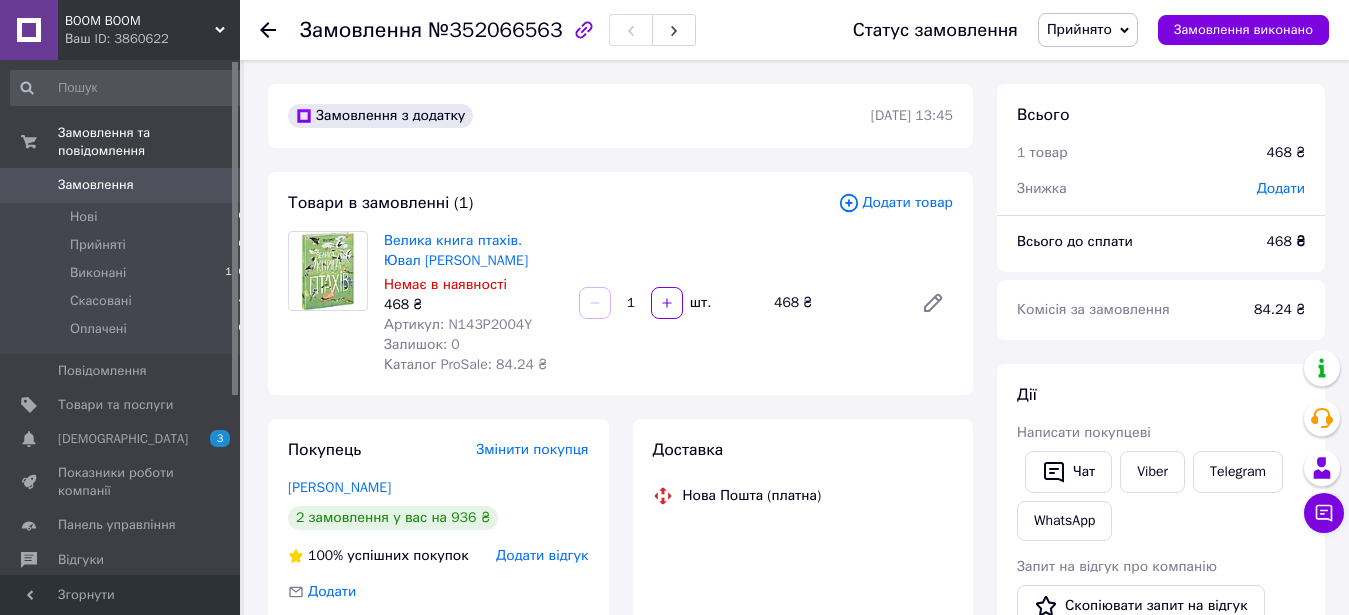 click on "Велика книга птахів. Ювал [PERSON_NAME]" at bounding box center (456, 250) 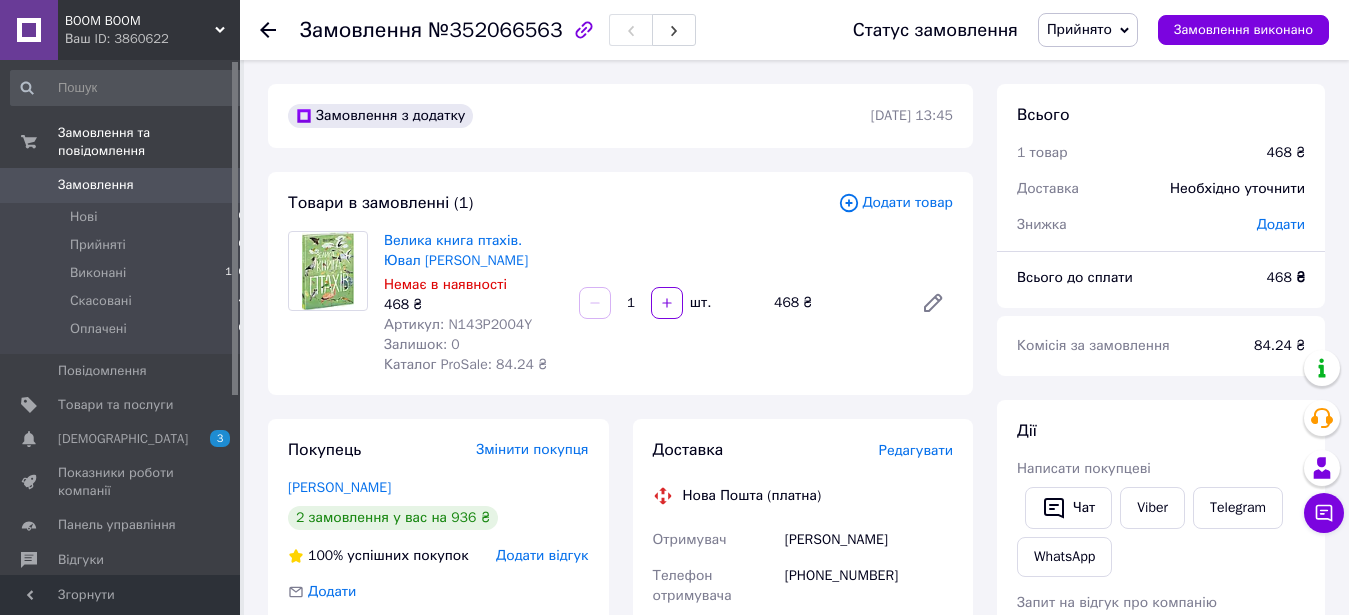 click 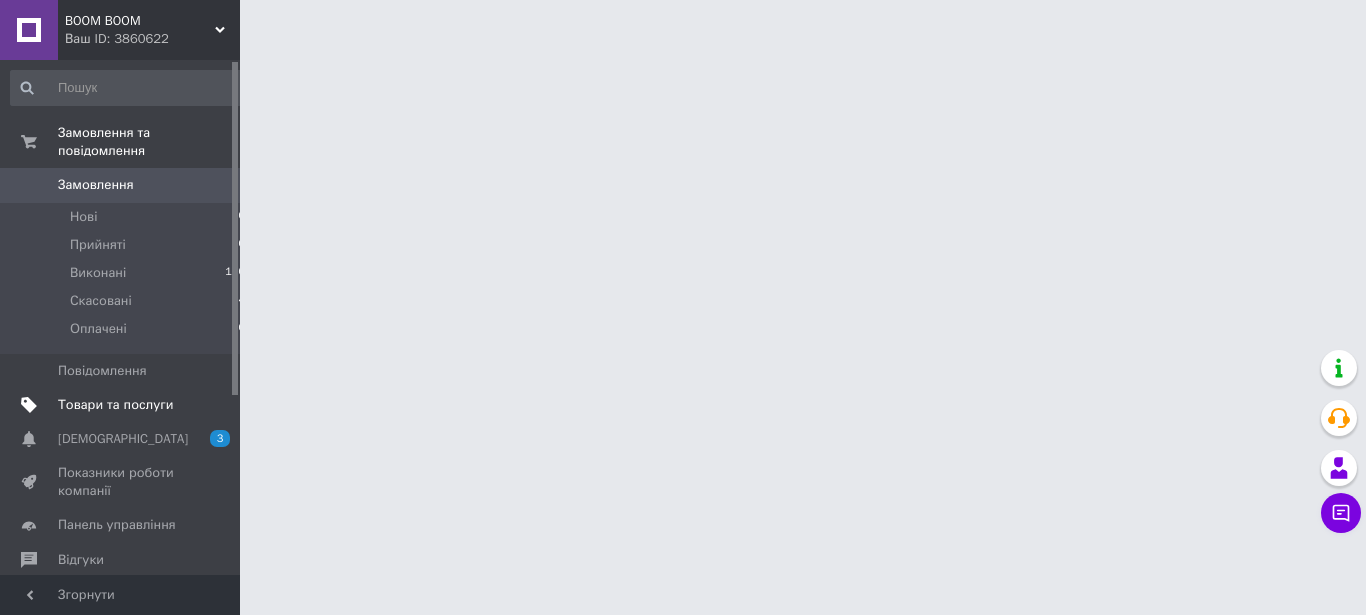 click on "Товари та послуги" at bounding box center (115, 405) 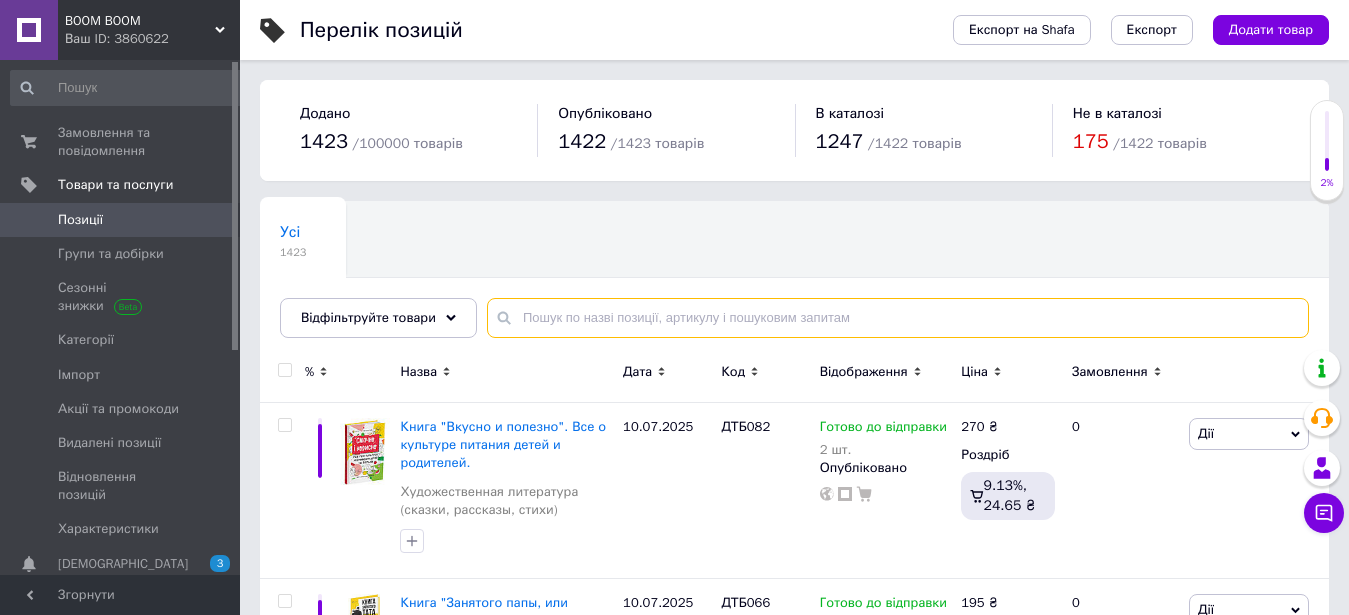click at bounding box center (898, 318) 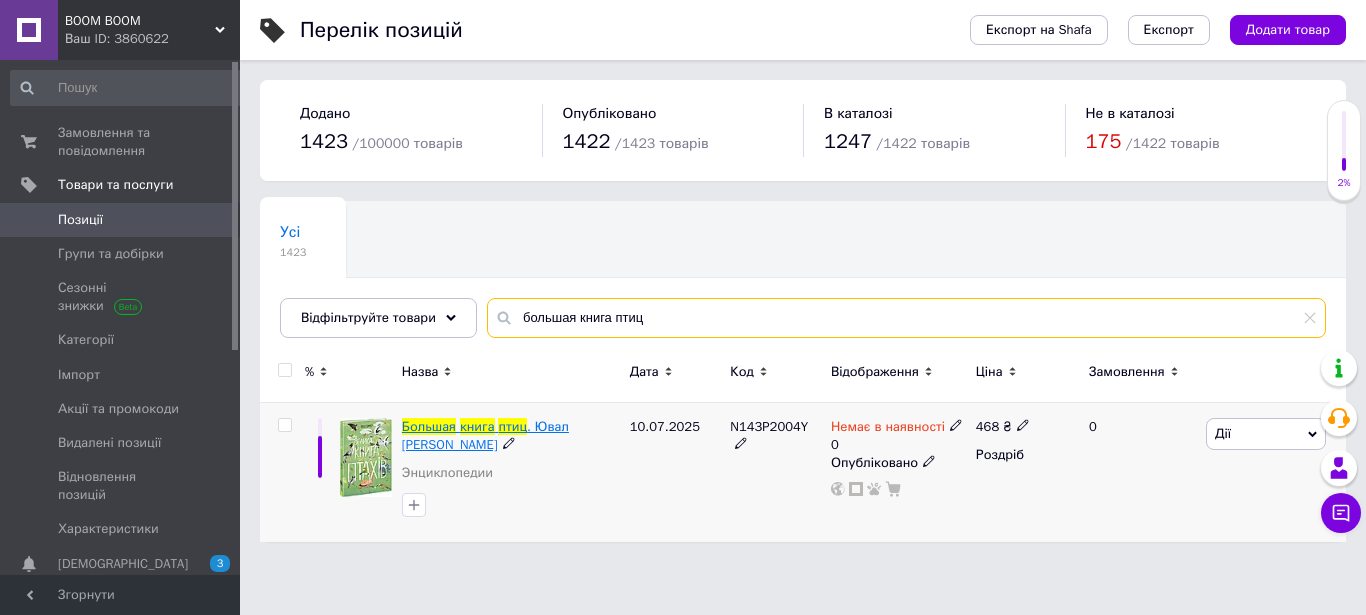 type on "большая книга птиц" 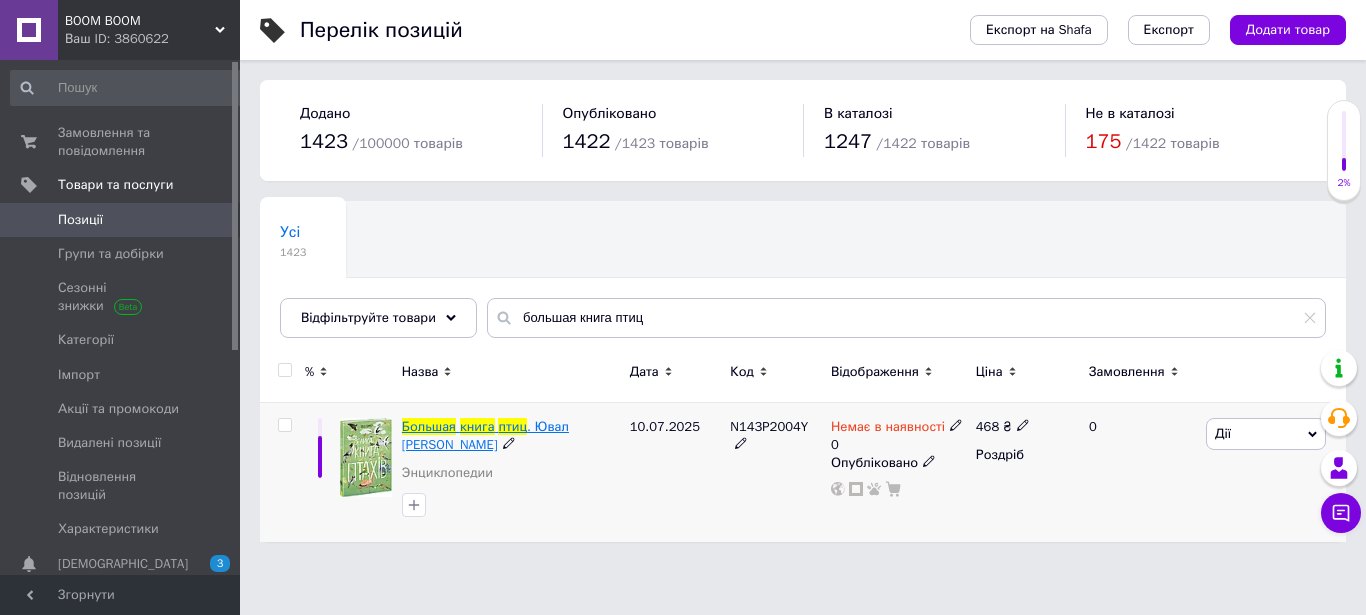 click on ".  Ювал [PERSON_NAME]" at bounding box center [485, 435] 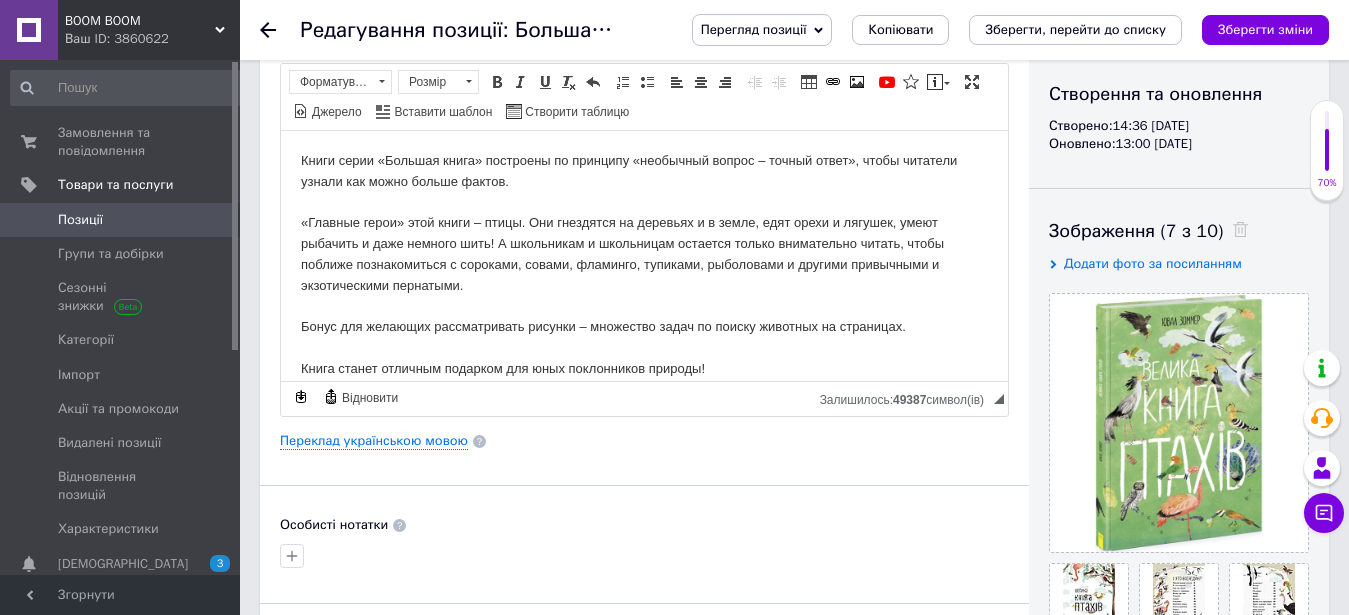 scroll, scrollTop: 0, scrollLeft: 0, axis: both 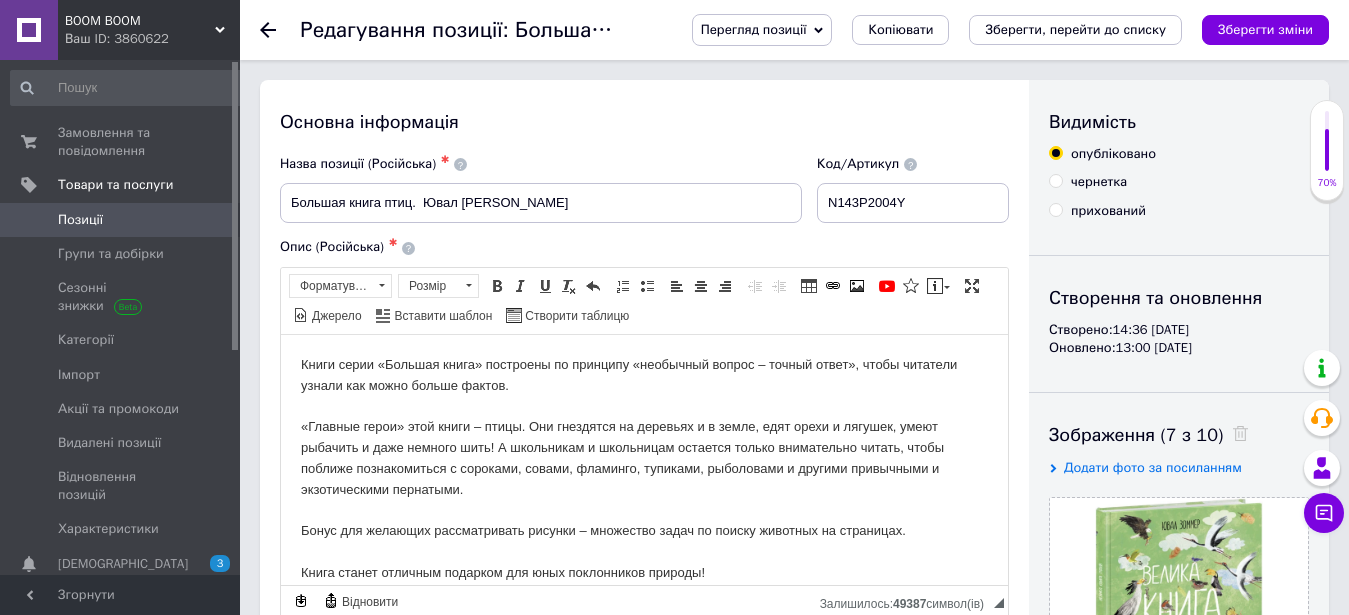 click on "Позиції" at bounding box center [80, 220] 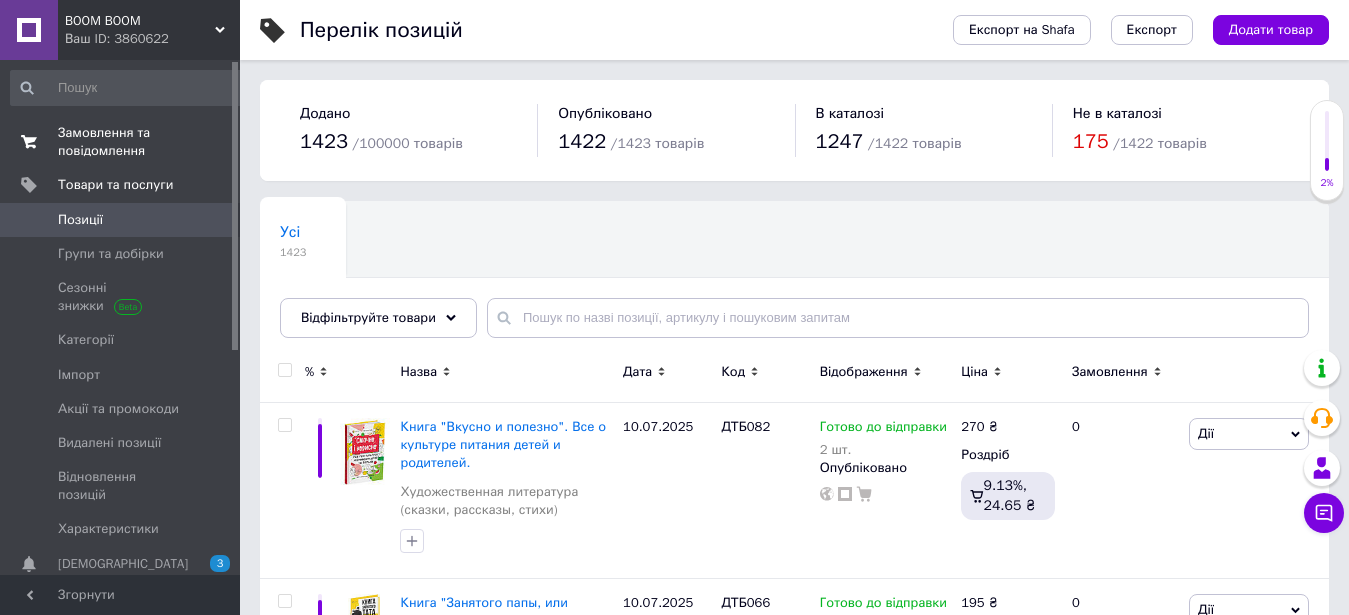 click on "Замовлення та повідомлення" at bounding box center (121, 142) 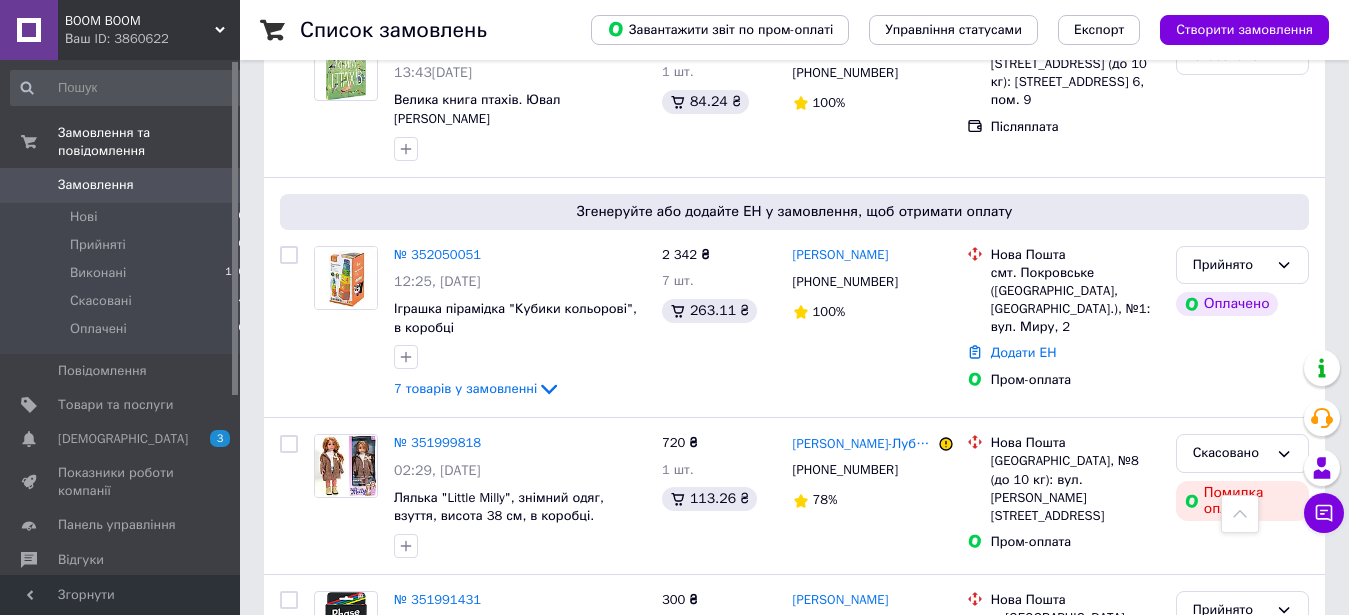 scroll, scrollTop: 612, scrollLeft: 0, axis: vertical 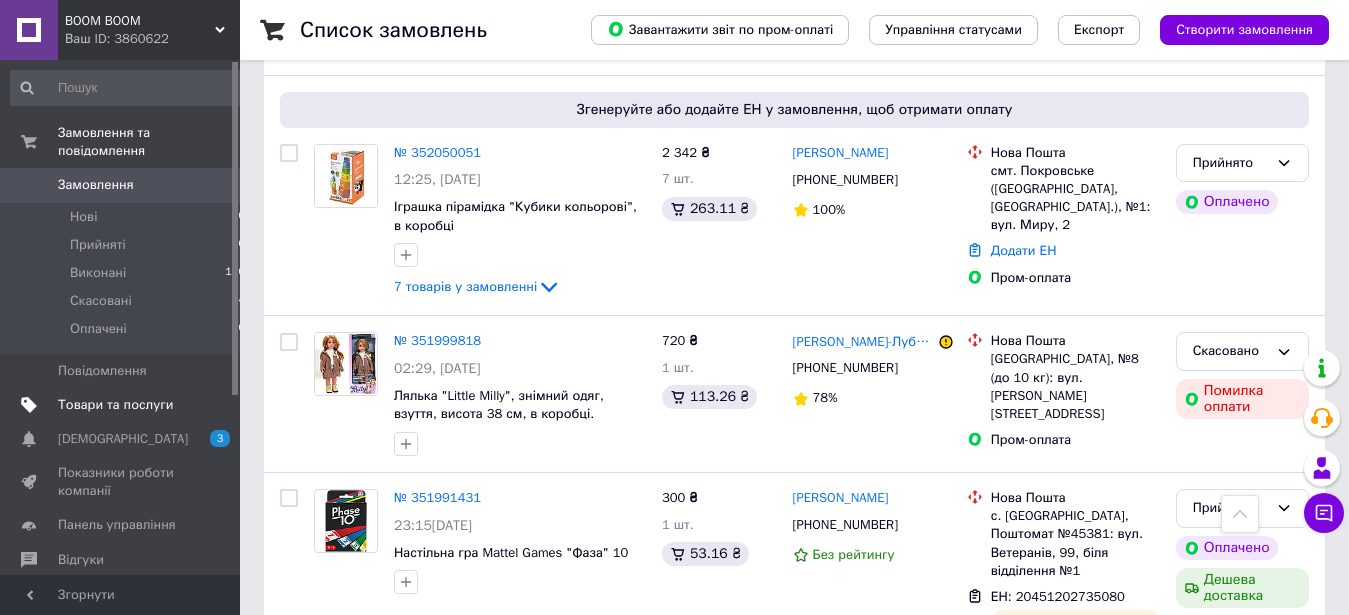 click on "Товари та послуги" at bounding box center [115, 405] 